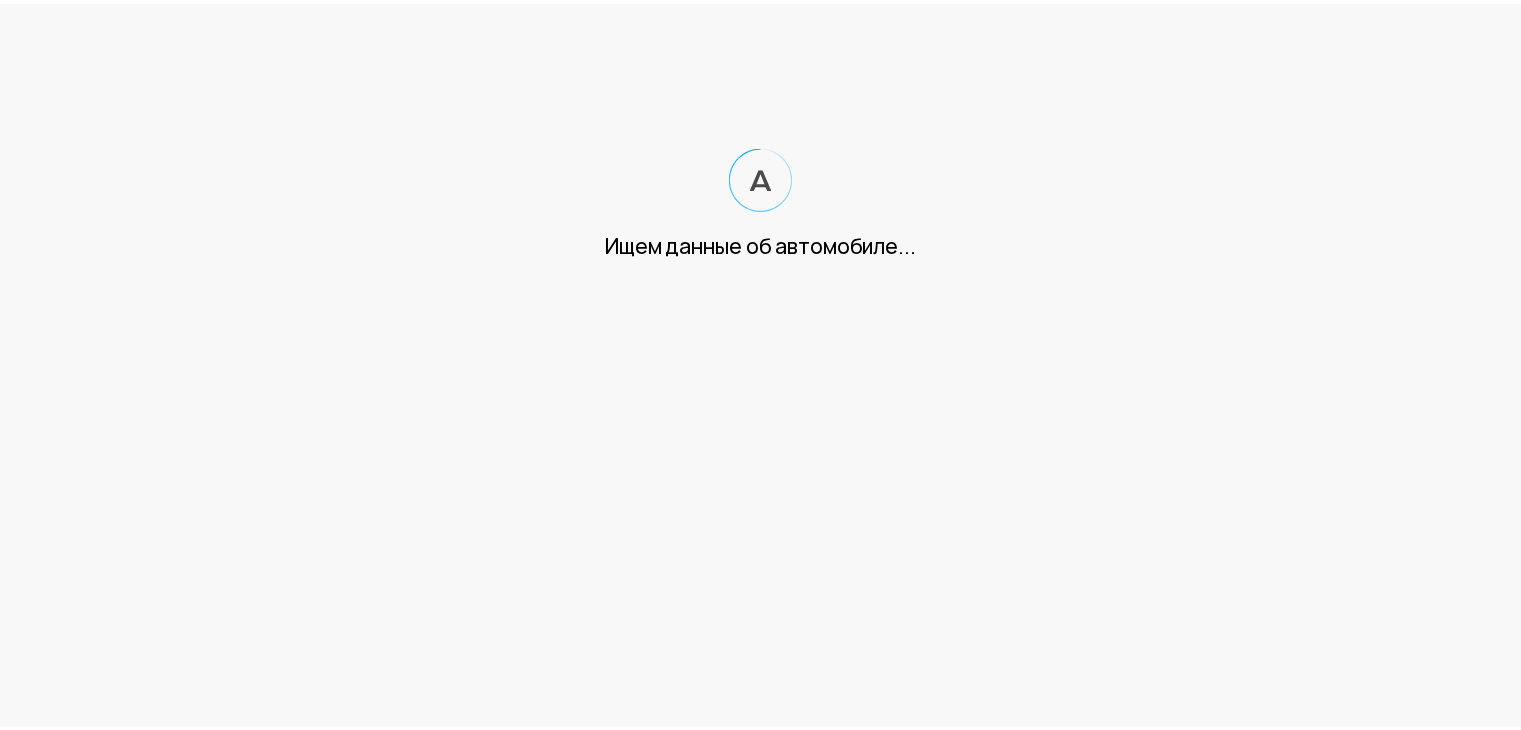 scroll, scrollTop: 0, scrollLeft: 0, axis: both 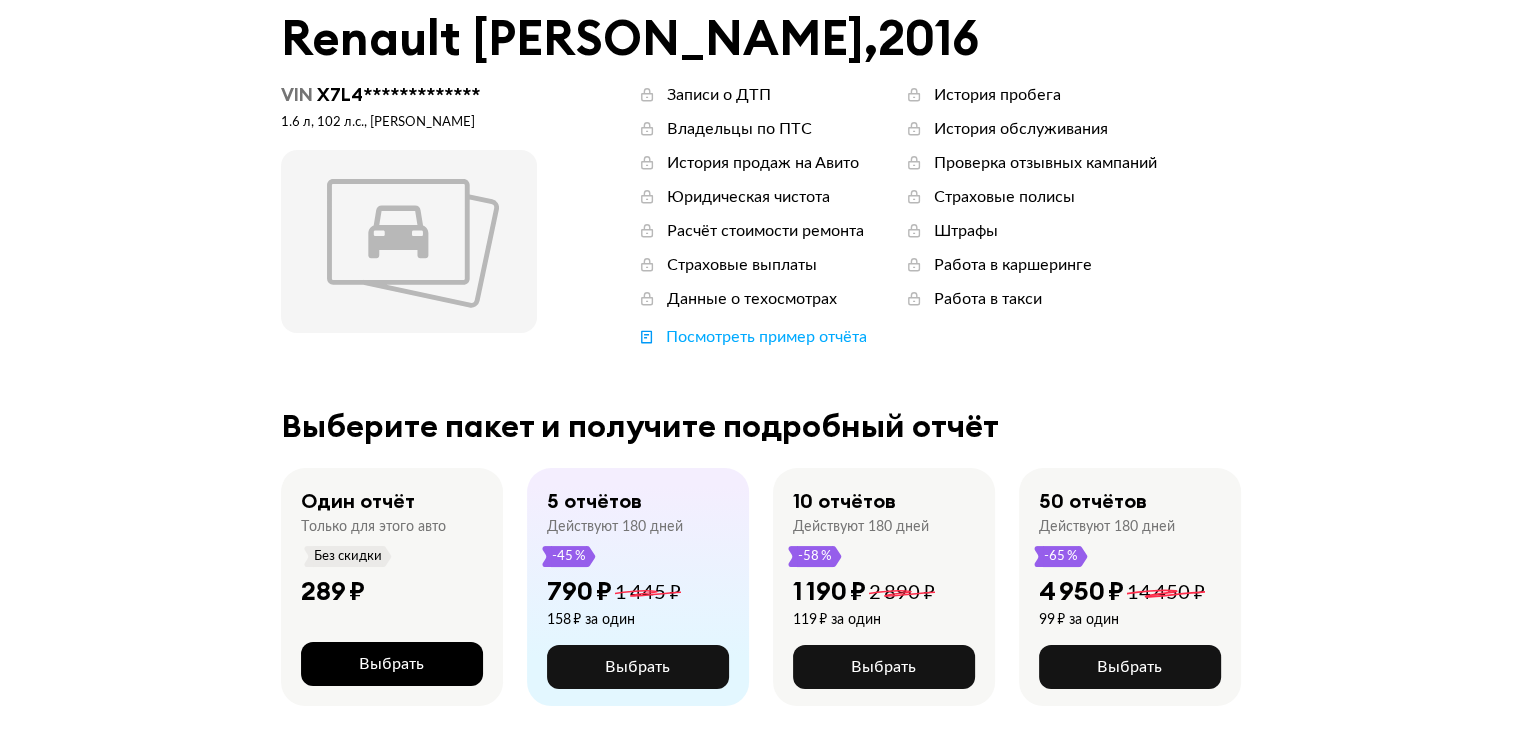 click on "Выбрать" at bounding box center [392, 664] 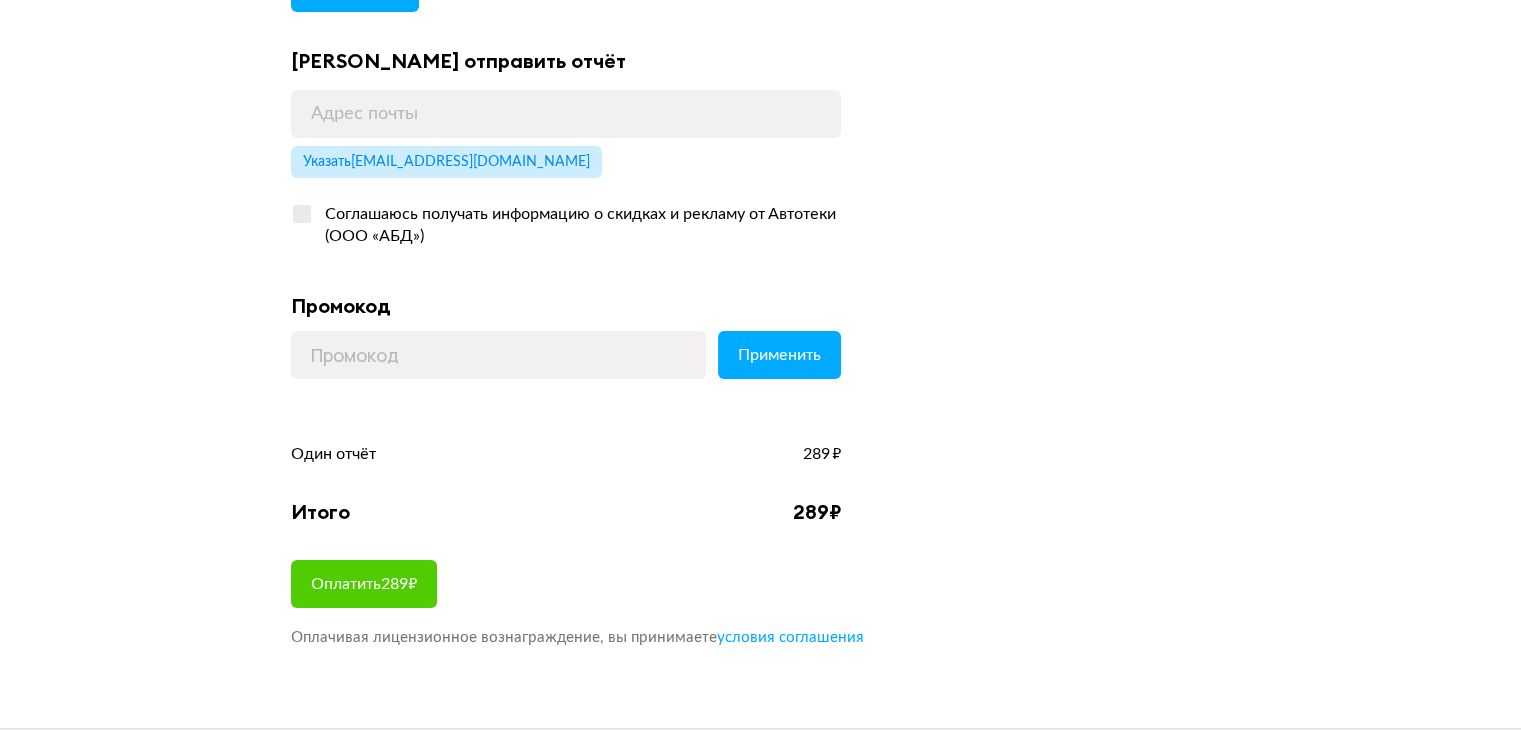 scroll, scrollTop: 200, scrollLeft: 0, axis: vertical 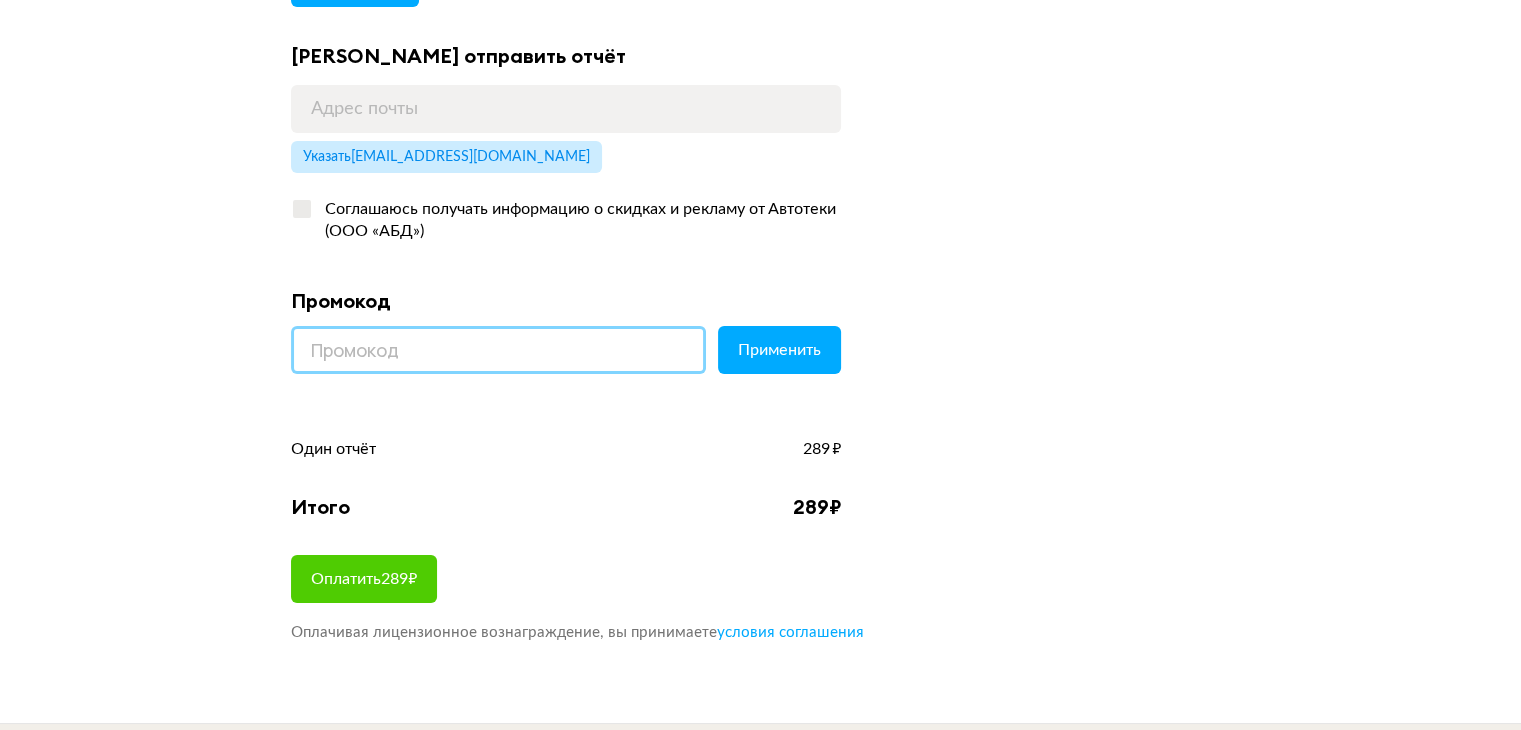 drag, startPoint x: 593, startPoint y: 349, endPoint x: 616, endPoint y: 347, distance: 23.086792 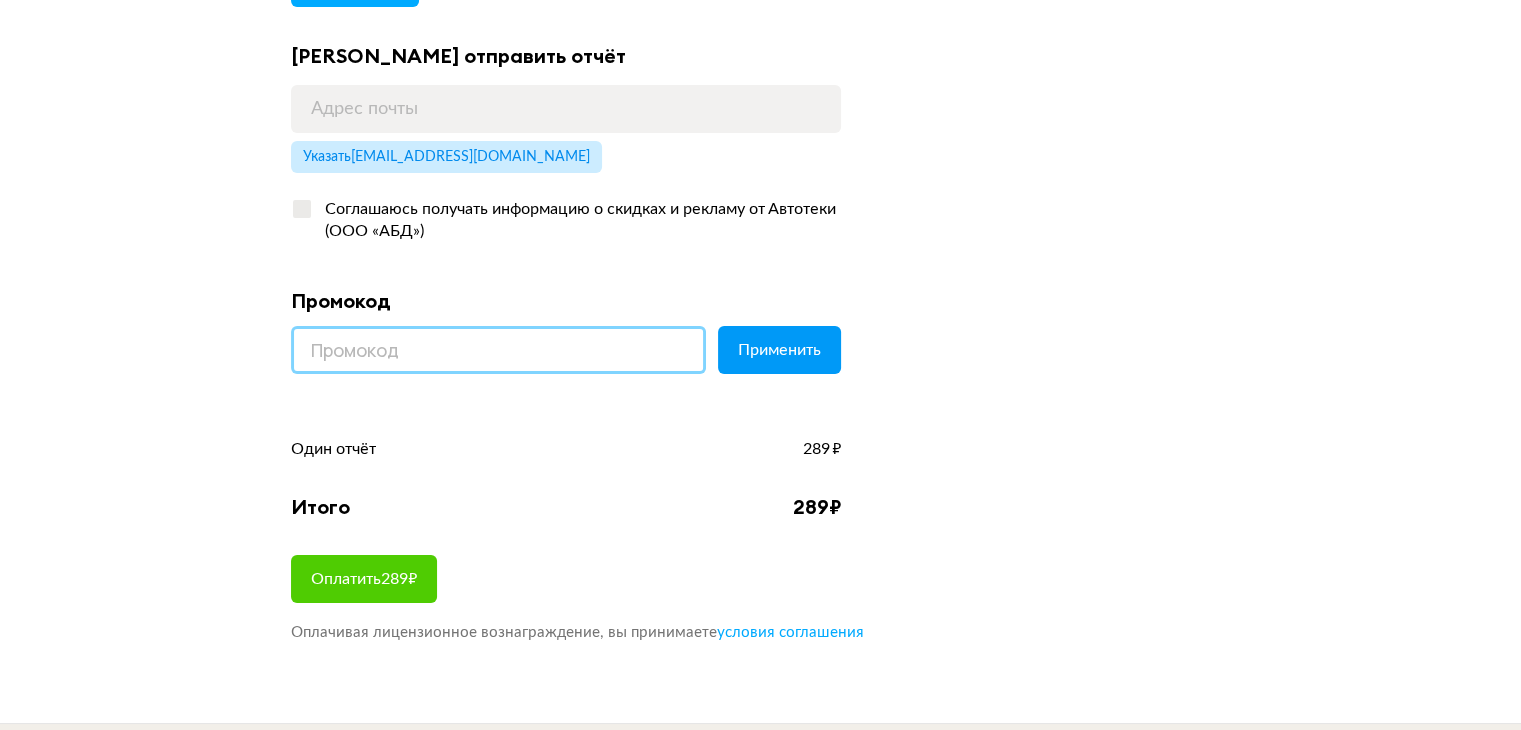 paste on "LETSGO" 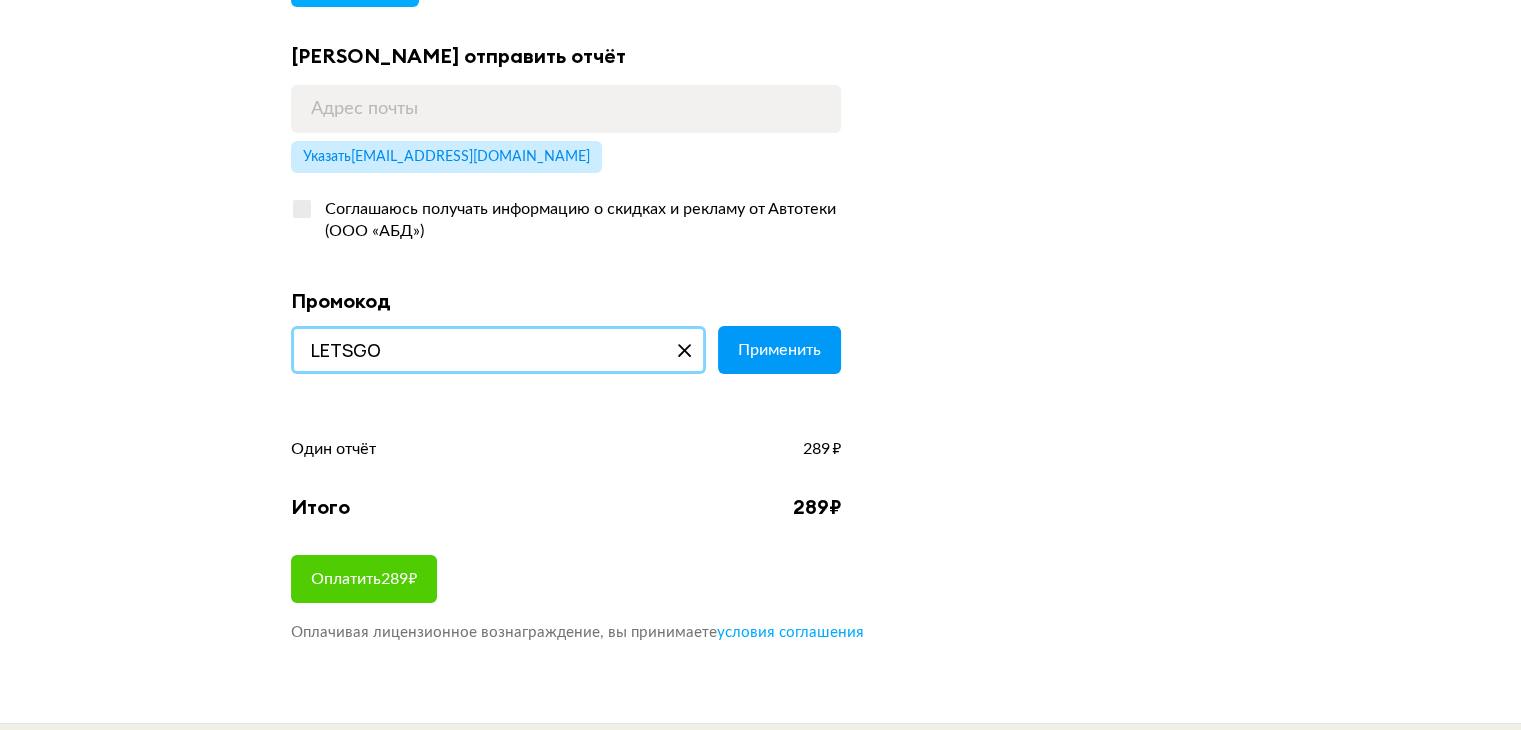 type on "LETSGO" 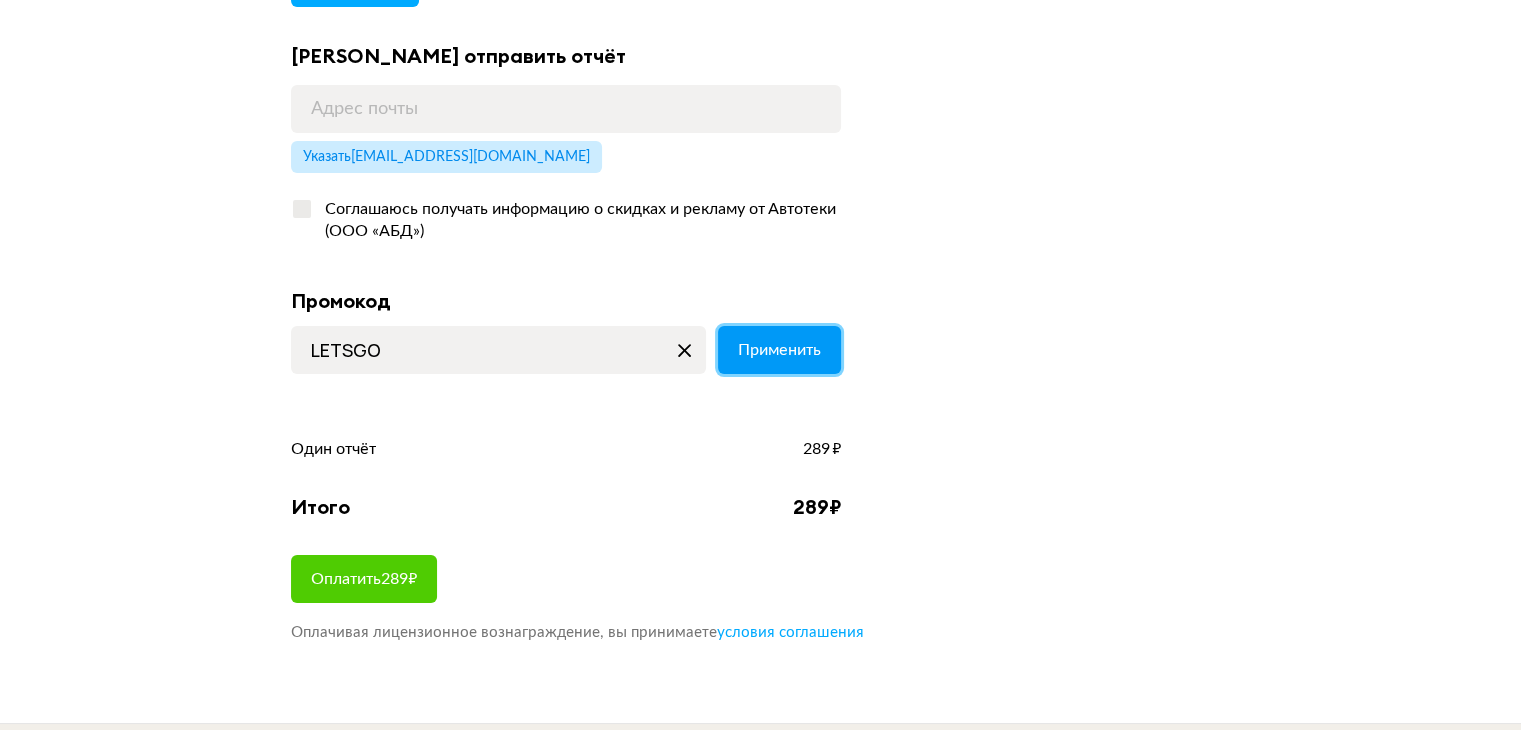 click on "Применить" at bounding box center [779, 350] 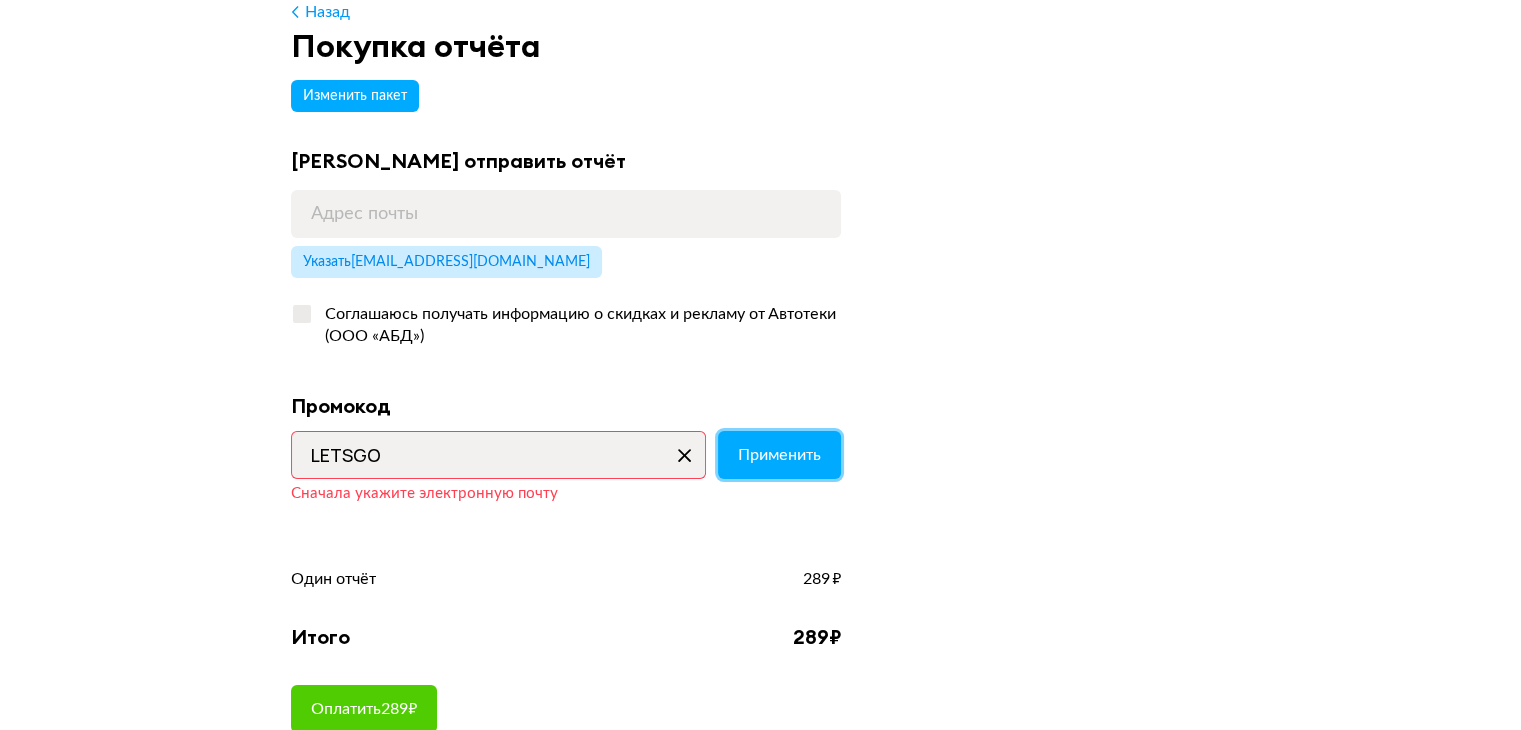scroll, scrollTop: 0, scrollLeft: 0, axis: both 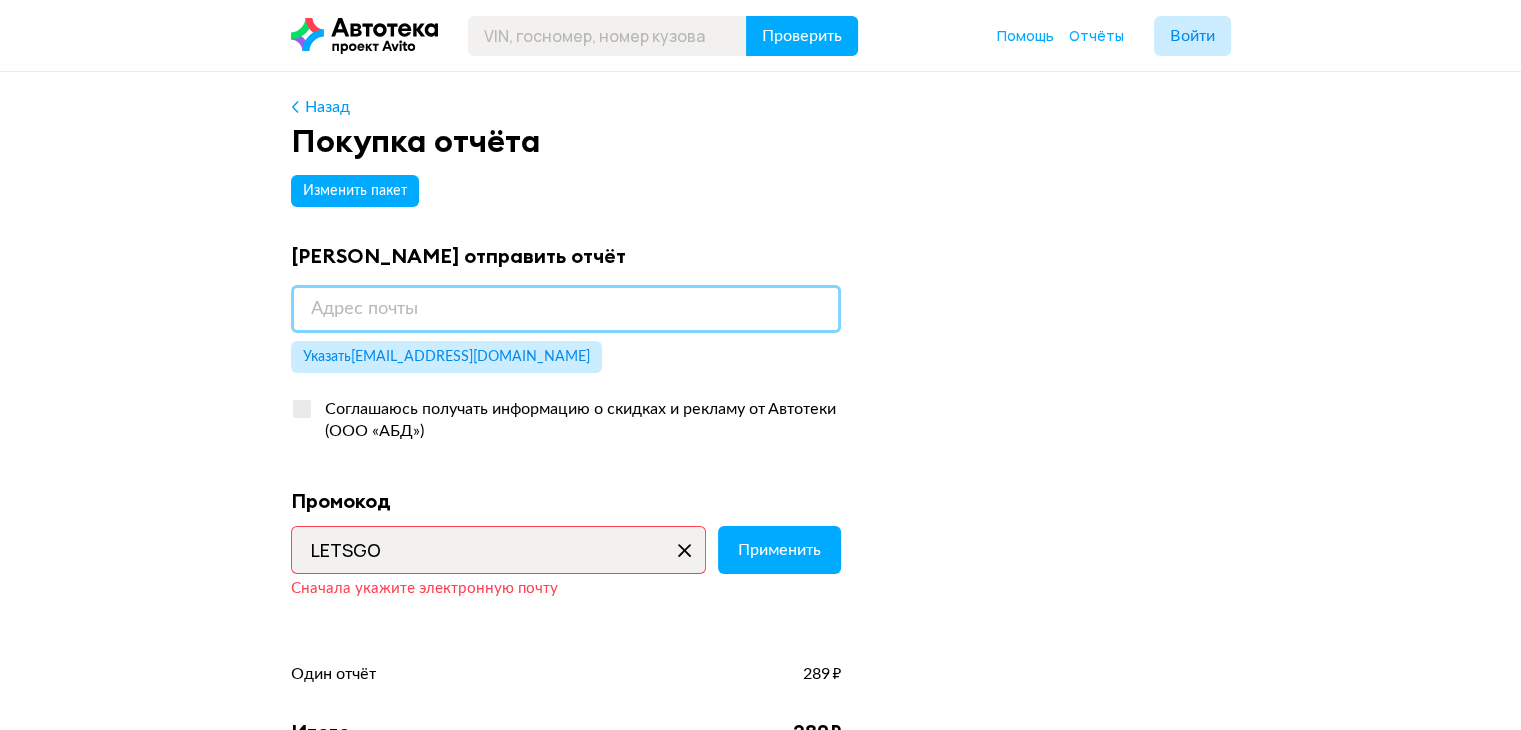 click at bounding box center (566, 309) 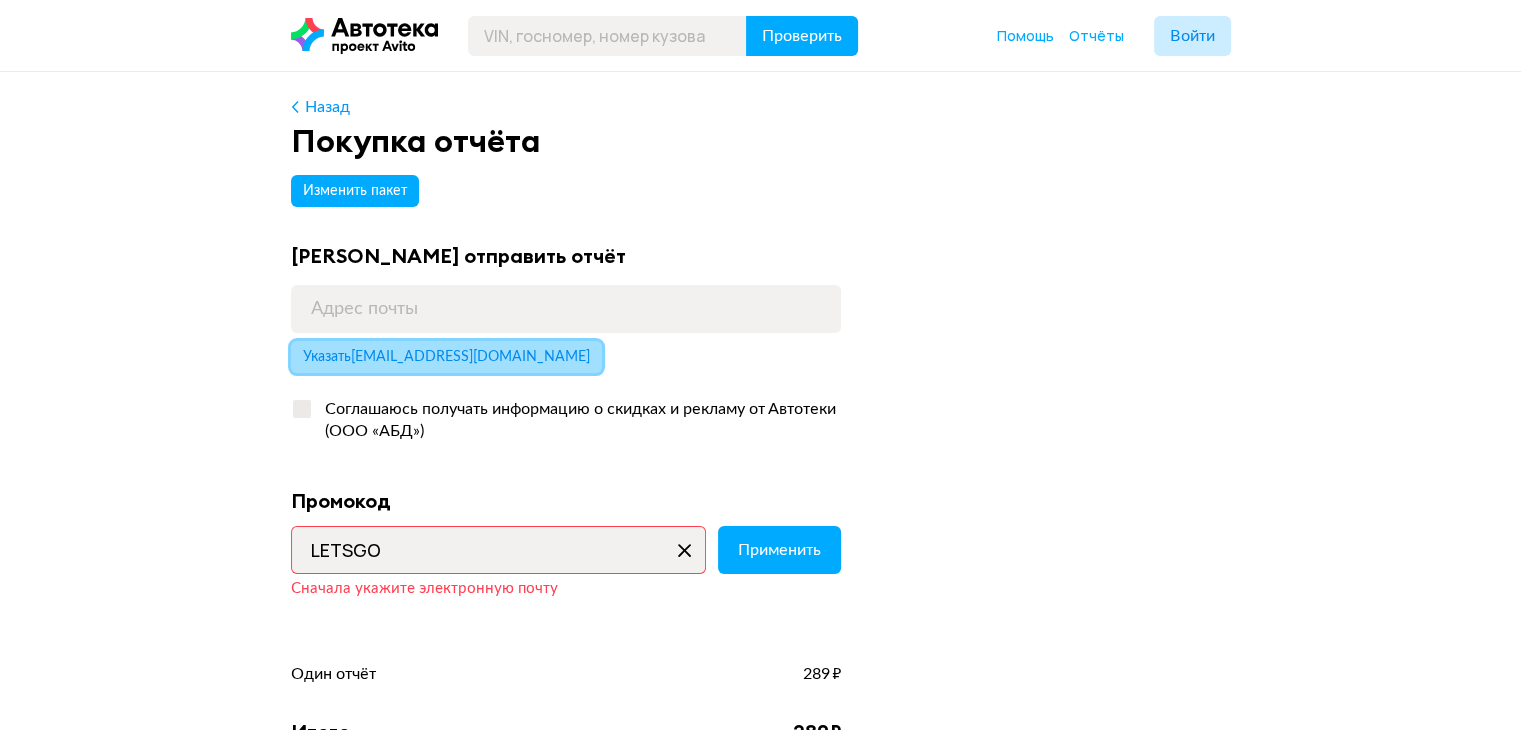 click on "Указать  rubinkazan3@yandex.ru" at bounding box center (446, 357) 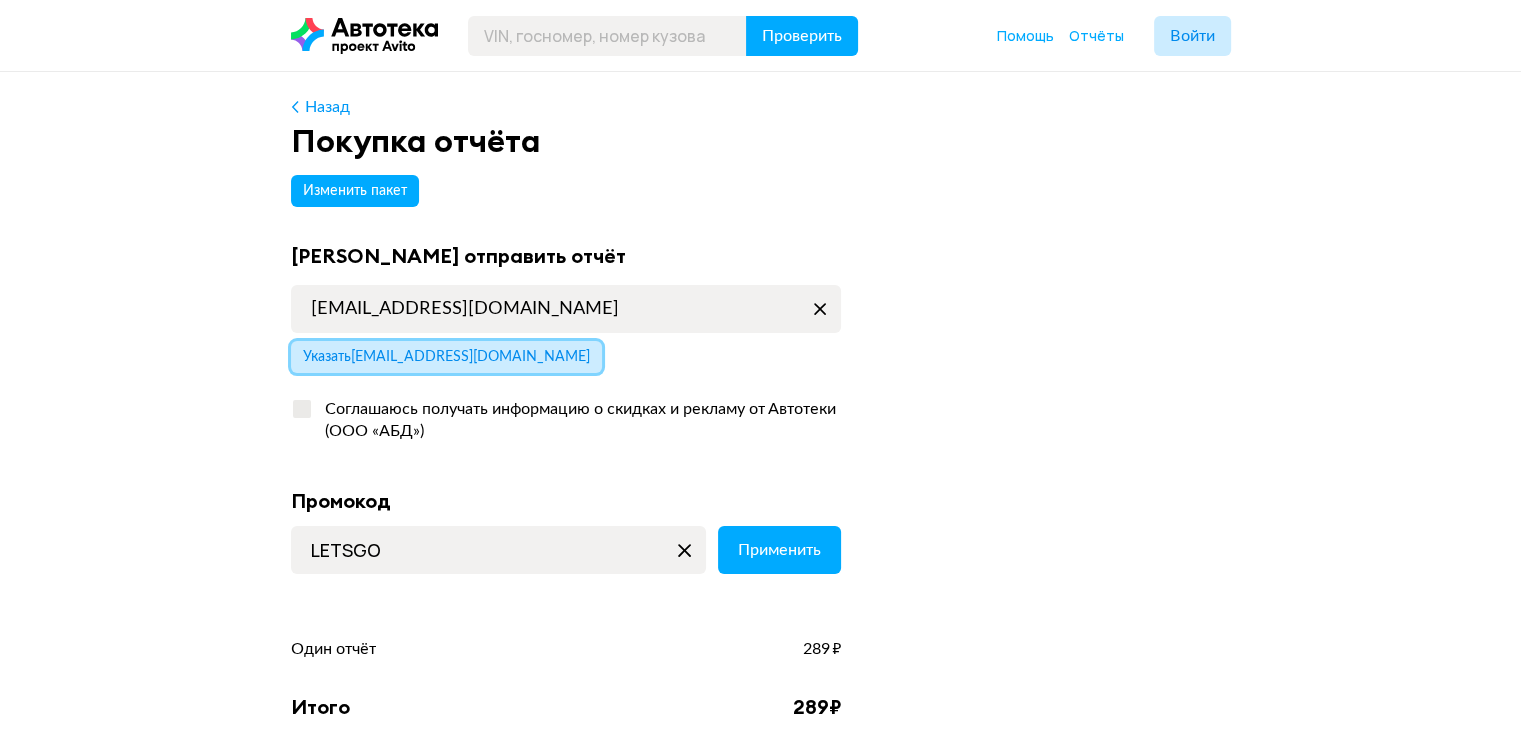 scroll, scrollTop: 100, scrollLeft: 0, axis: vertical 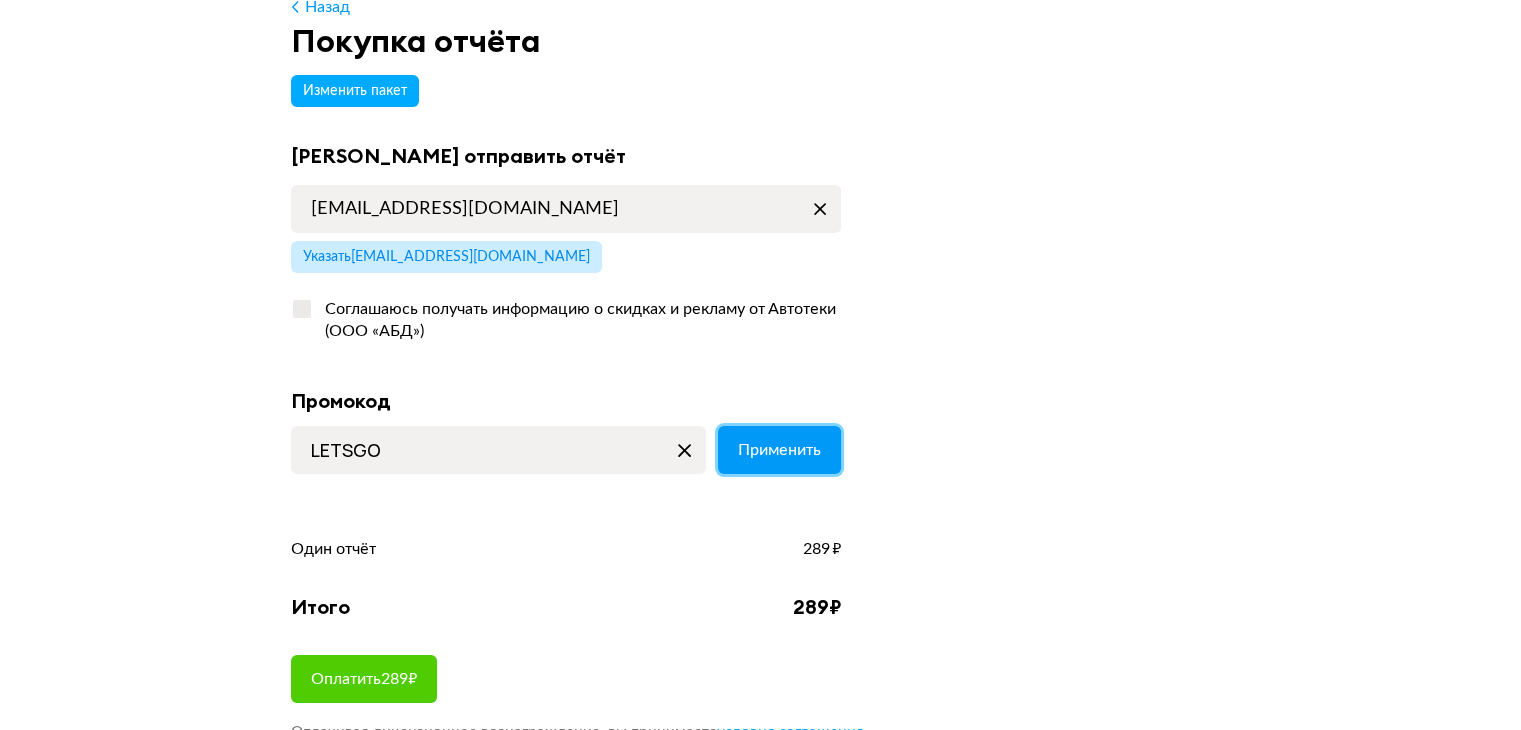 click on "Применить" at bounding box center (779, 450) 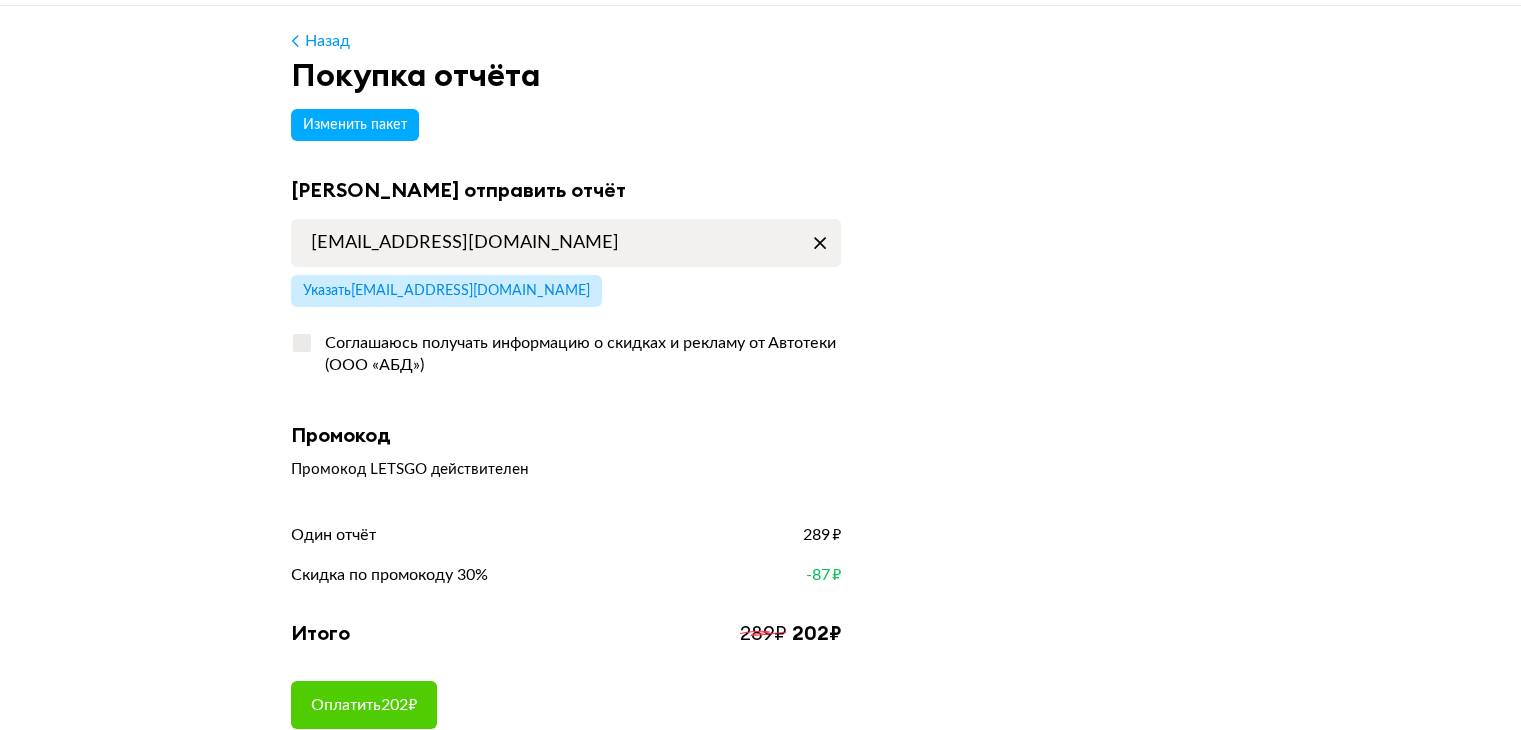 scroll, scrollTop: 300, scrollLeft: 0, axis: vertical 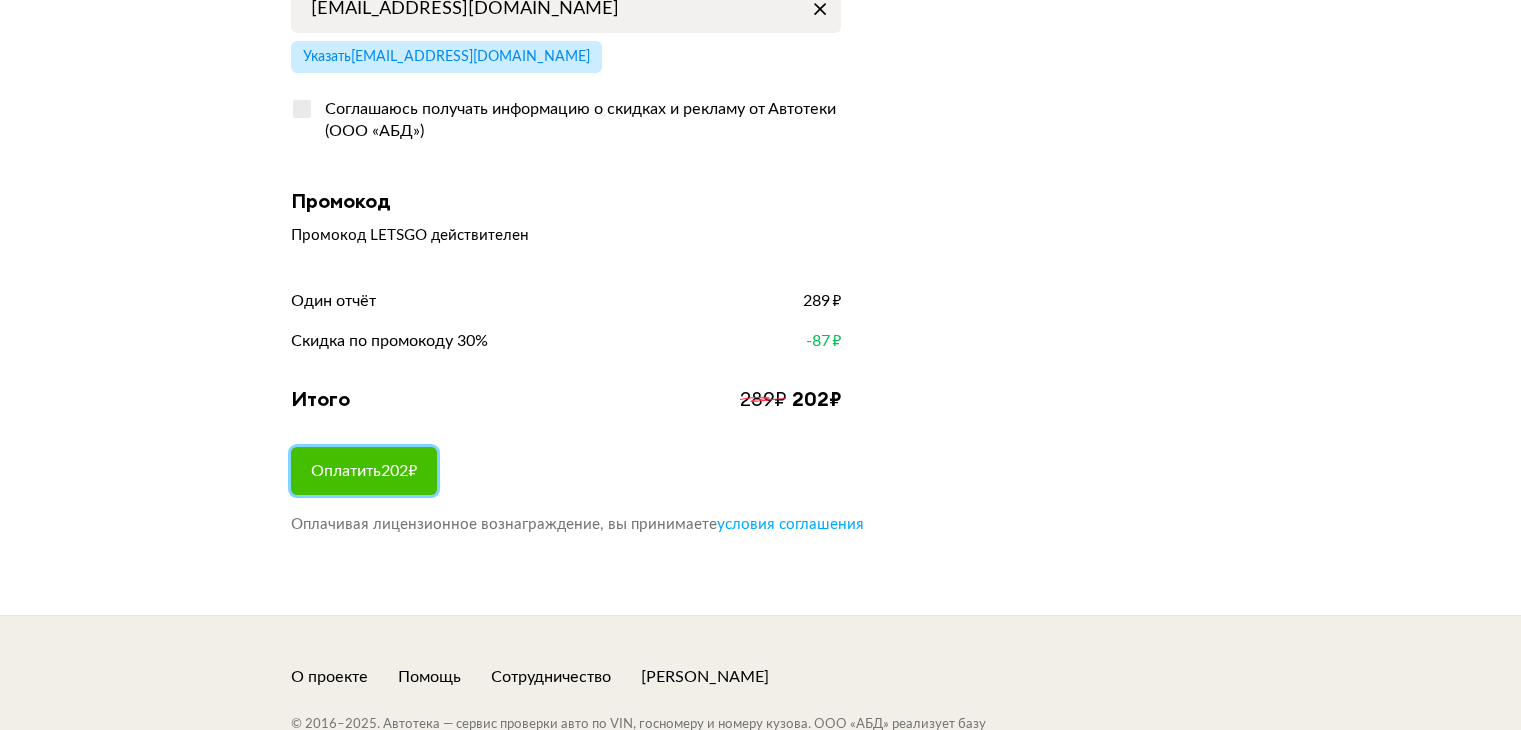 click on "Оплатить  202  ₽" at bounding box center (364, 471) 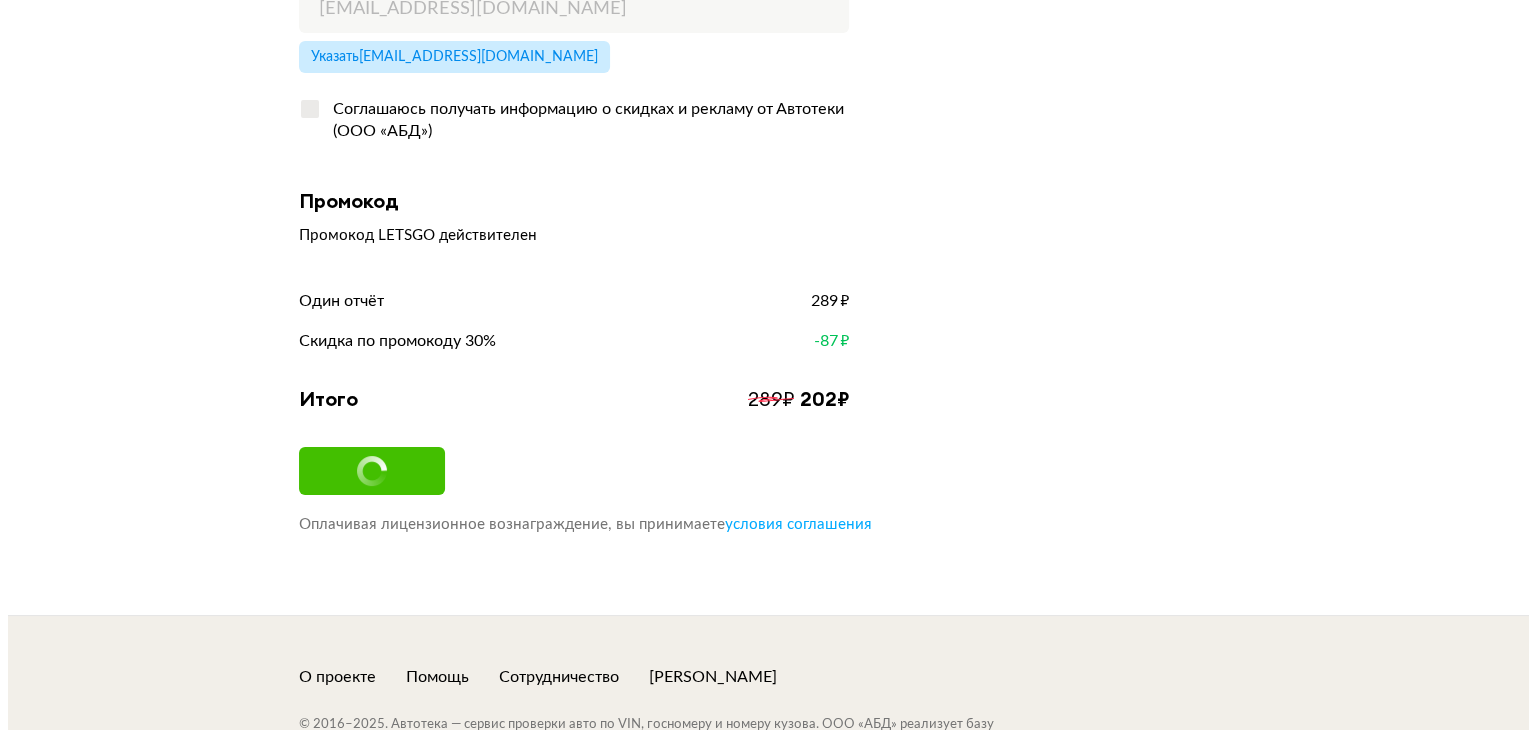 scroll, scrollTop: 0, scrollLeft: 0, axis: both 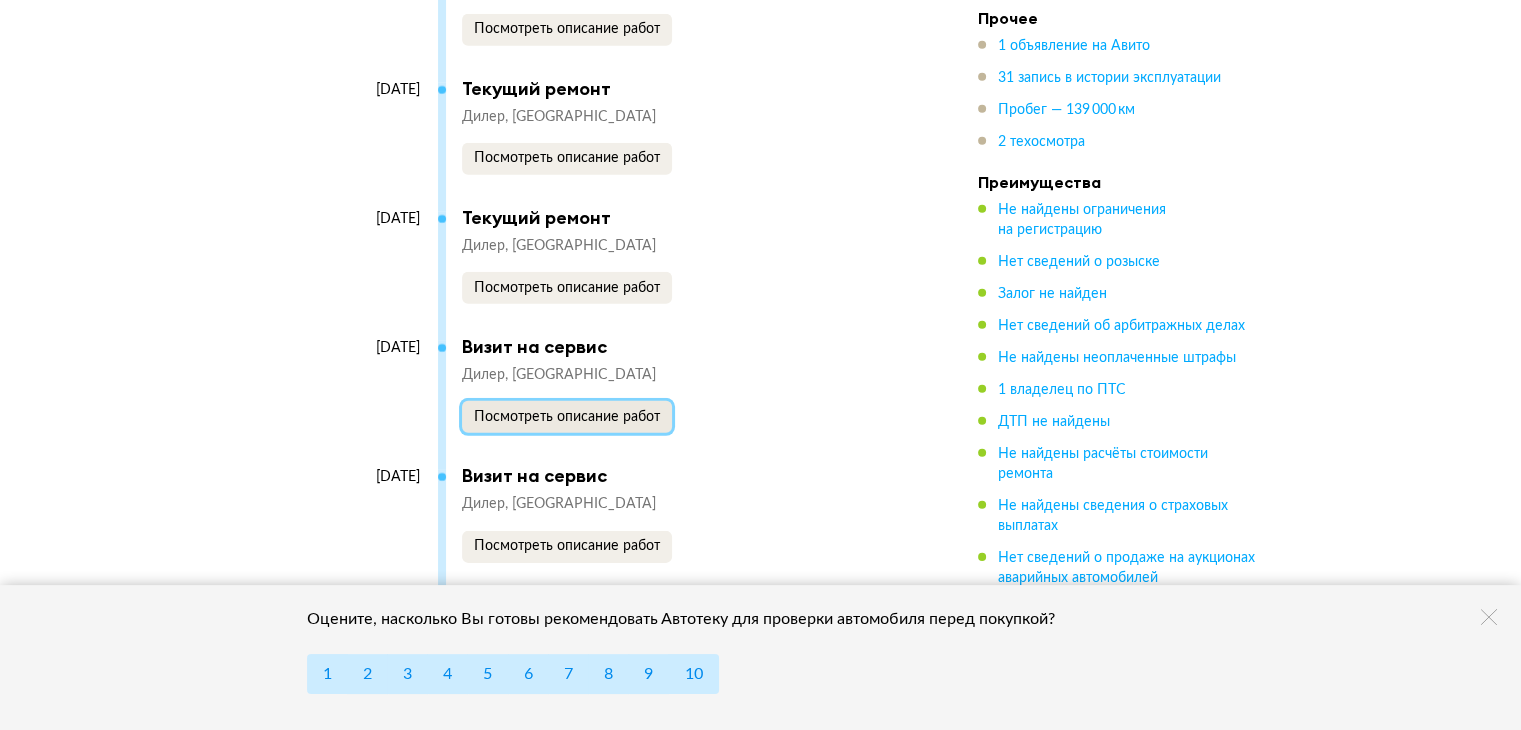 click on "Посмотреть описание работ" at bounding box center (567, 417) 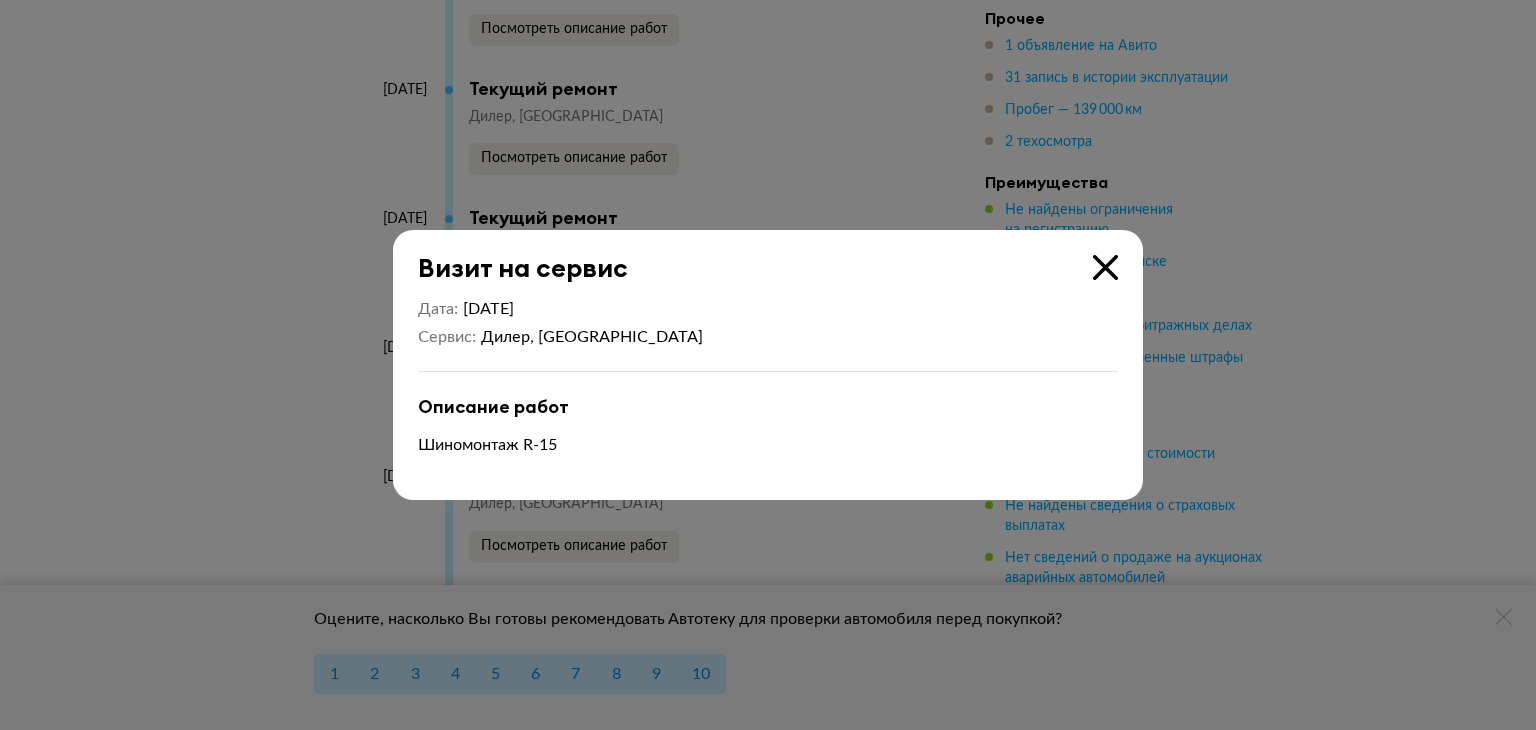click at bounding box center (1105, 267) 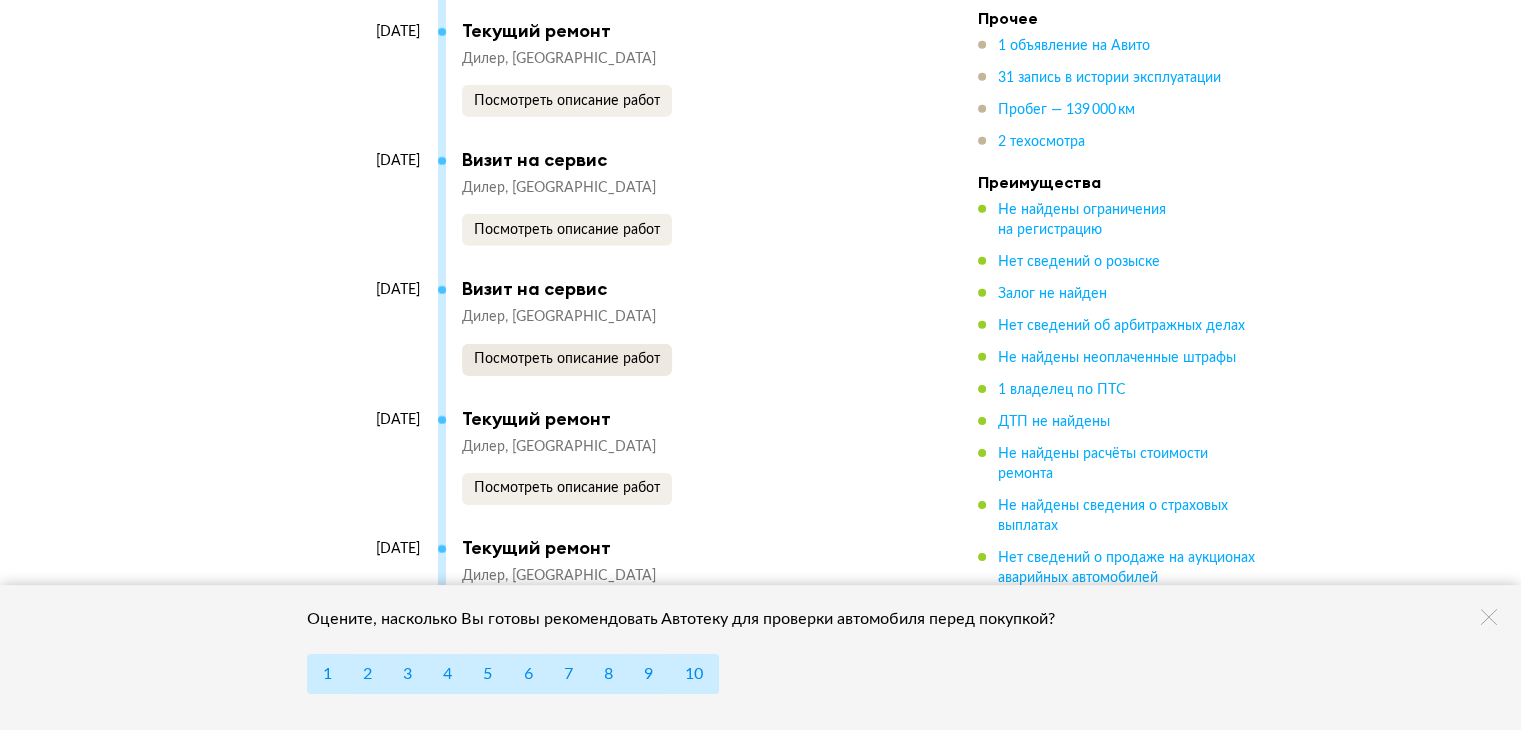 scroll, scrollTop: 6300, scrollLeft: 0, axis: vertical 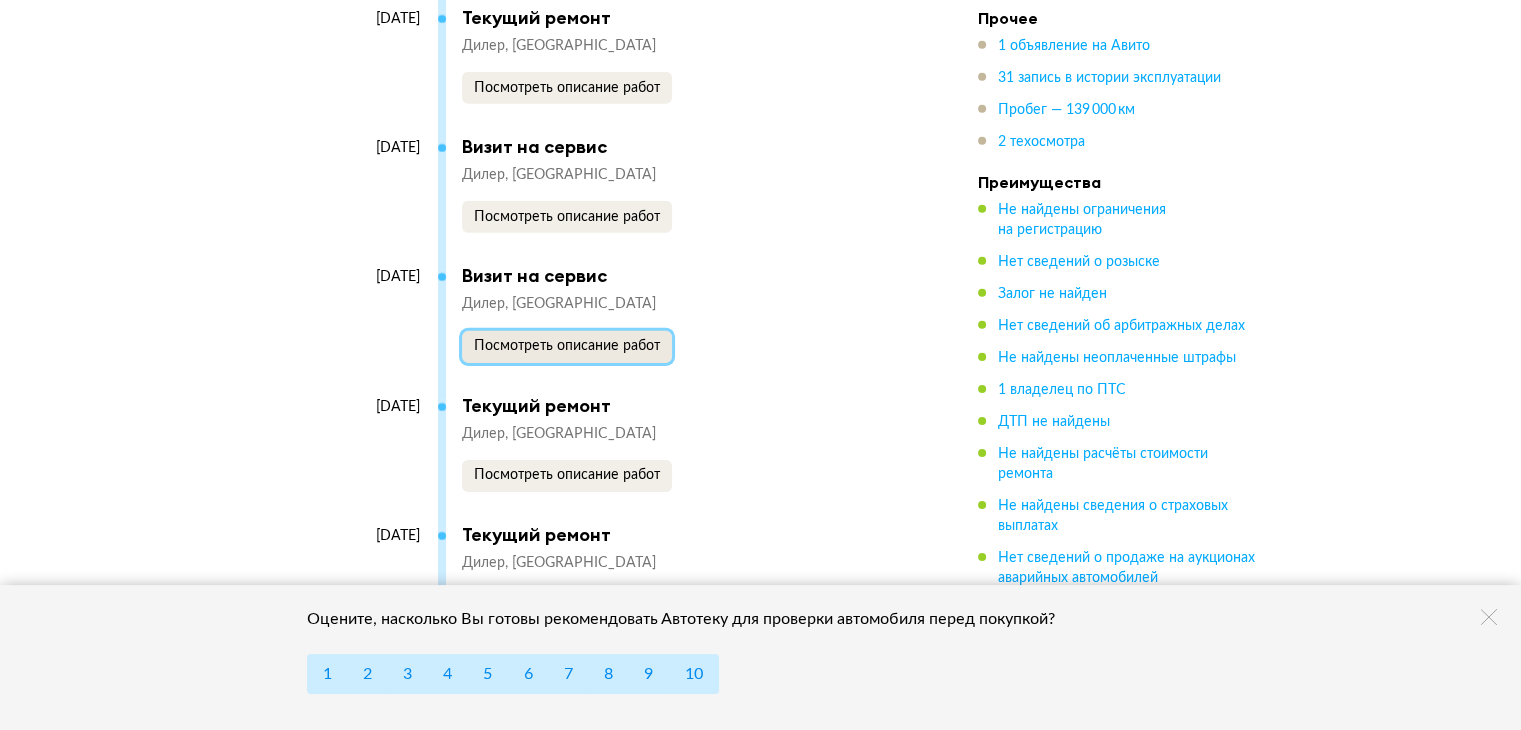 click on "Посмотреть описание работ" at bounding box center [567, 346] 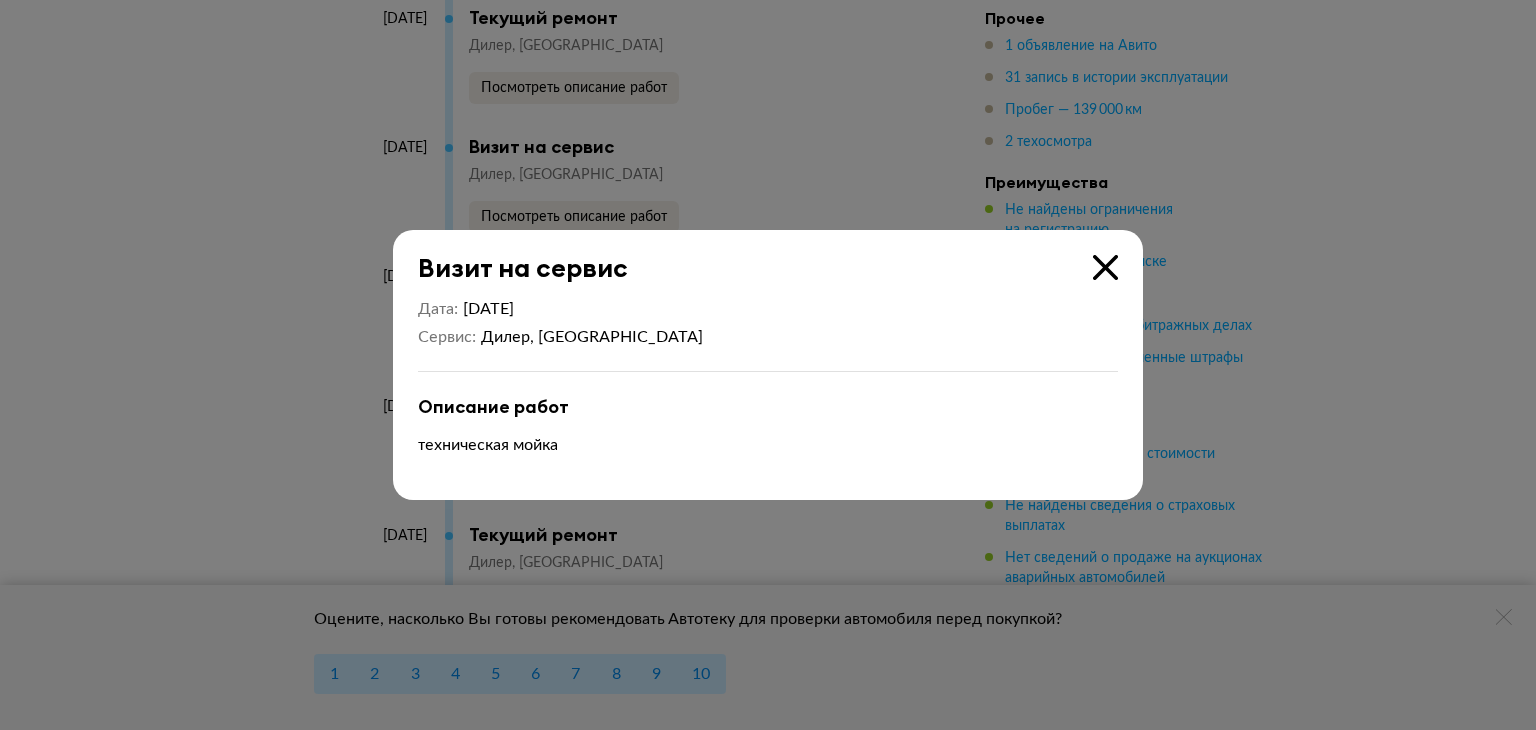 click at bounding box center [1105, 267] 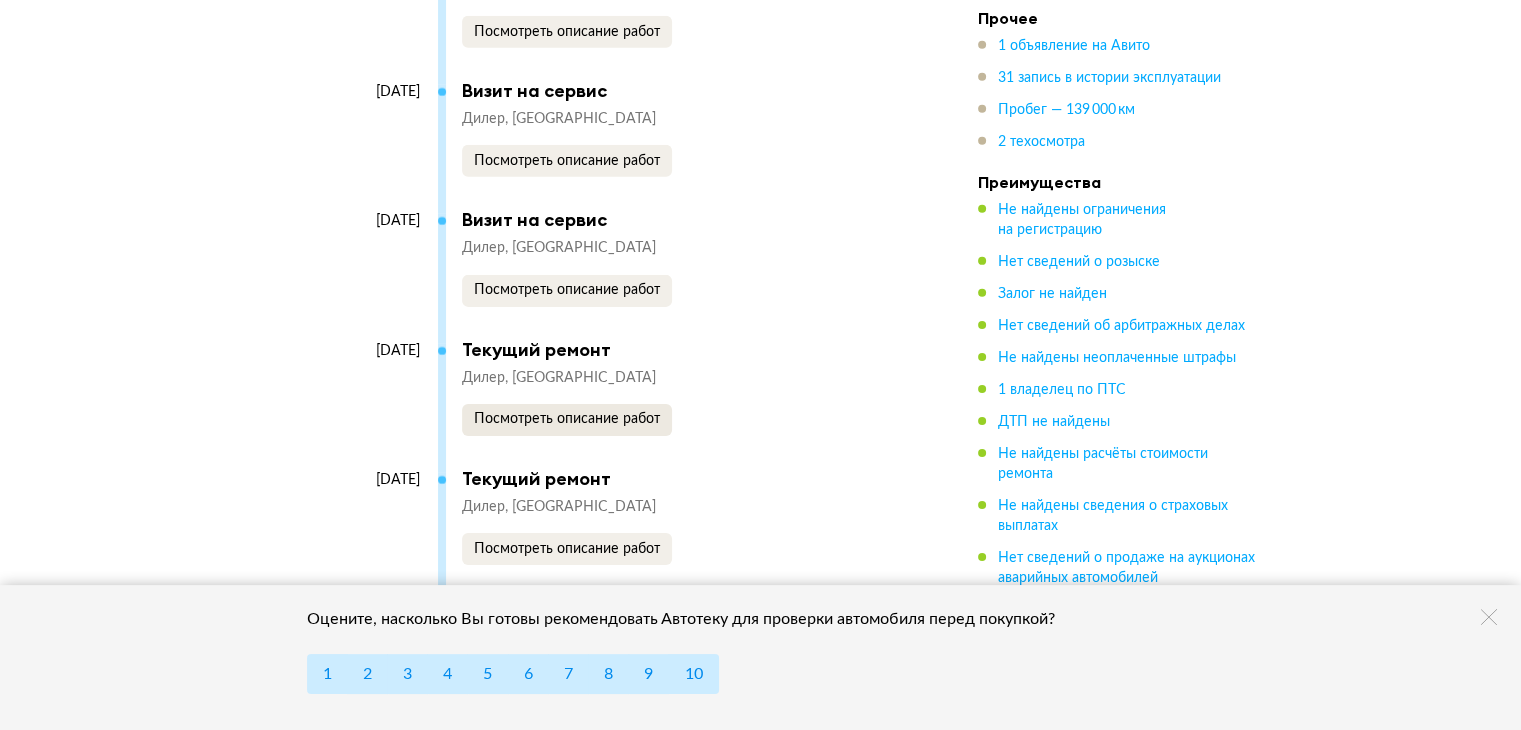 scroll, scrollTop: 6400, scrollLeft: 0, axis: vertical 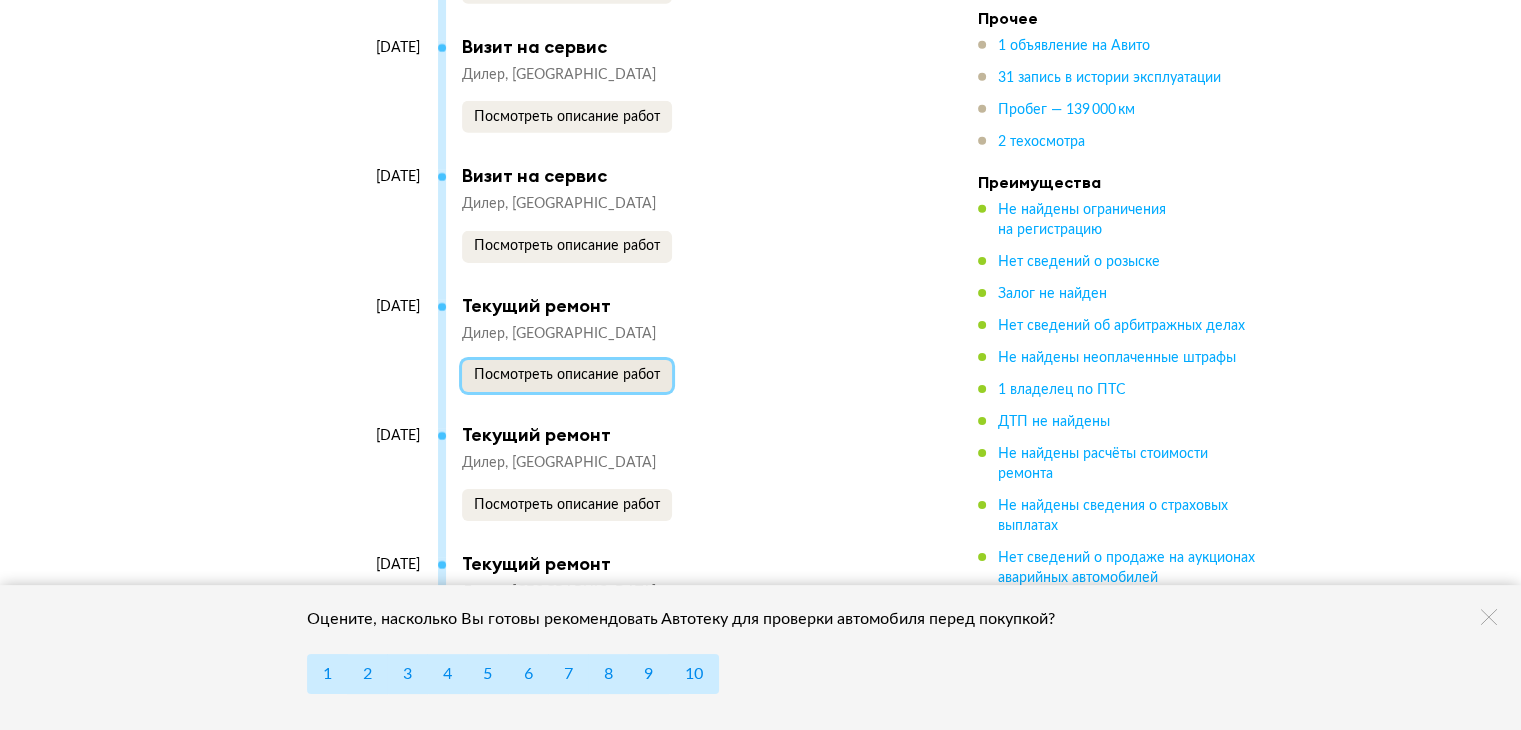 click on "Посмотреть описание работ" at bounding box center [567, 375] 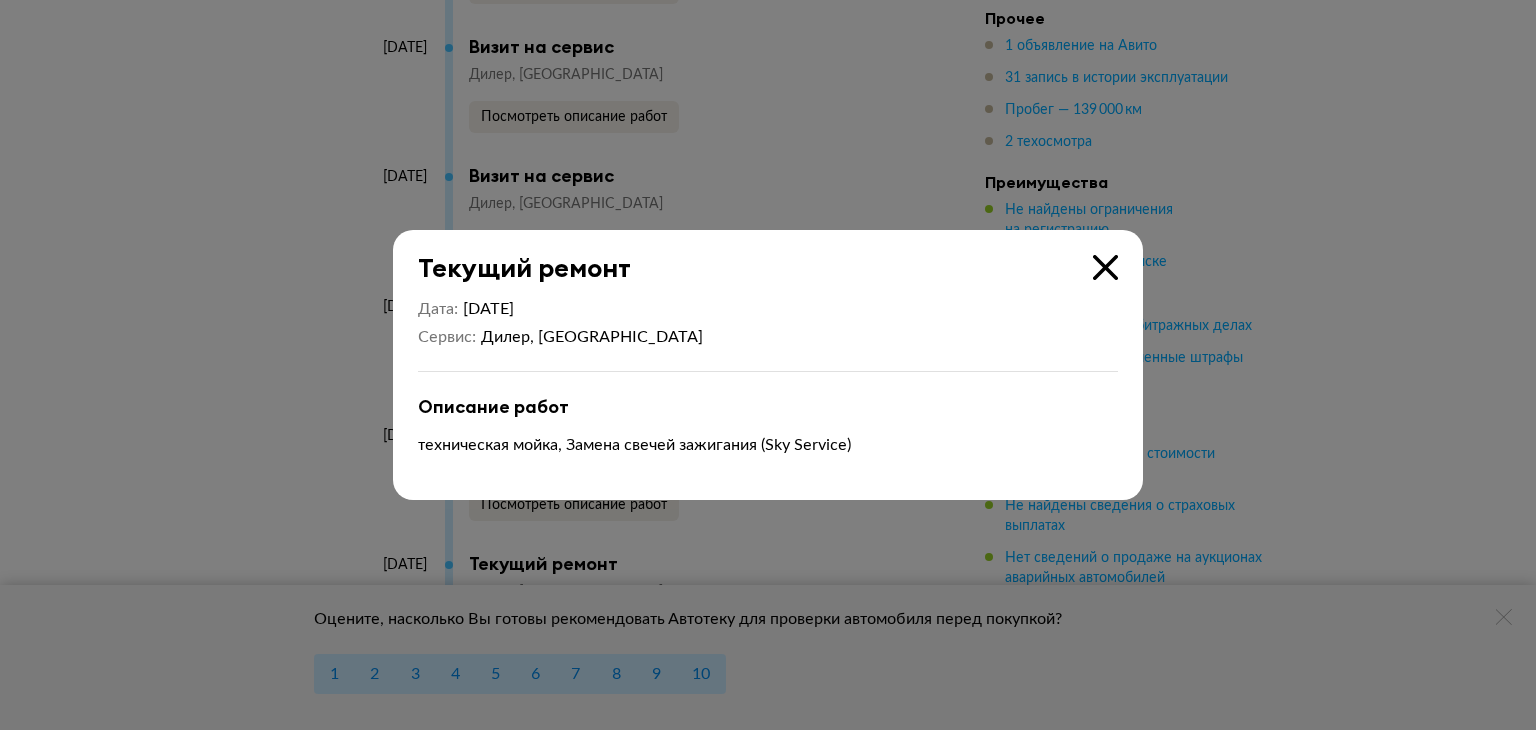 click on "Текущий ремонт Дата [DATE] [PERSON_NAME], KAZAN Описание работ техническая мойка, Замена свечей зажигания (Sky Service)" at bounding box center (768, 365) 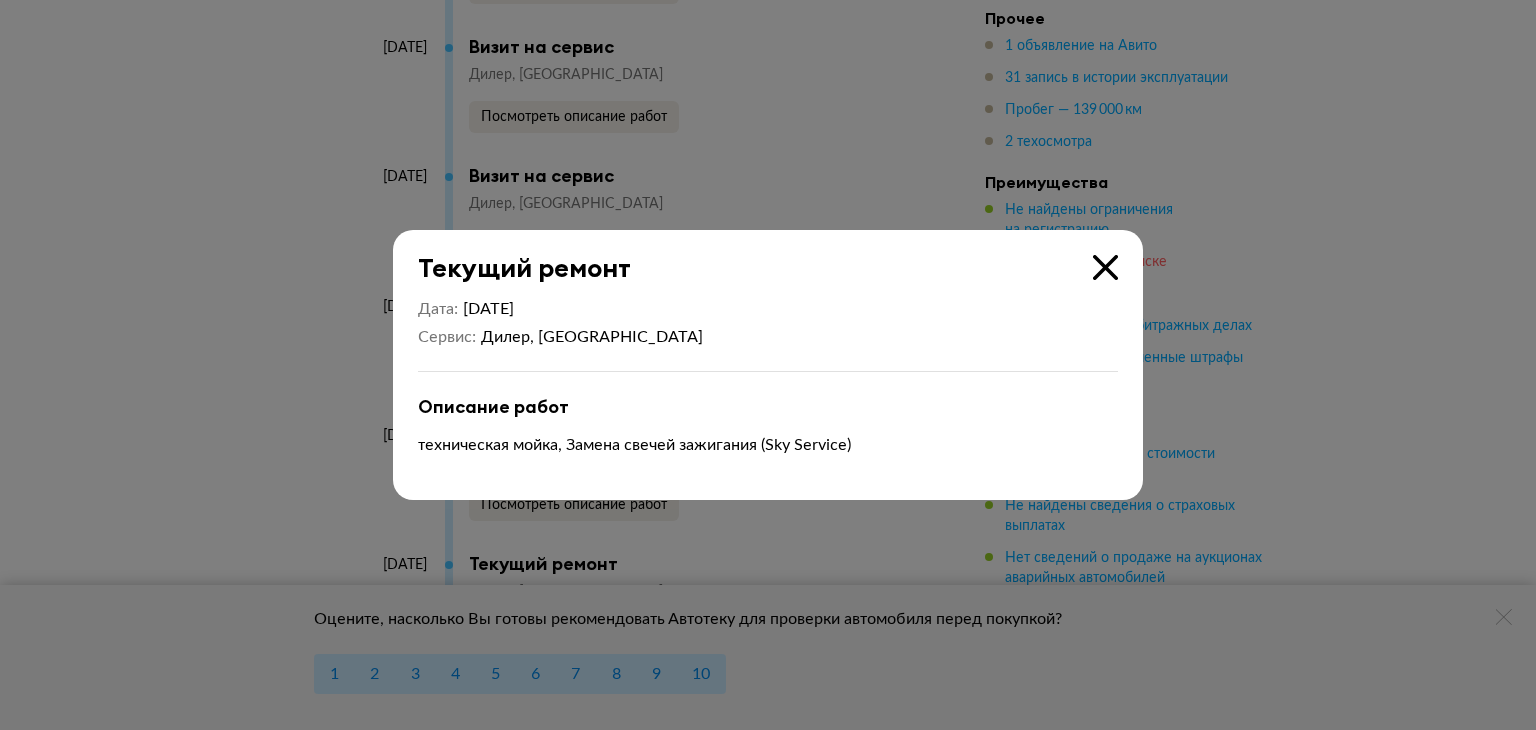 click at bounding box center [1105, 267] 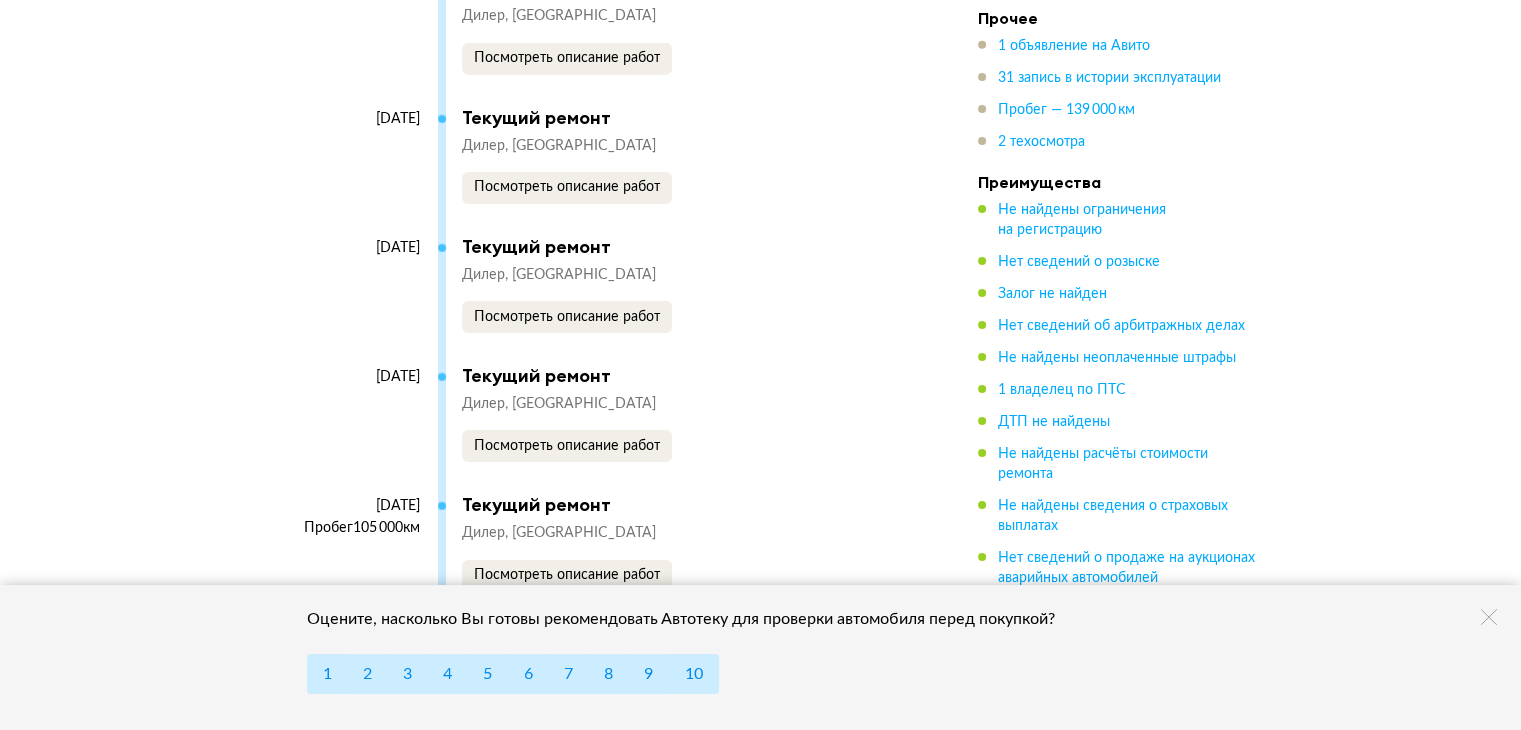 scroll, scrollTop: 6600, scrollLeft: 0, axis: vertical 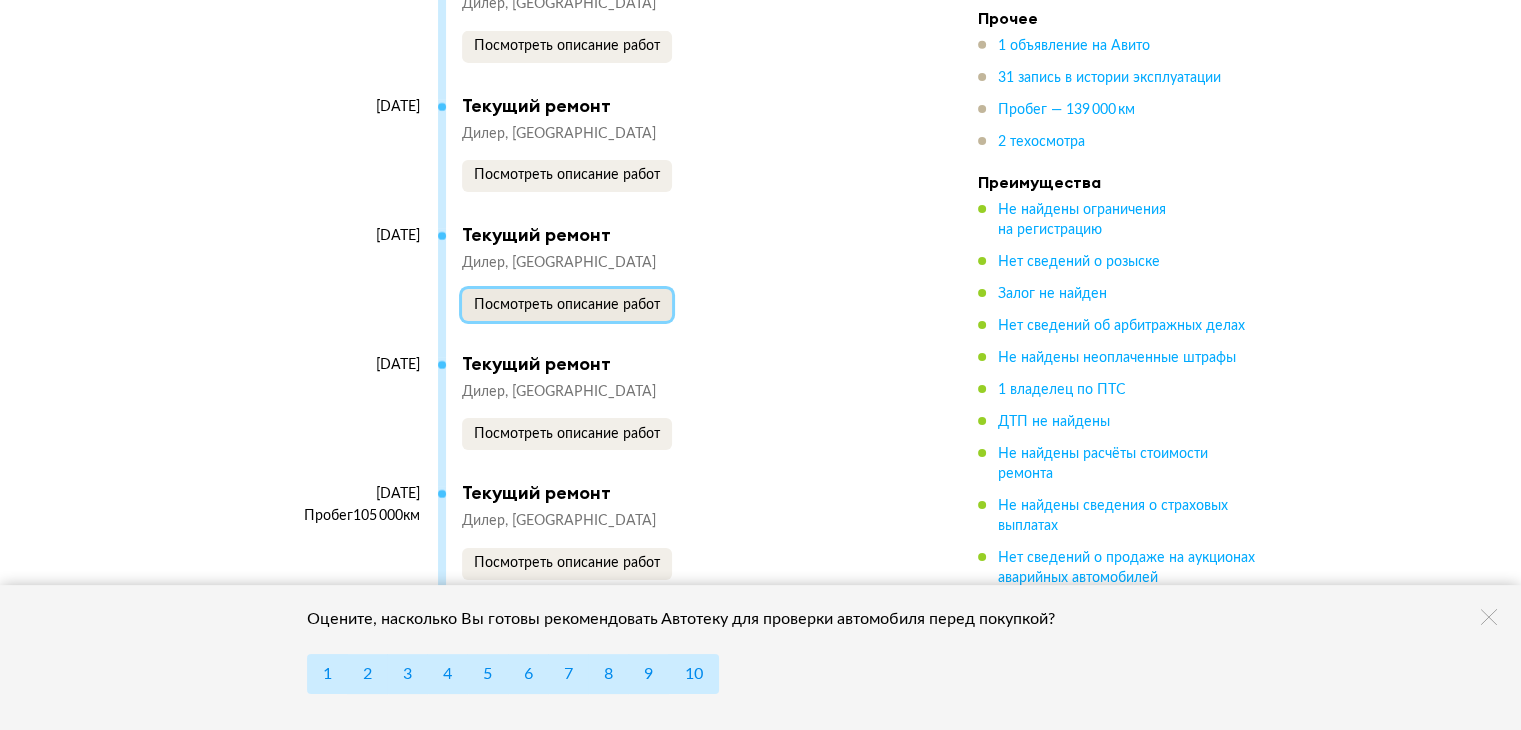 click on "Посмотреть описание работ" at bounding box center [567, 305] 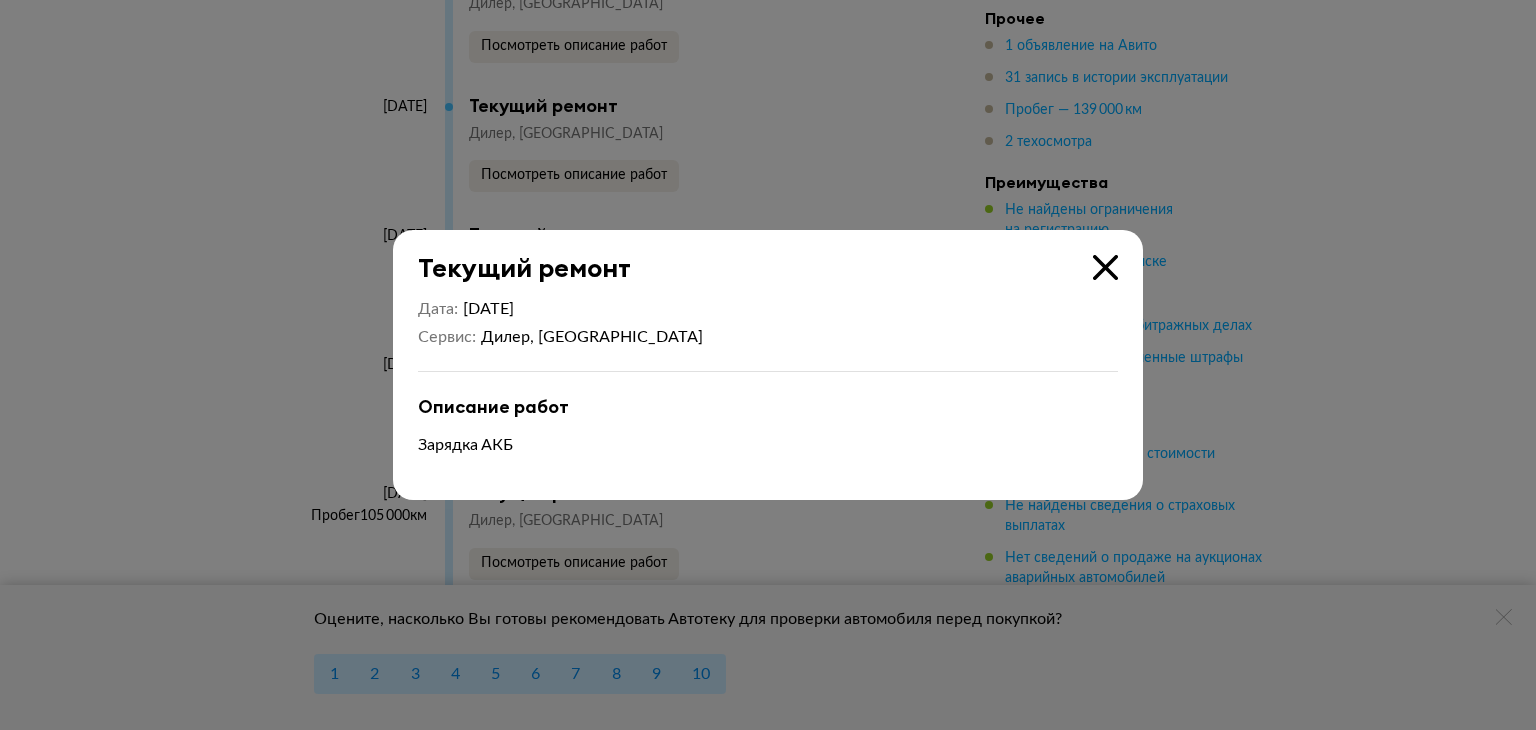 click on "Текущий ремонт" at bounding box center [755, 256] 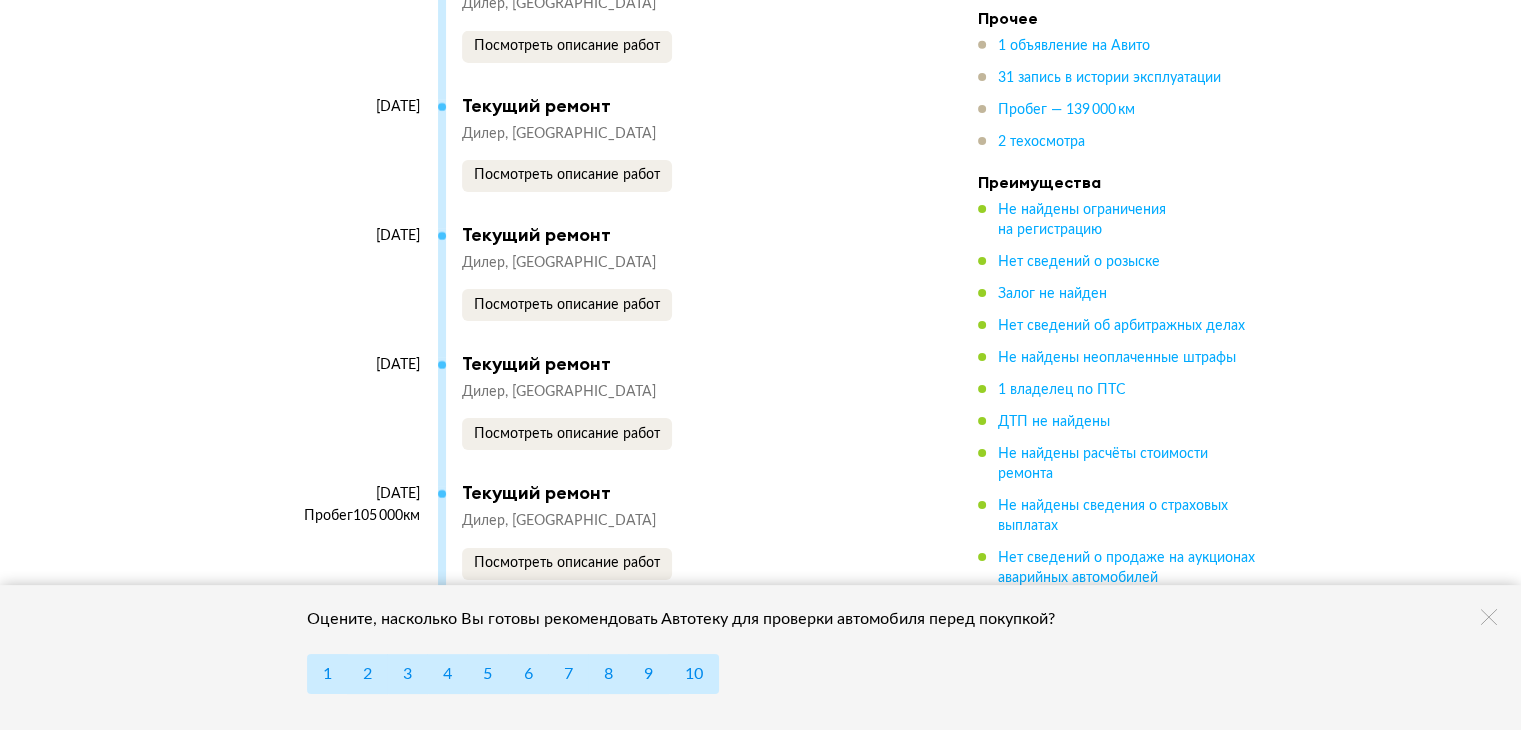 click on "[DATE] Текущий ремонт Дилер KAZAN Посмотреть описание работ" at bounding box center [593, 417] 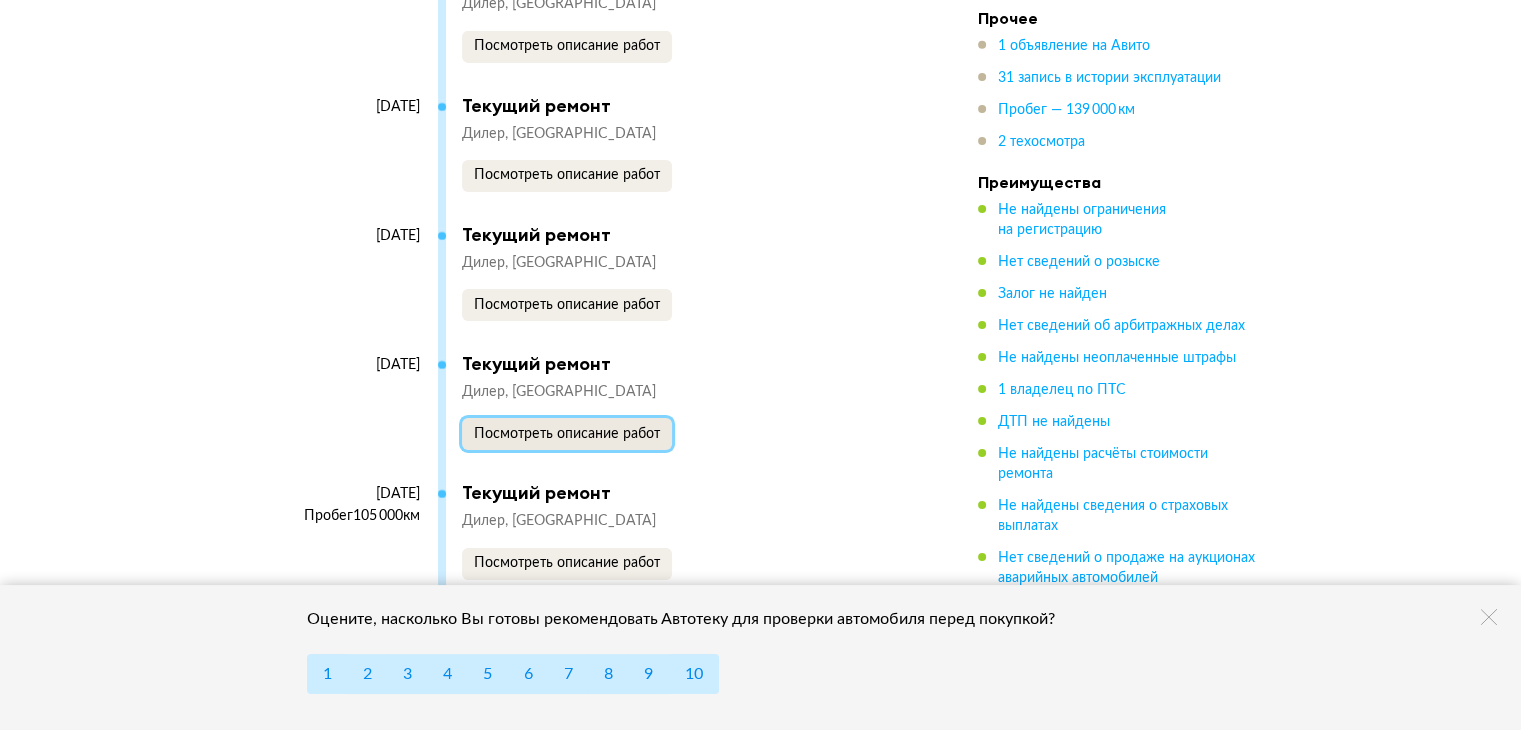 click on "Посмотреть описание работ" at bounding box center [567, 434] 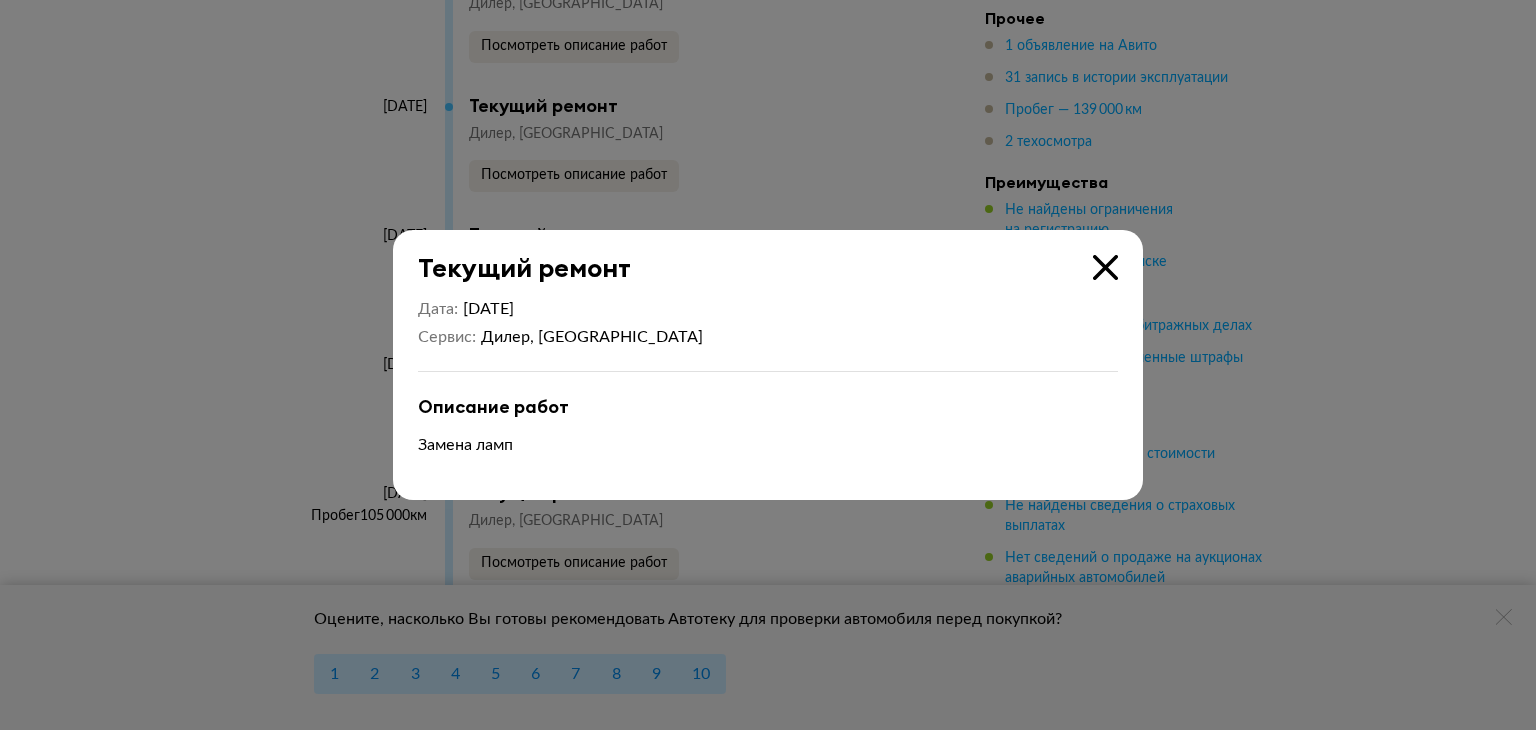 click at bounding box center (1105, 267) 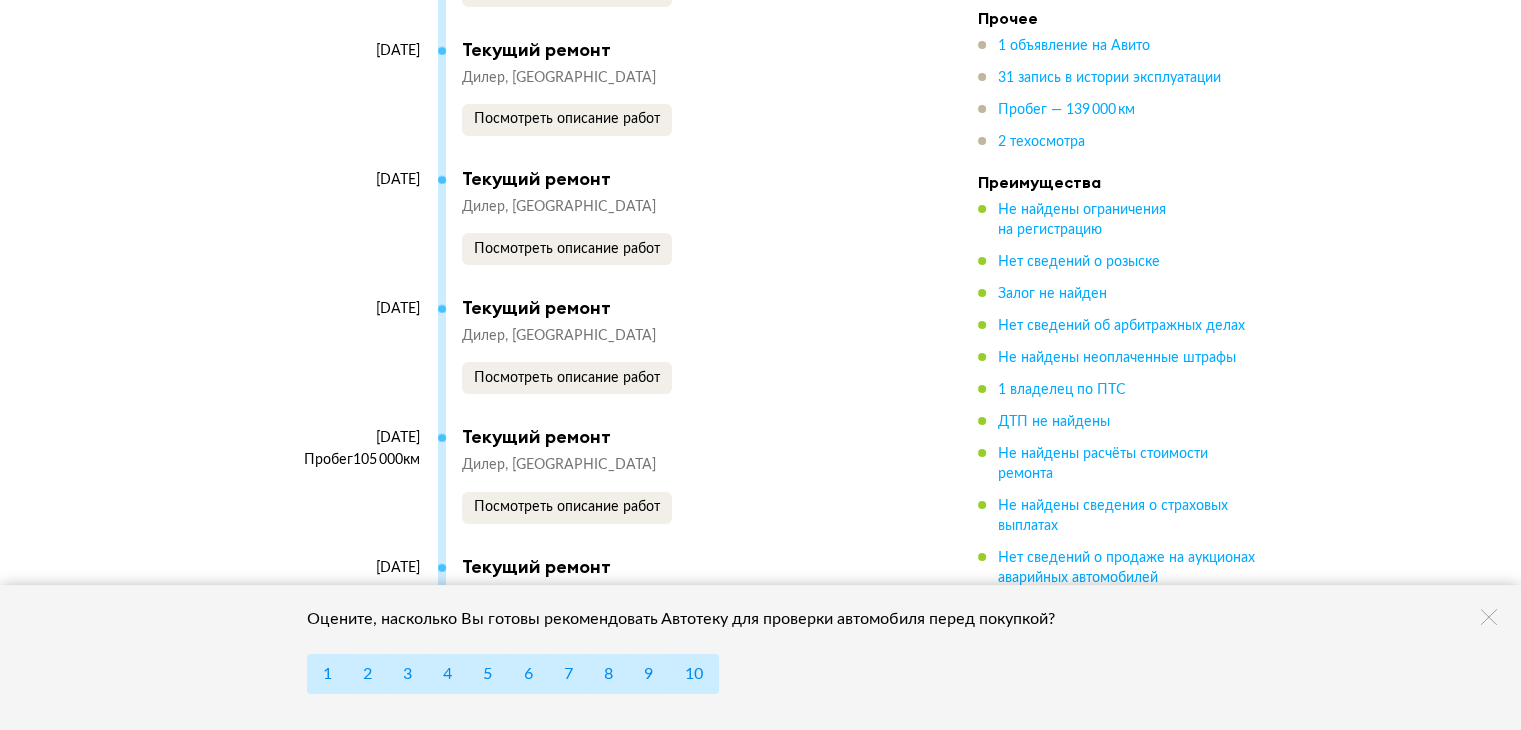 scroll, scrollTop: 6700, scrollLeft: 0, axis: vertical 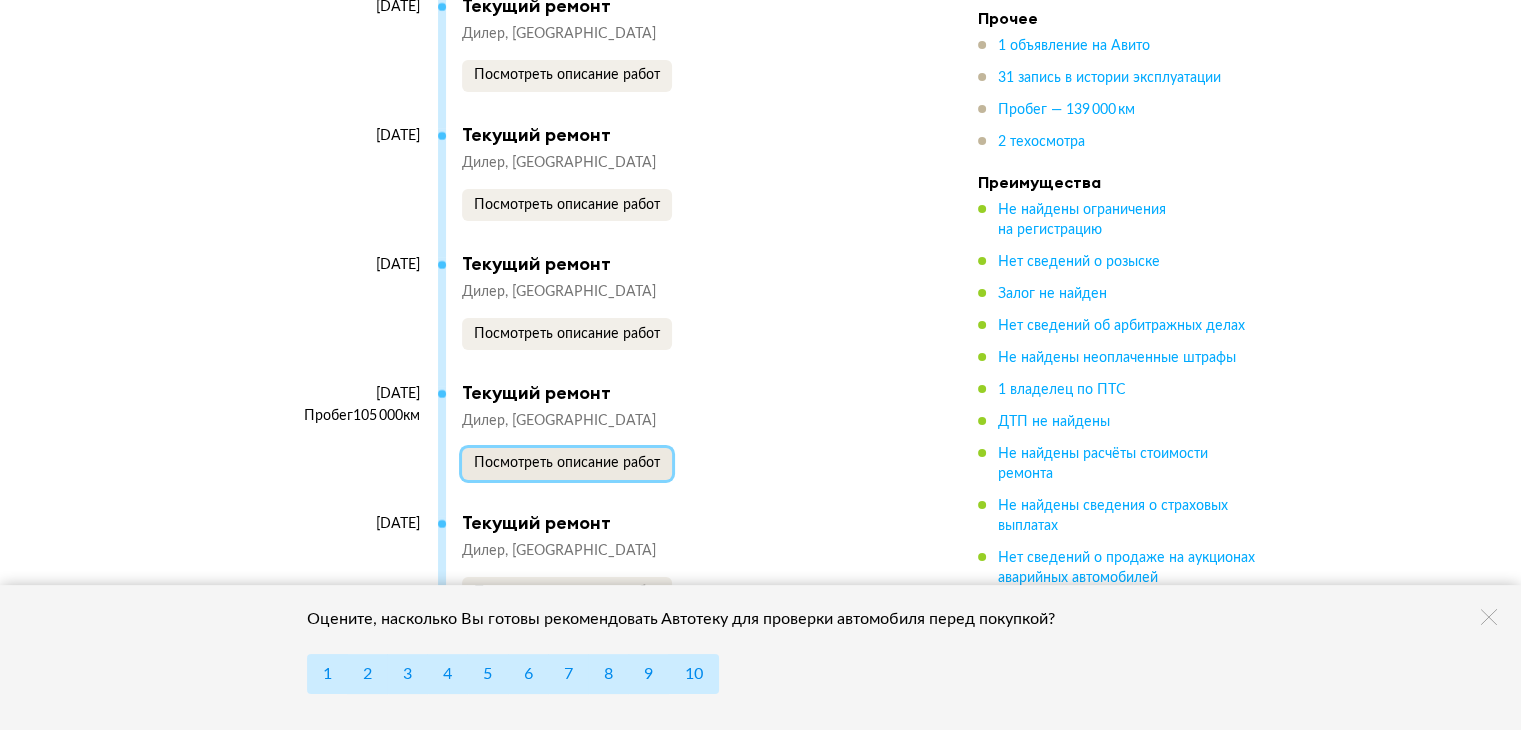 click on "Посмотреть описание работ" at bounding box center [567, 463] 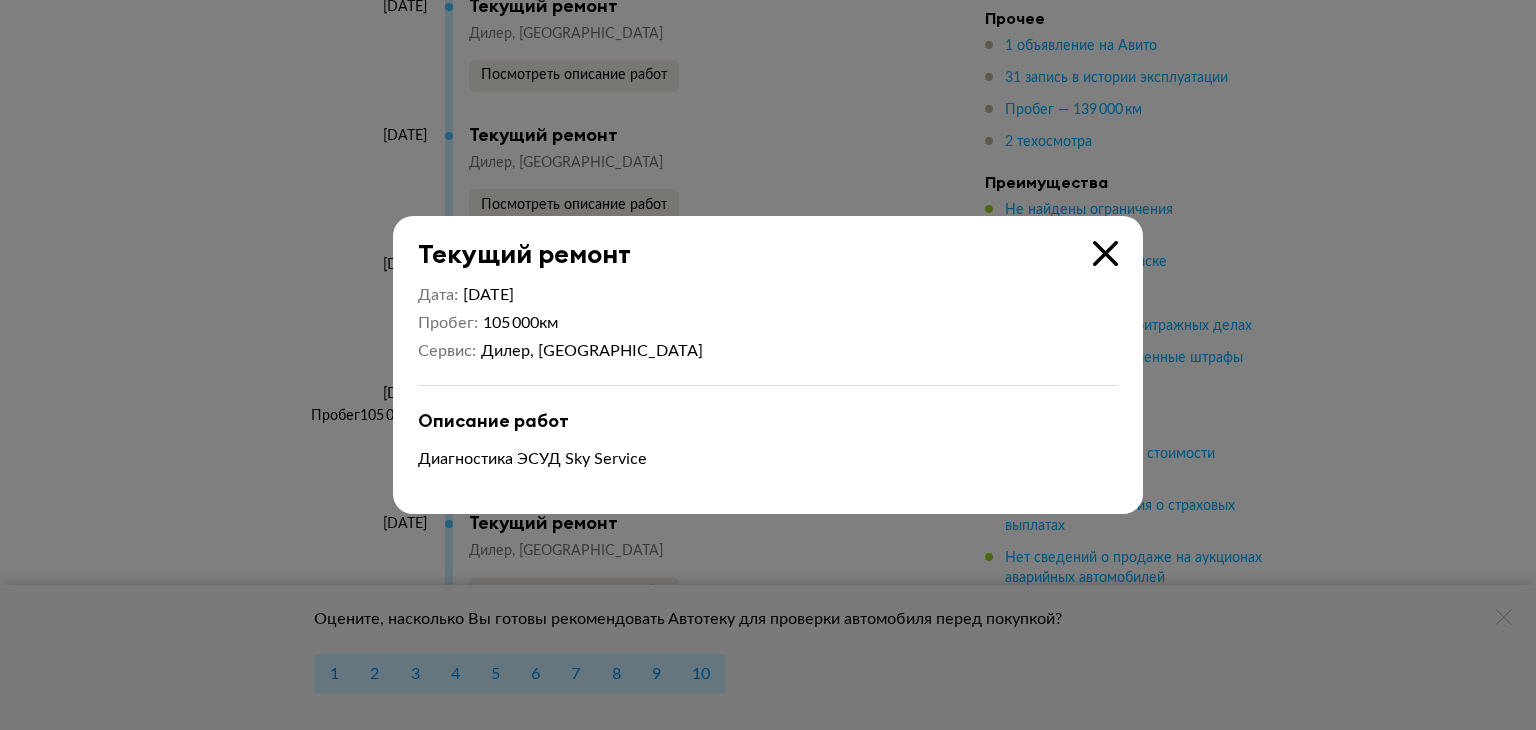 click at bounding box center (1105, 253) 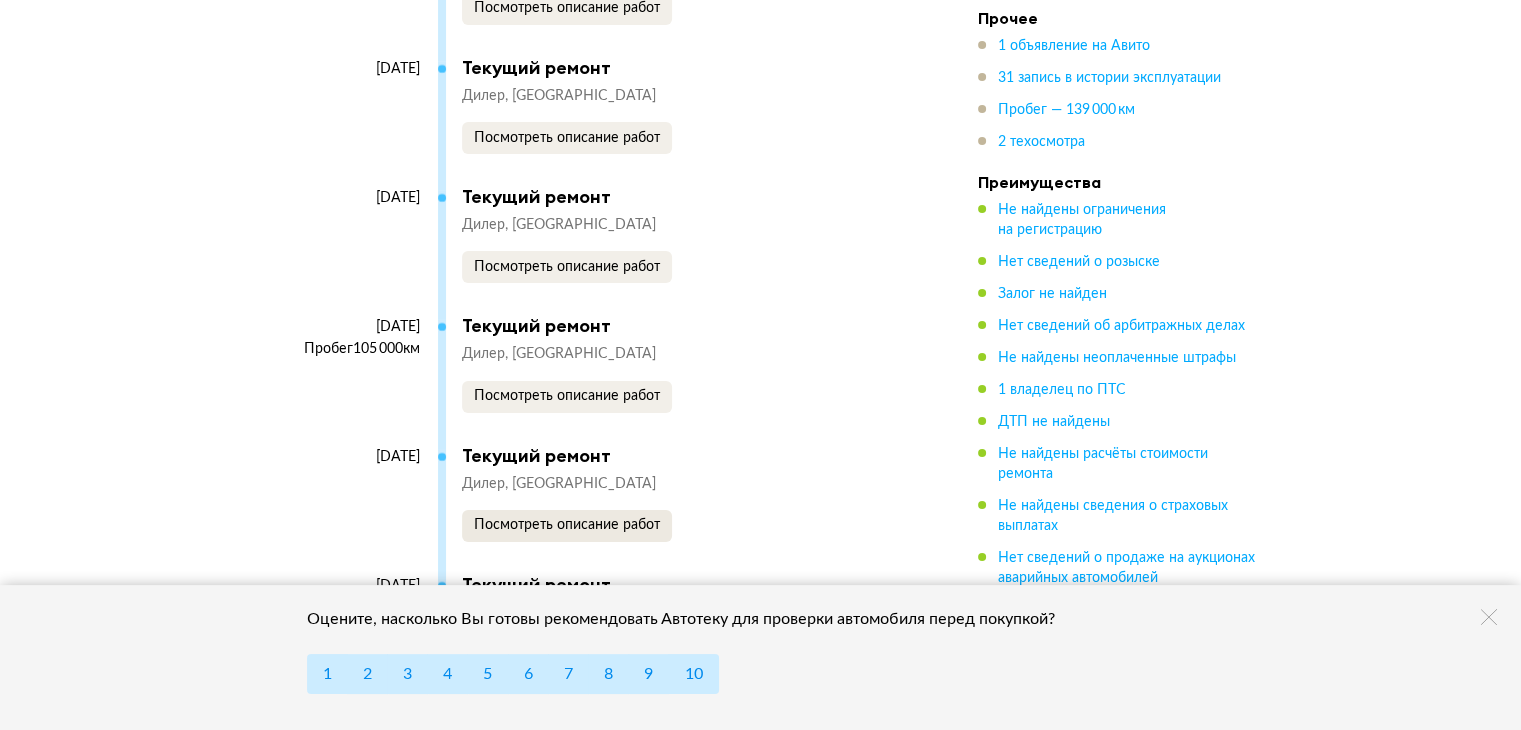 scroll, scrollTop: 6900, scrollLeft: 0, axis: vertical 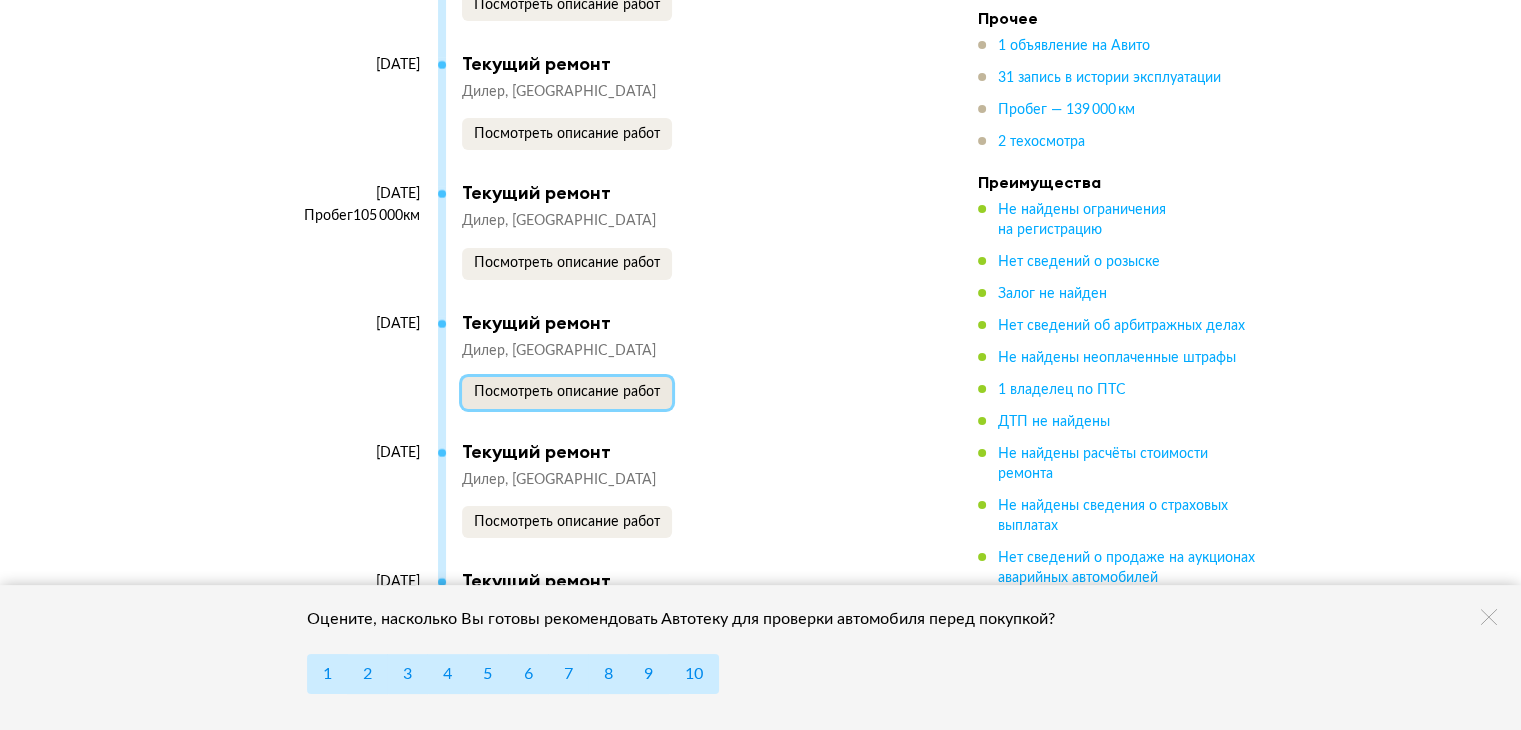 click on "Посмотреть описание работ" at bounding box center (567, 392) 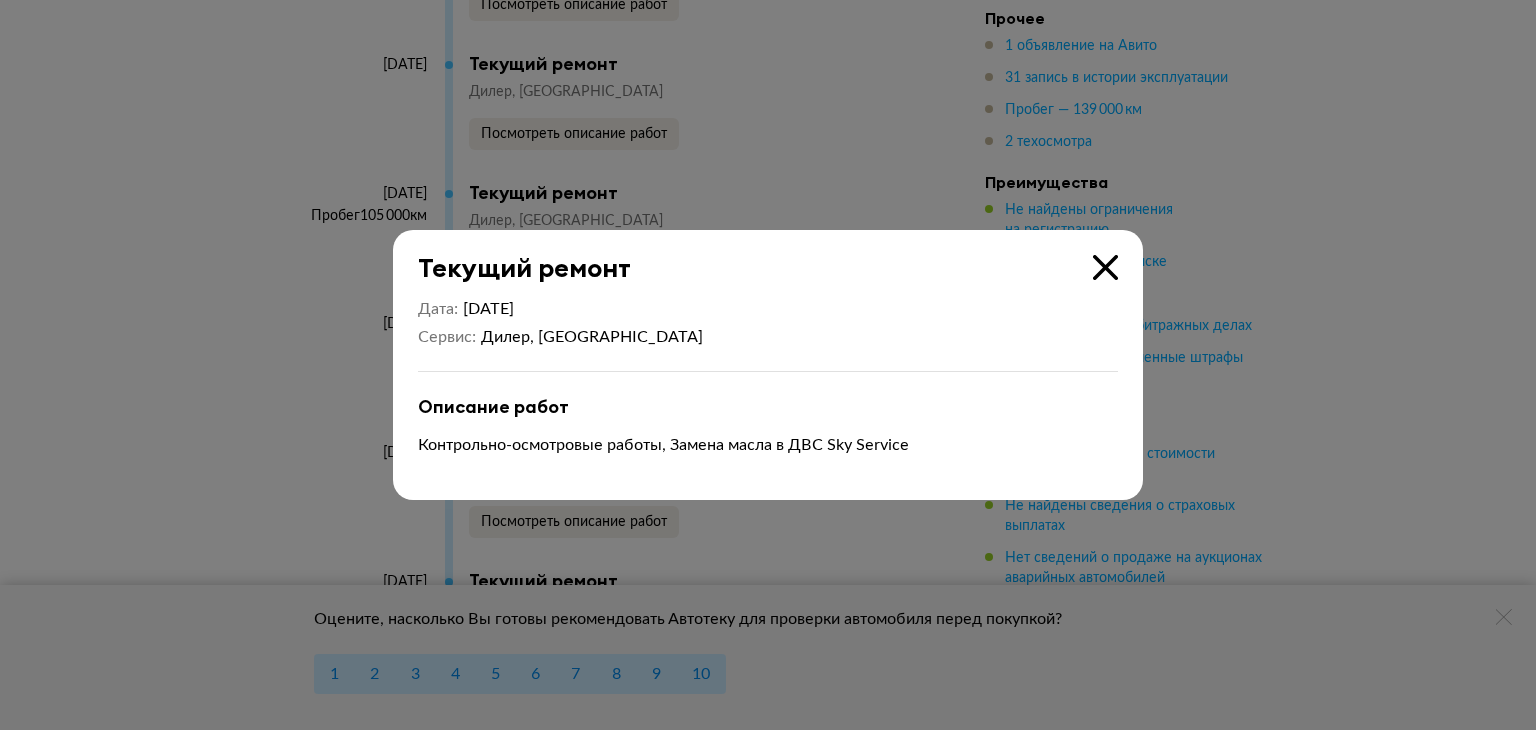click at bounding box center [1105, 267] 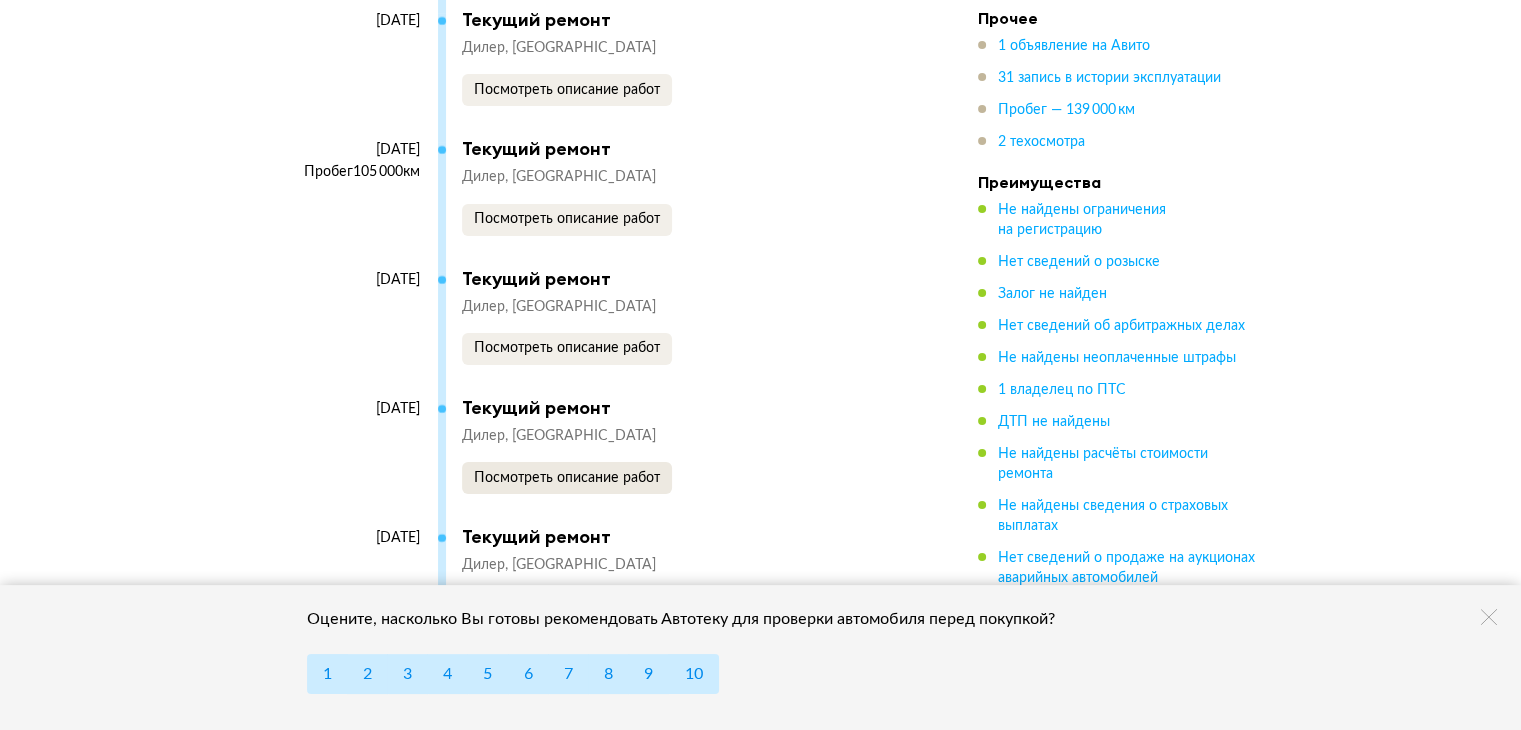 scroll, scrollTop: 7000, scrollLeft: 0, axis: vertical 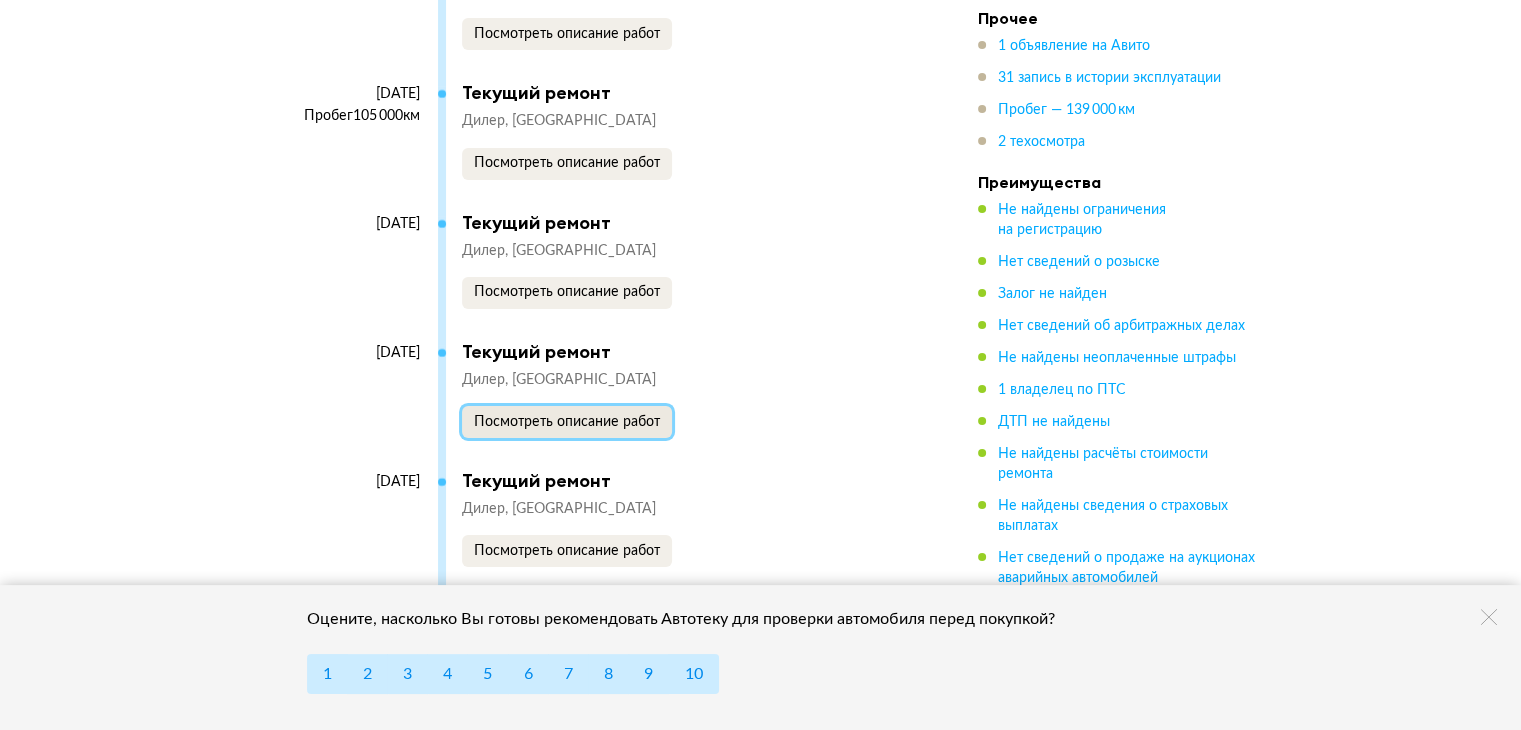 click on "Посмотреть описание работ" at bounding box center (567, 422) 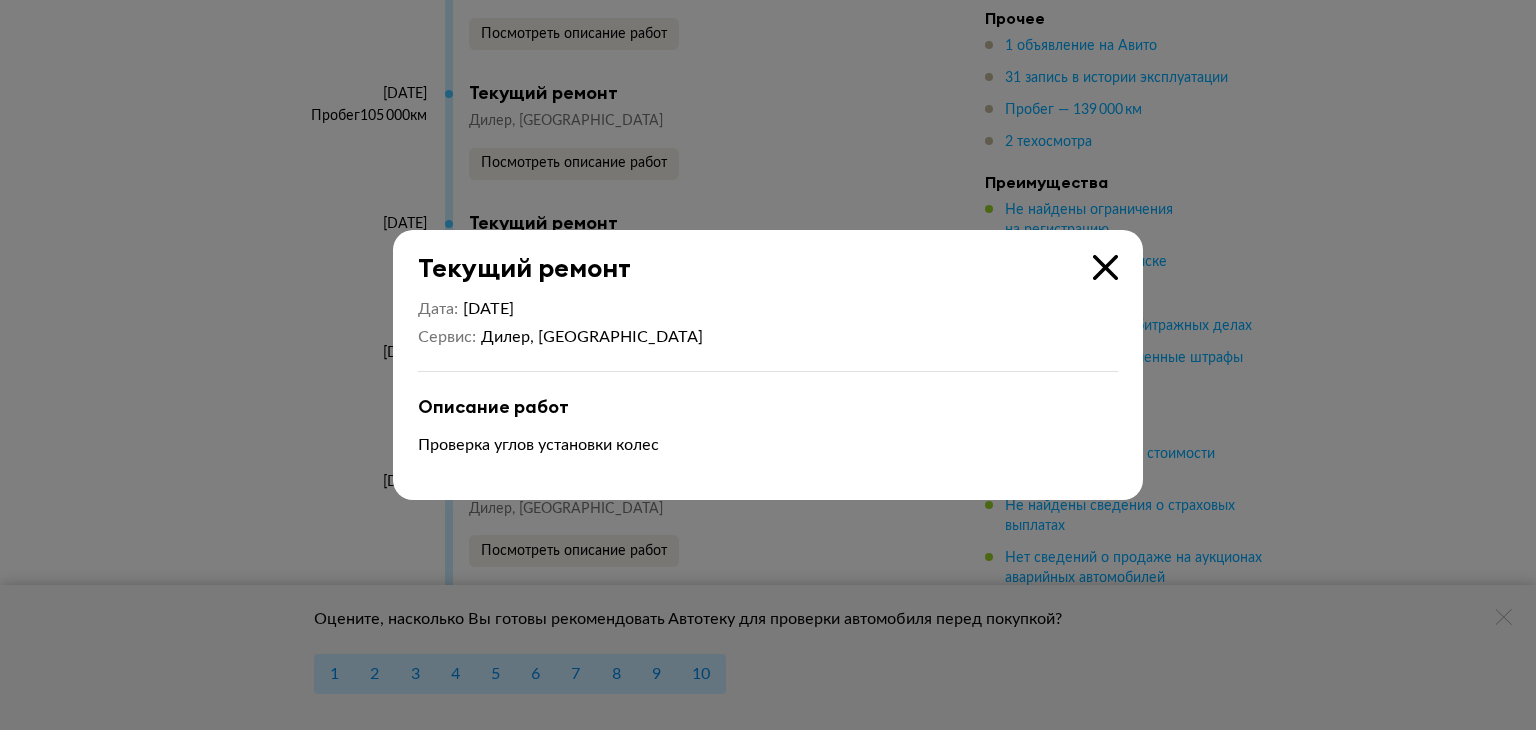 click at bounding box center (1105, 267) 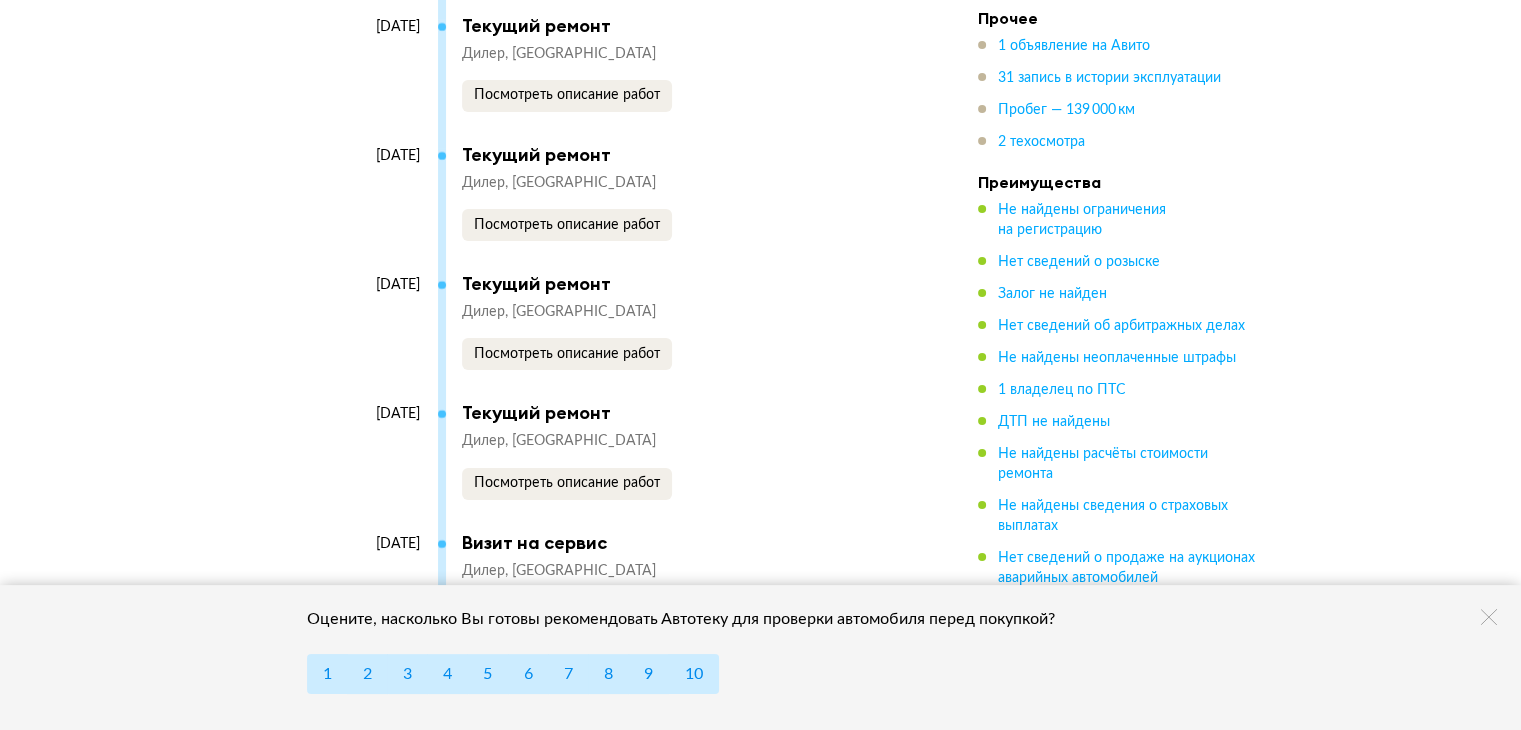 scroll, scrollTop: 7200, scrollLeft: 0, axis: vertical 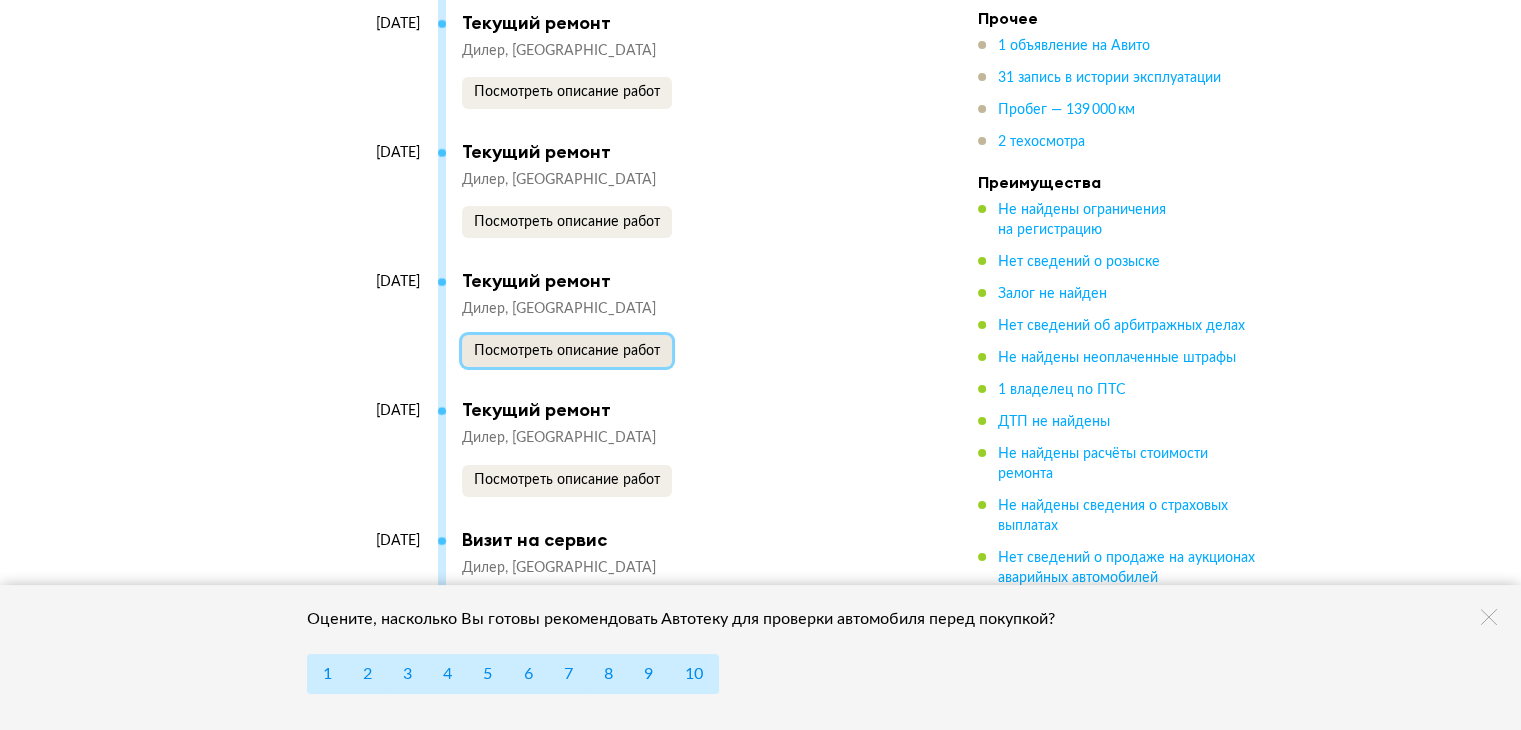 click on "Посмотреть описание работ" at bounding box center [567, 351] 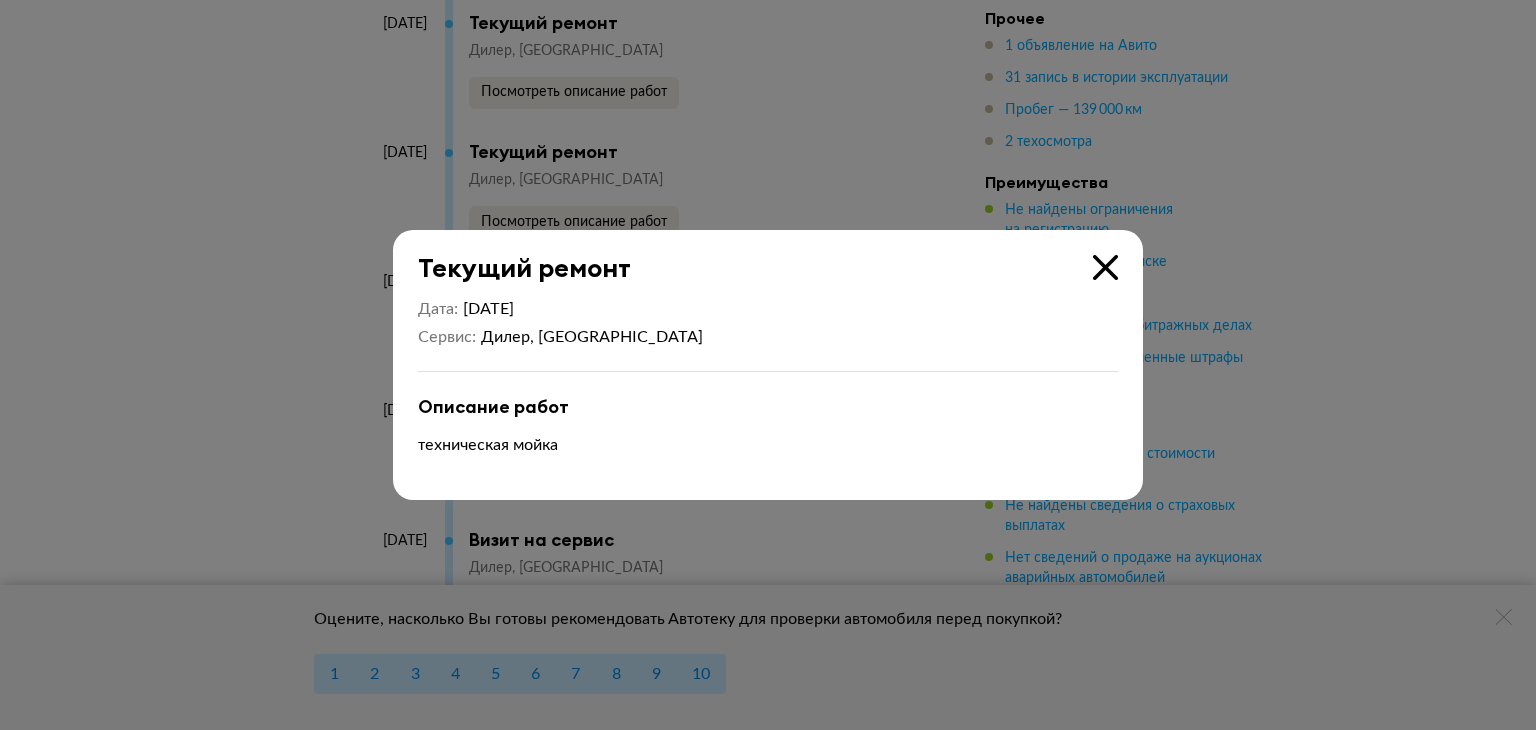 click at bounding box center [1105, 267] 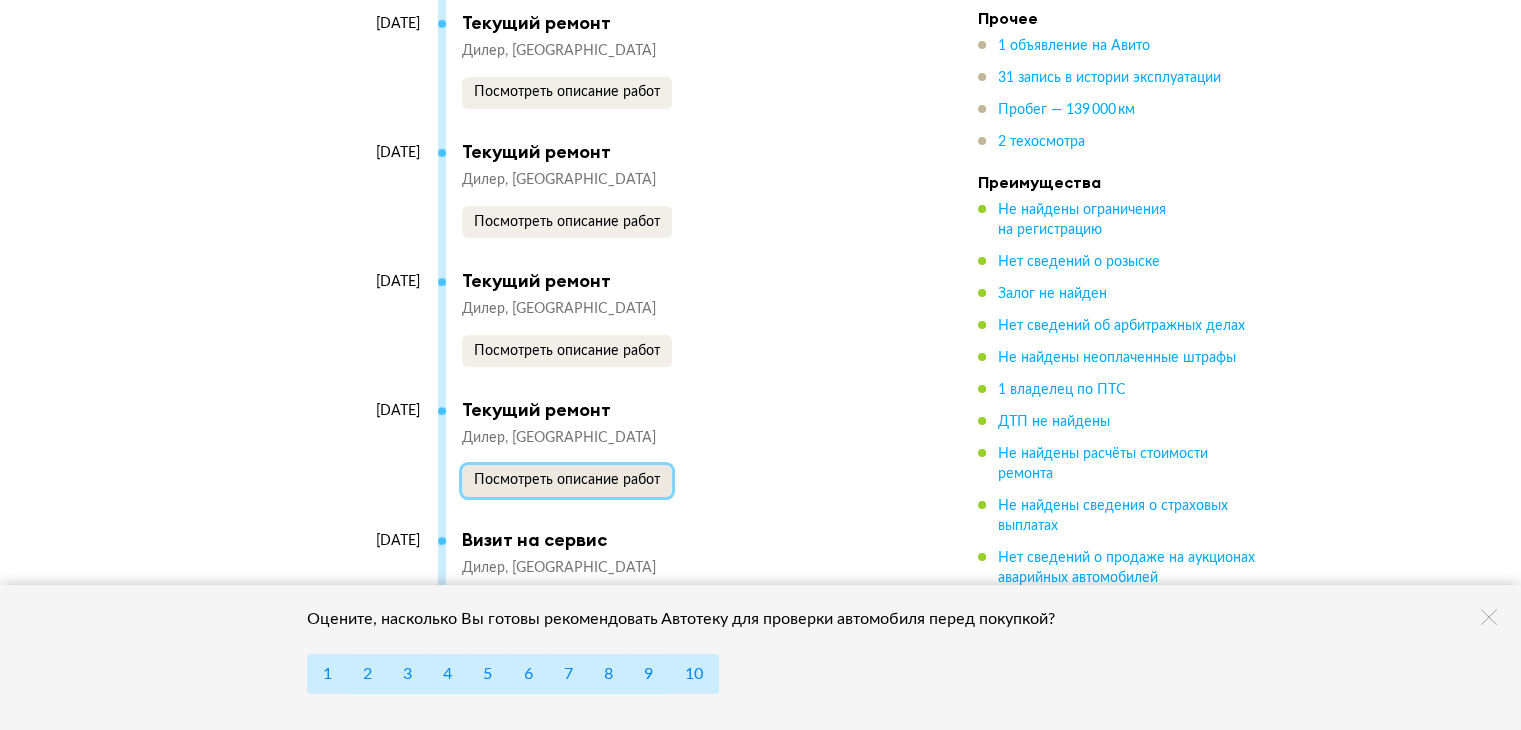 click on "Посмотреть описание работ" at bounding box center [567, 480] 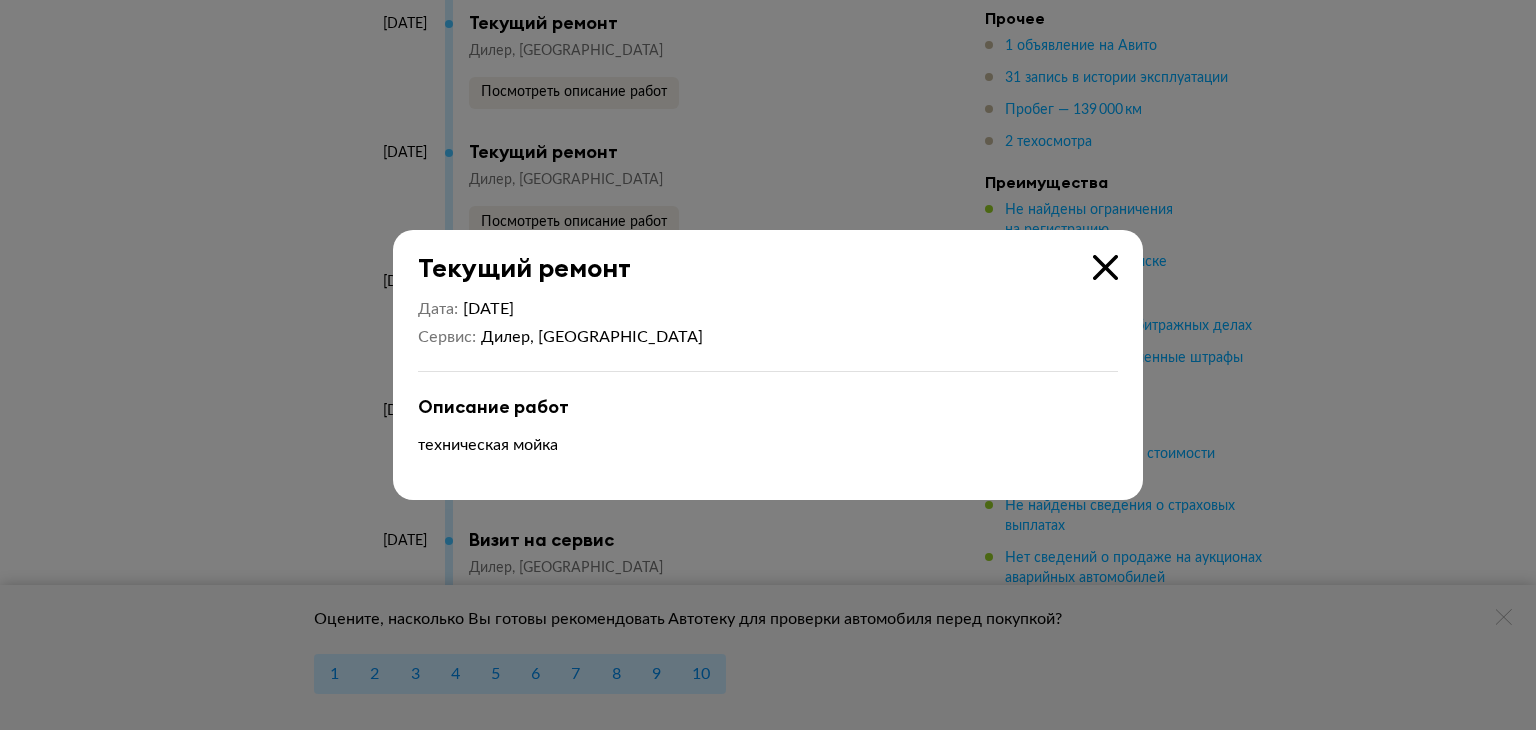 click on "Текущий ремонт Дата [DATE] [PERSON_NAME], KAZAN Описание работ техническая мойка" at bounding box center (768, 365) 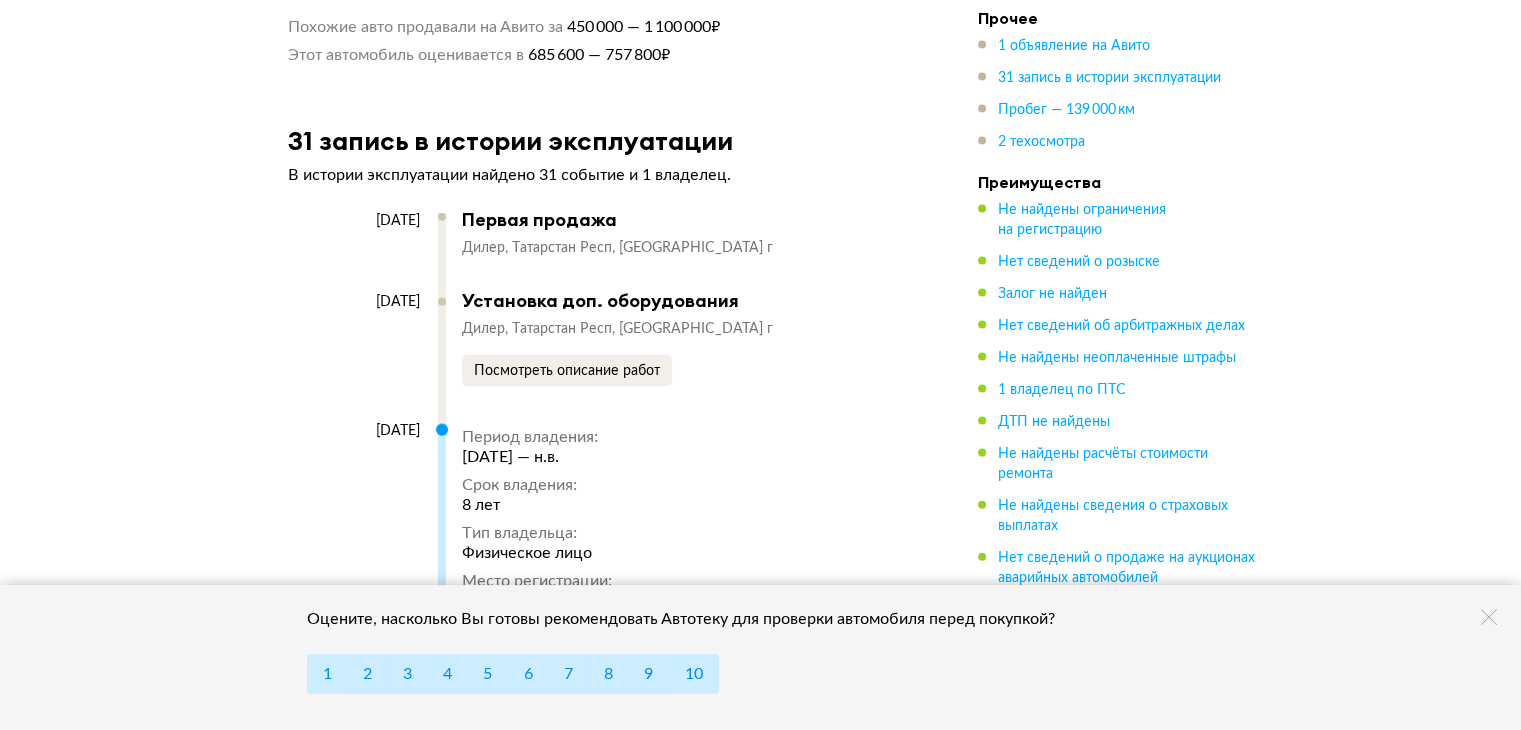 scroll, scrollTop: 4800, scrollLeft: 0, axis: vertical 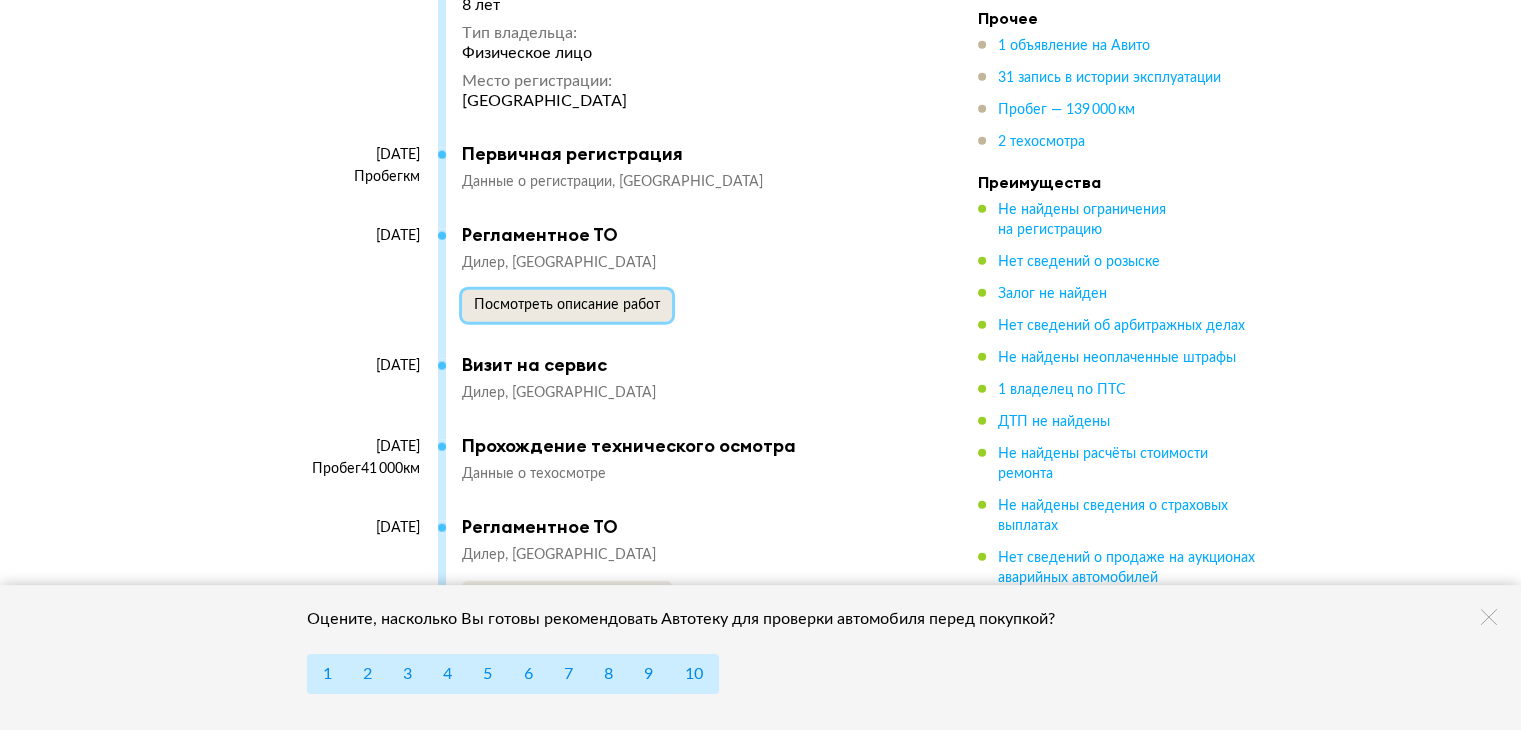 click on "Посмотреть описание работ" at bounding box center (567, 305) 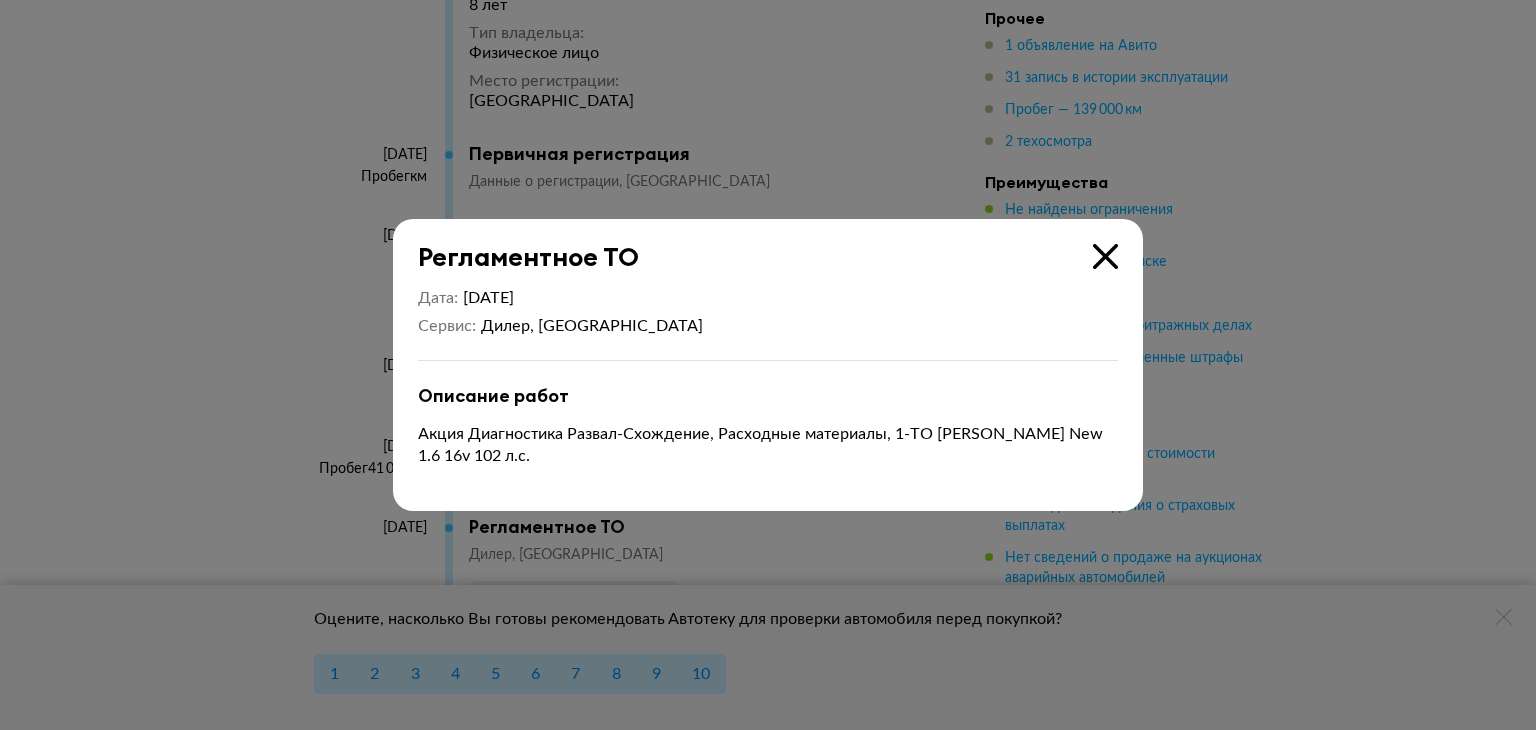 click at bounding box center (1105, 256) 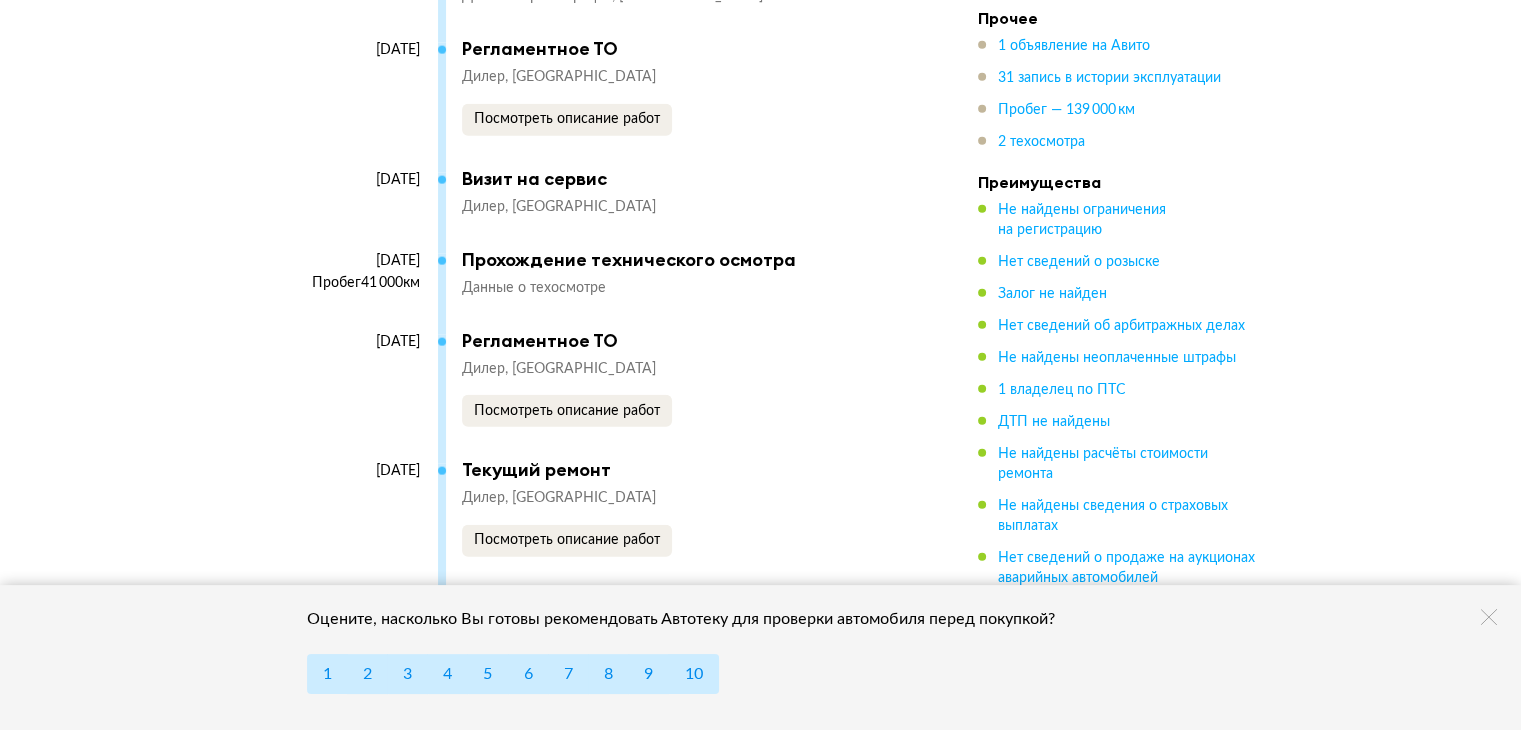 scroll, scrollTop: 5000, scrollLeft: 0, axis: vertical 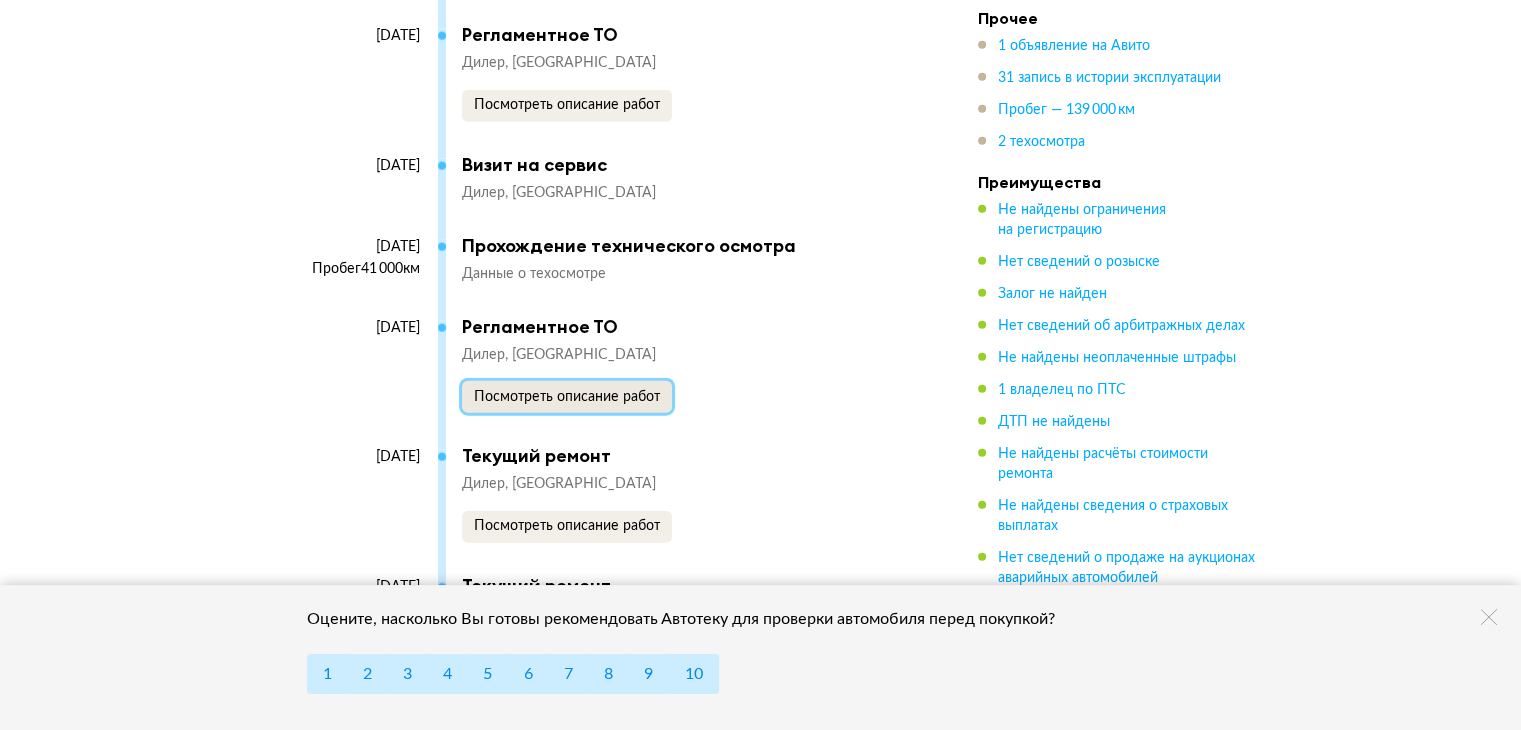 click on "Посмотреть описание работ" at bounding box center (567, 397) 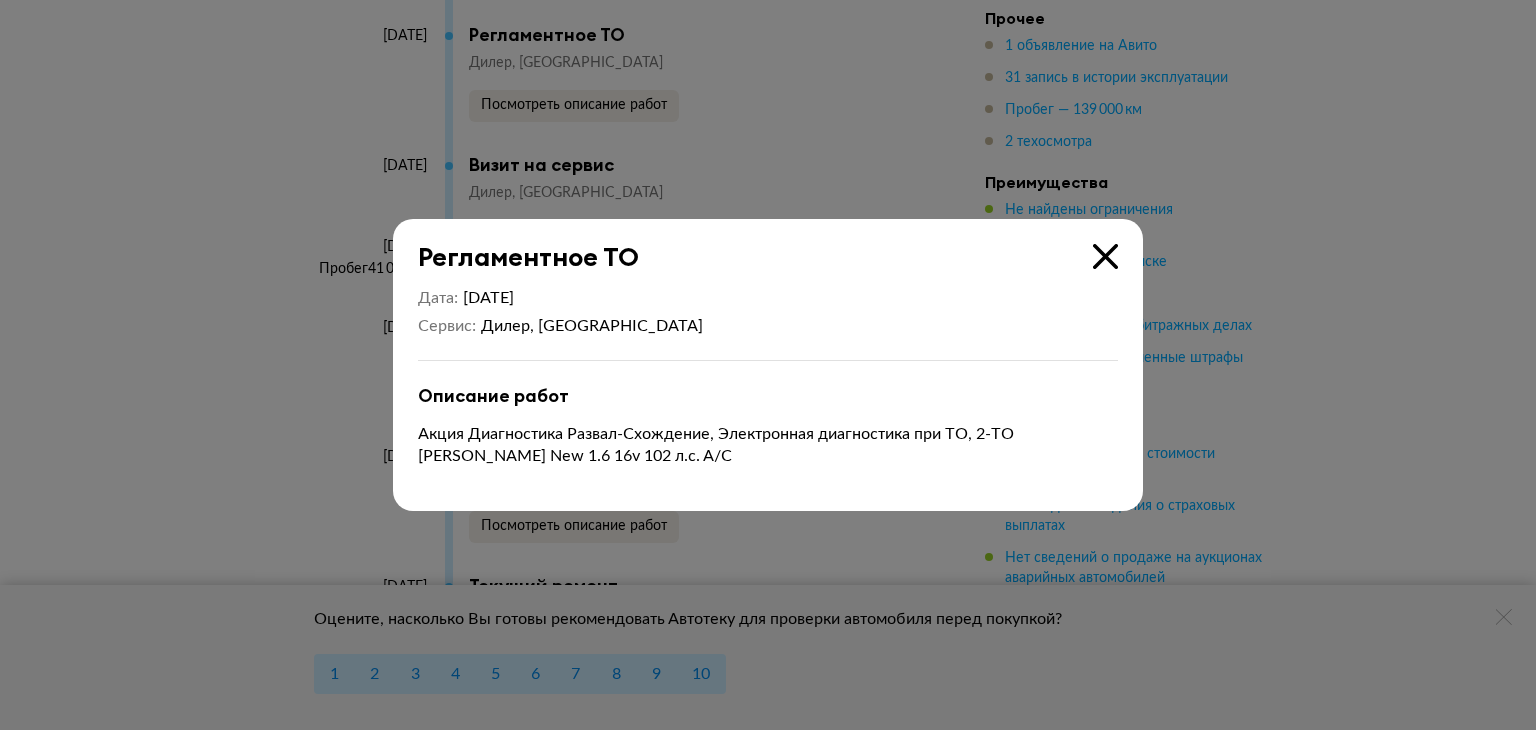 click on "Регламентное ТО Дата [DATE] [PERSON_NAME], KAZAN Описание работ Акция Диагностика Развал-Схождение, Электронная диагностика при ТО, 2-TO [PERSON_NAME] New 1.6 16v 102 л.с. А/С" at bounding box center [768, 365] 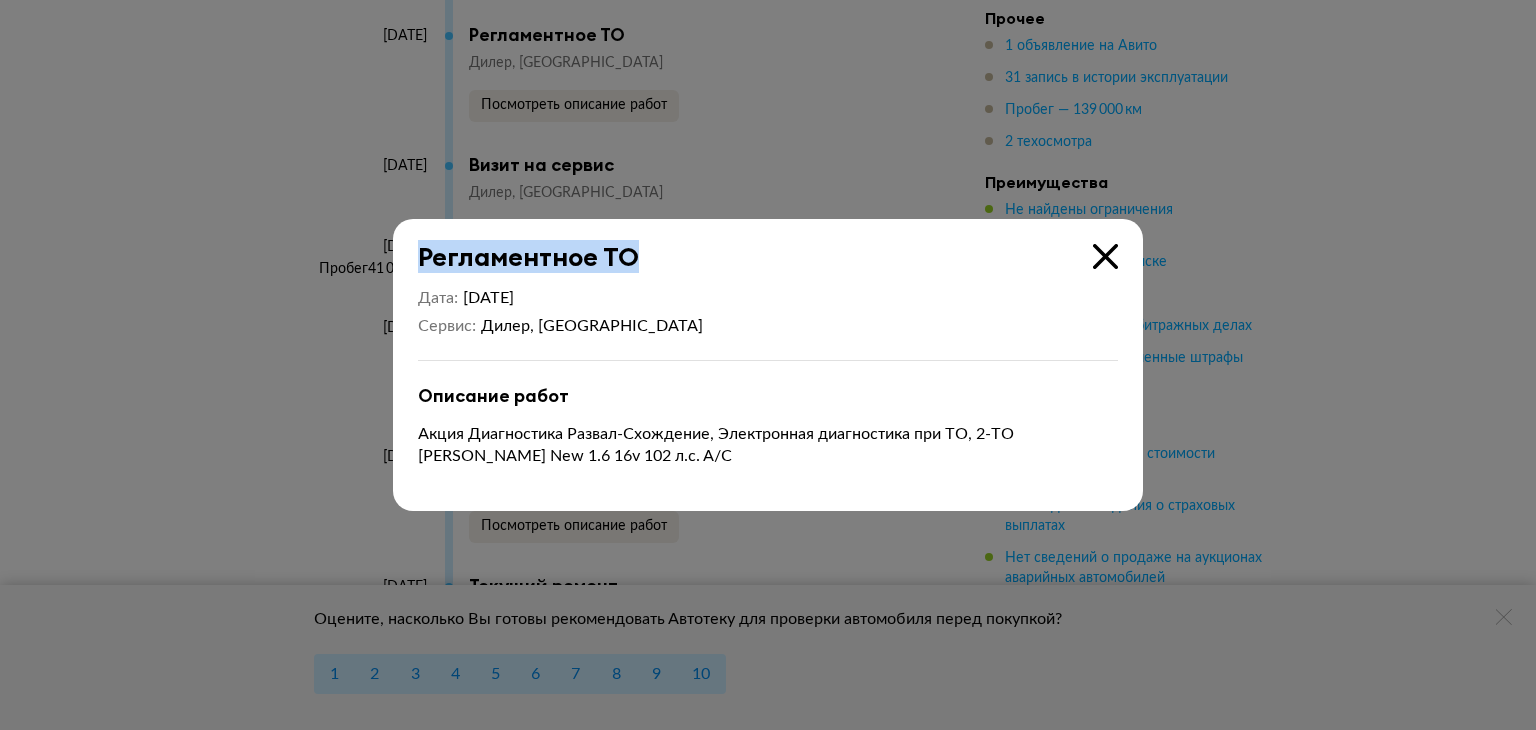 click on "Регламентное ТО Дата [DATE] [PERSON_NAME], KAZAN Описание работ Акция Диагностика Развал-Схождение, Электронная диагностика при ТО, 2-TO [PERSON_NAME] New 1.6 16v 102 л.с. А/С" at bounding box center [768, 365] 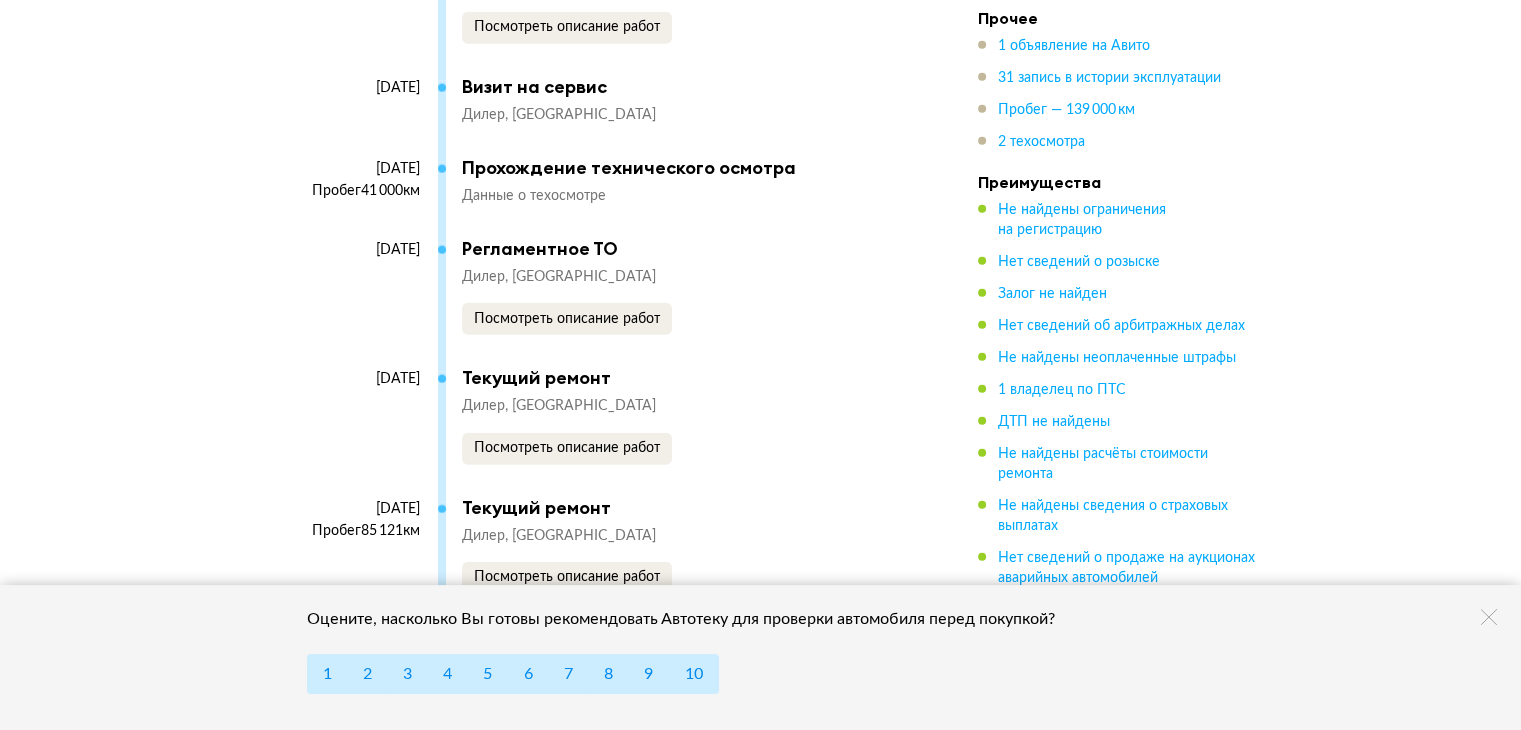 scroll, scrollTop: 5200, scrollLeft: 0, axis: vertical 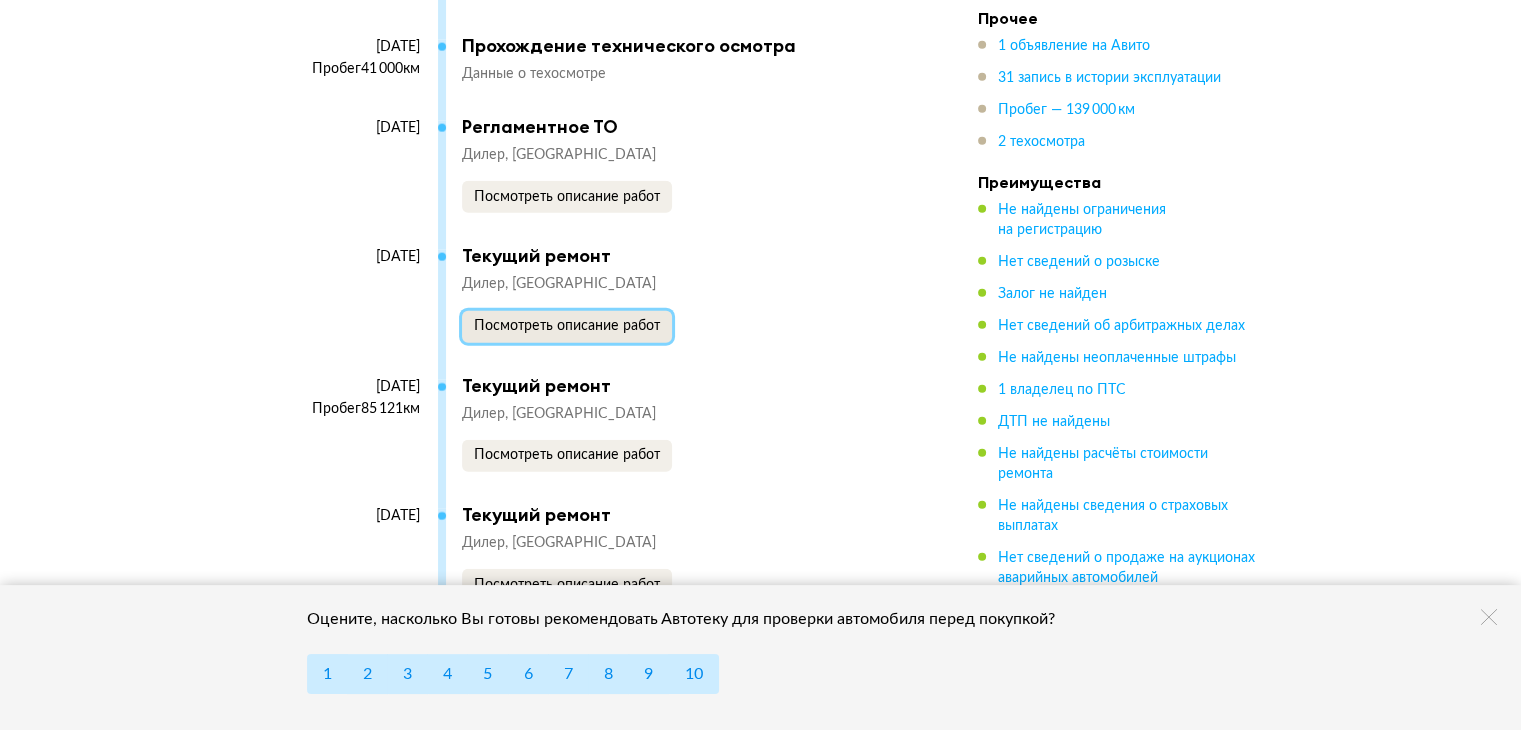 click on "Посмотреть описание работ" at bounding box center [567, 326] 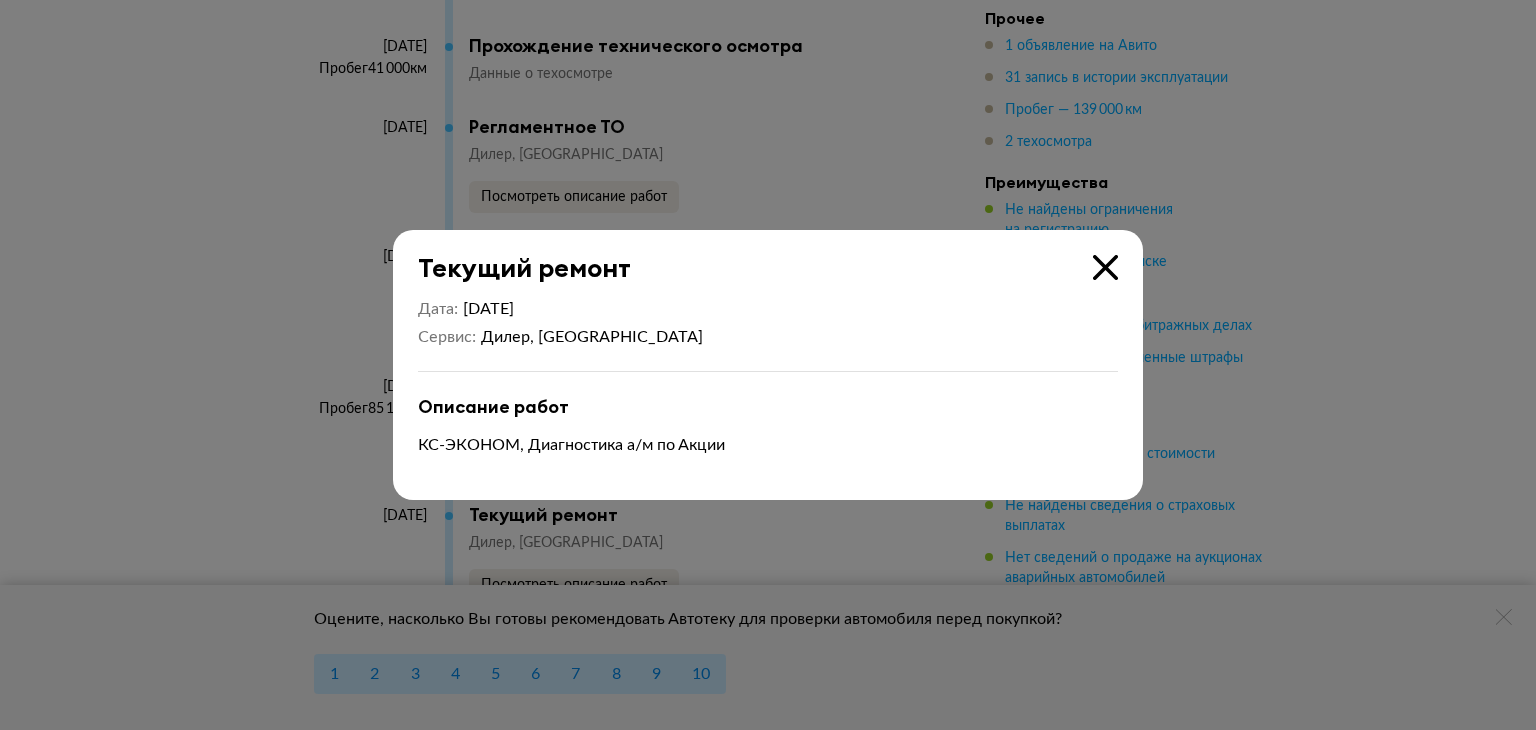click at bounding box center [1105, 267] 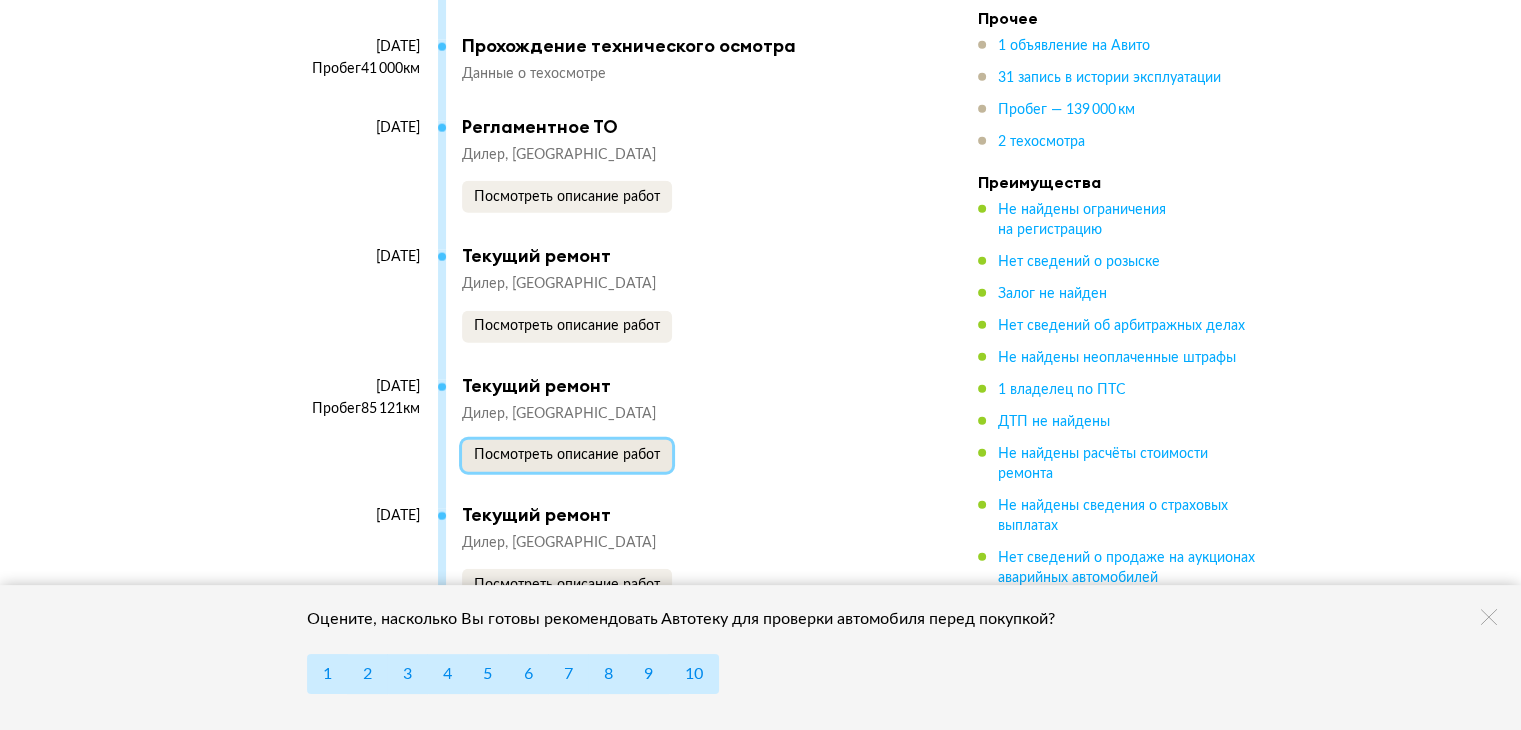 click on "Посмотреть описание работ" at bounding box center [567, 455] 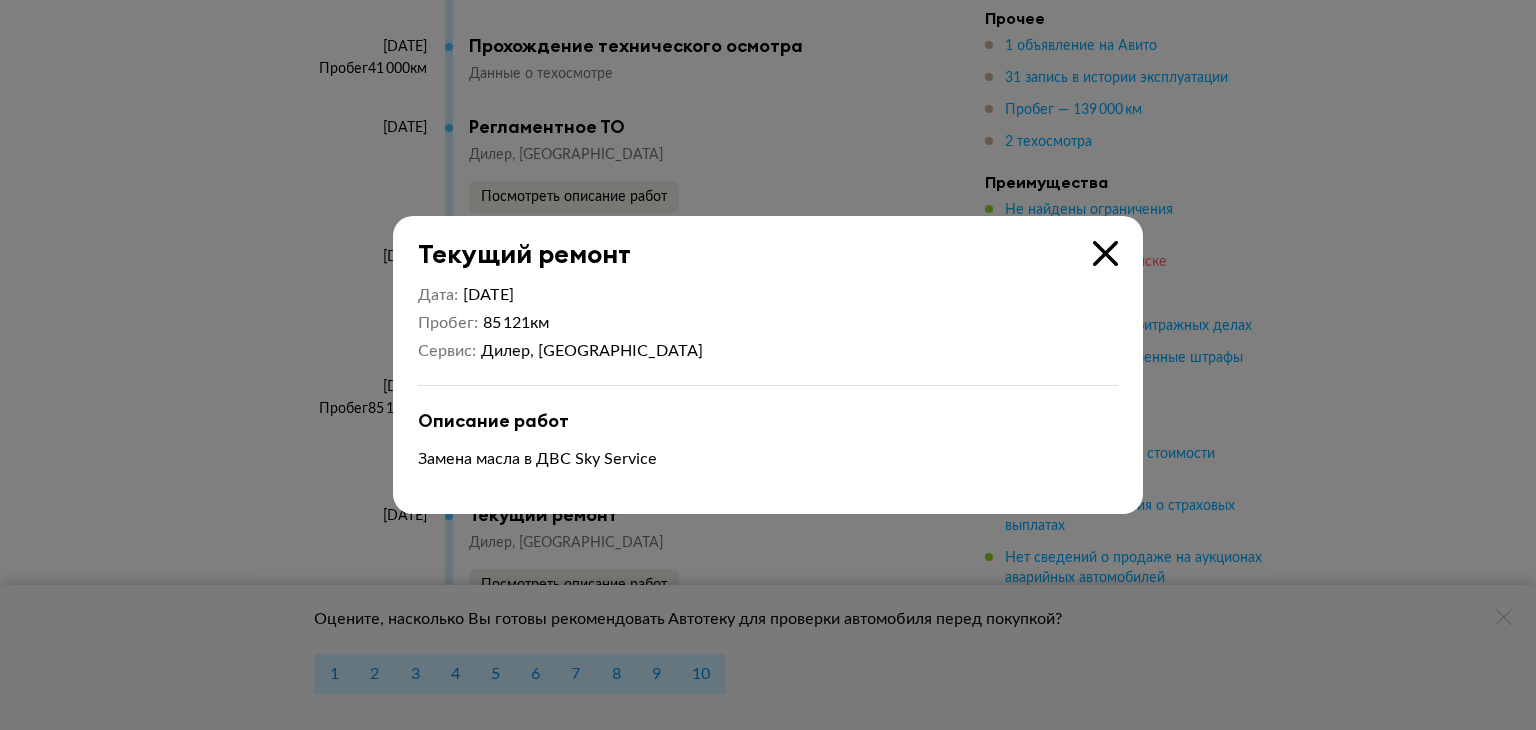click at bounding box center (1105, 253) 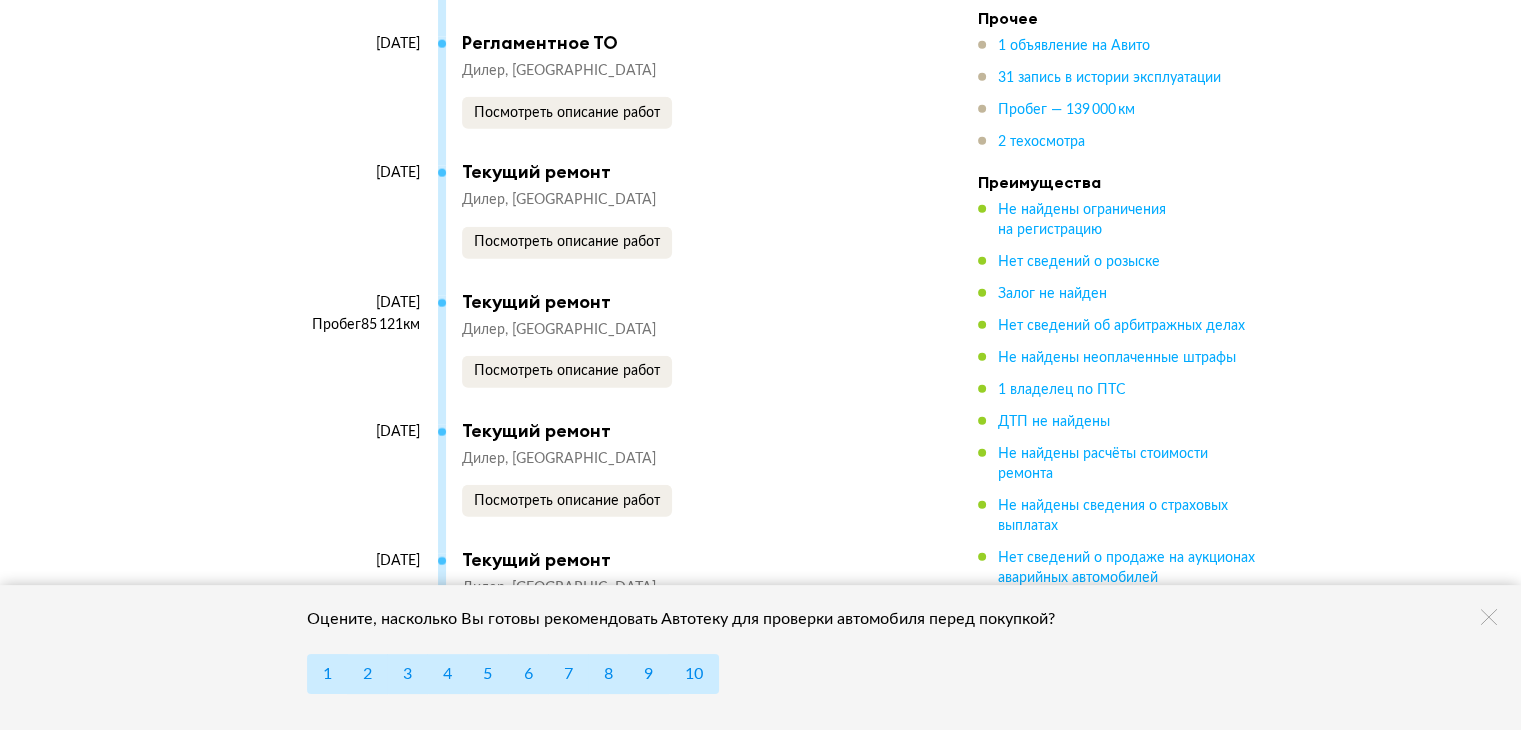 scroll, scrollTop: 5400, scrollLeft: 0, axis: vertical 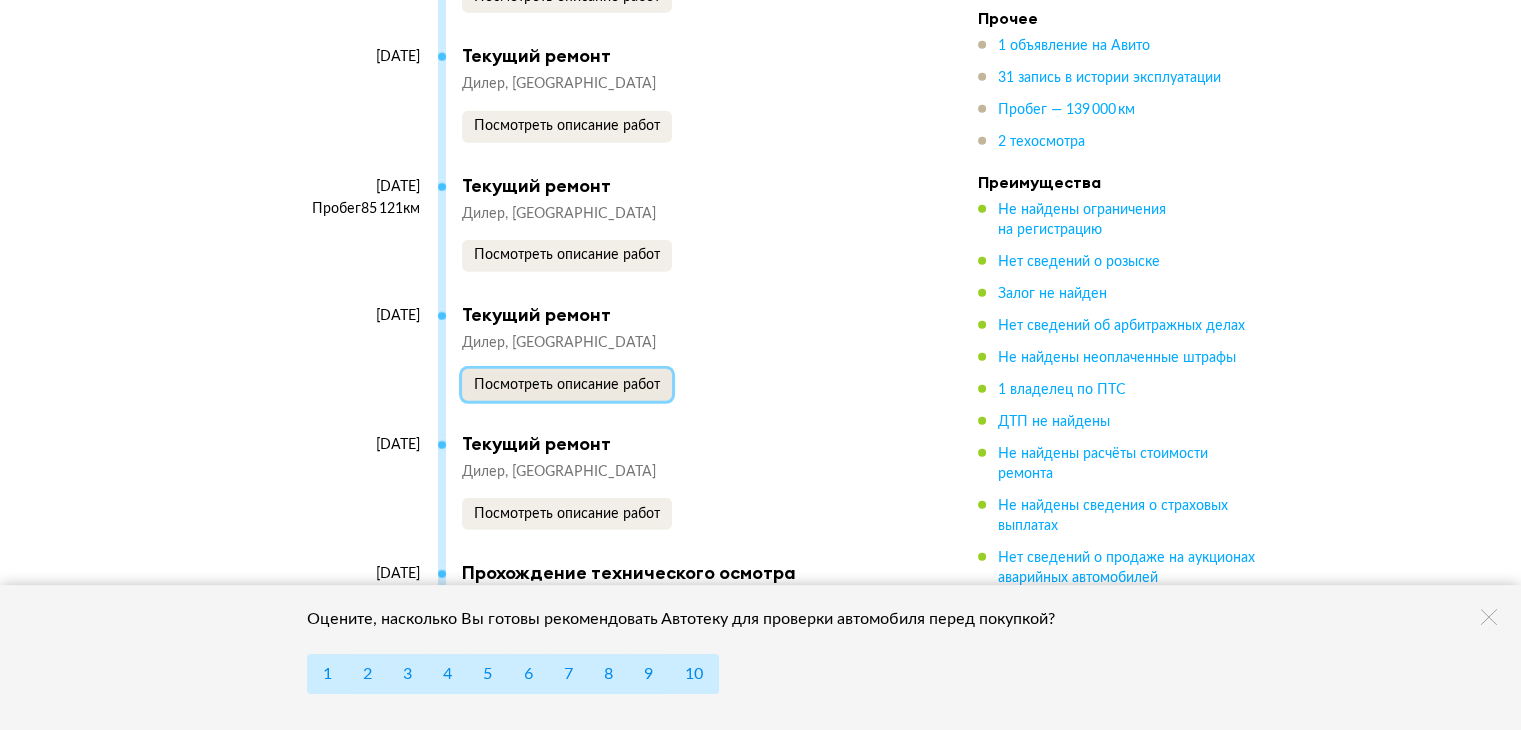 click on "Посмотреть описание работ" at bounding box center (567, 385) 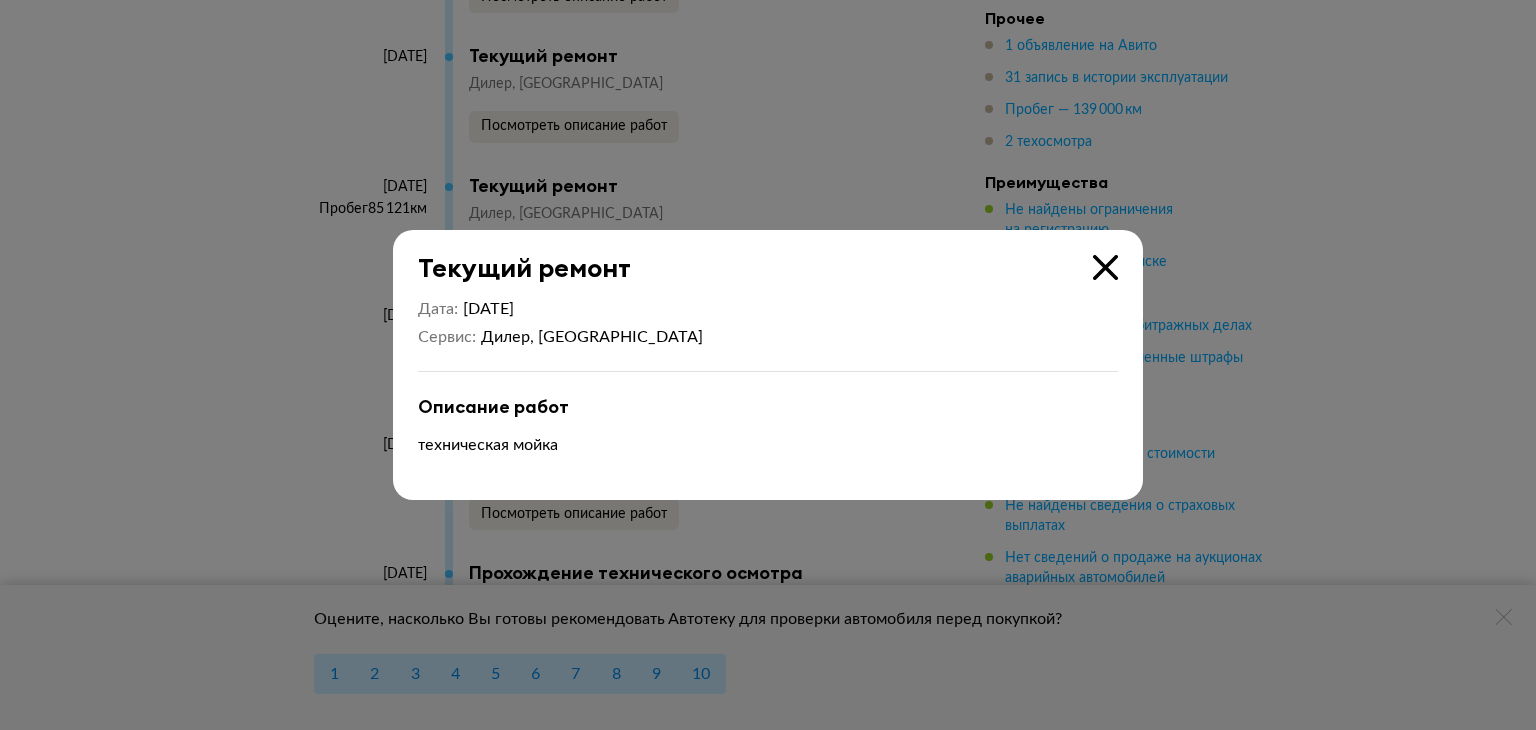 click at bounding box center (1105, 267) 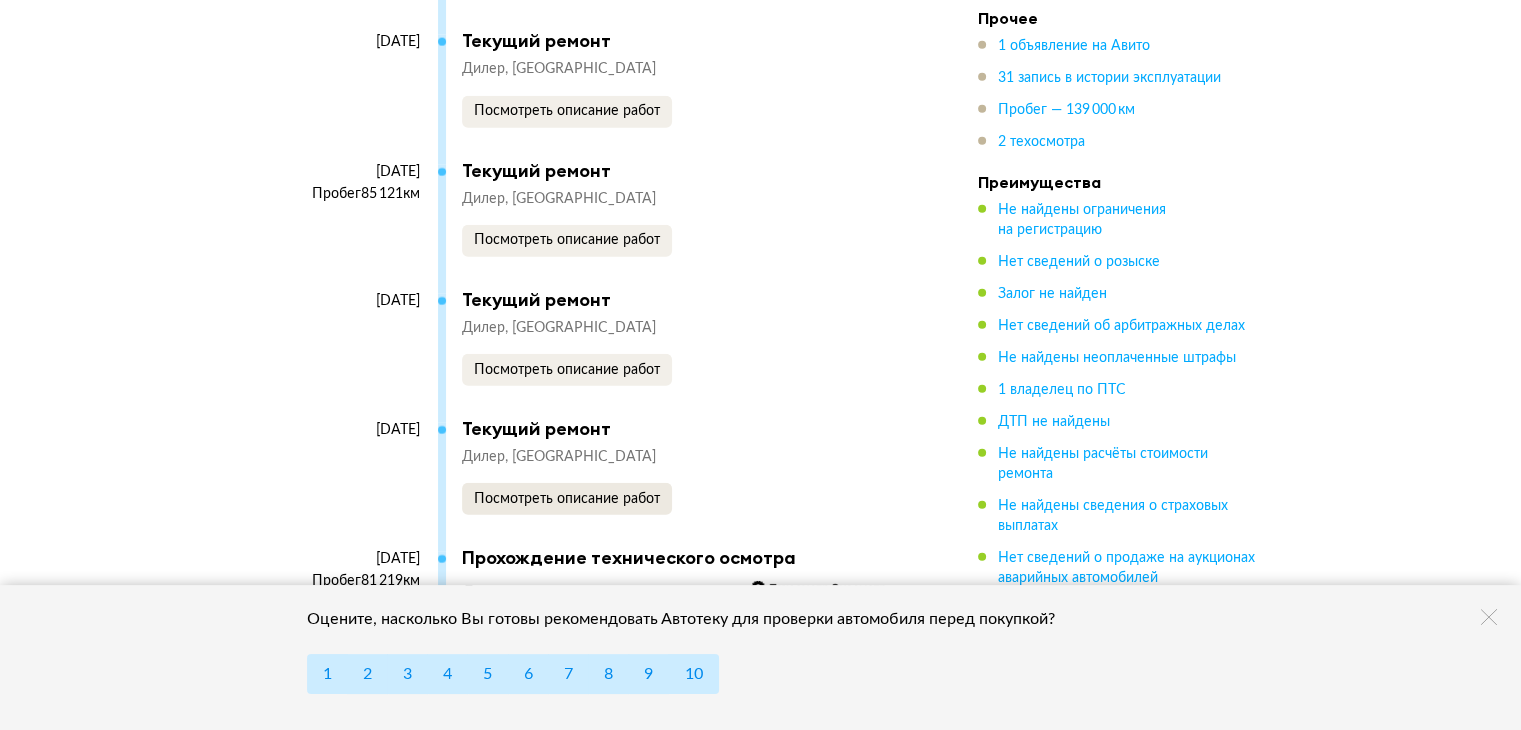 scroll, scrollTop: 5500, scrollLeft: 0, axis: vertical 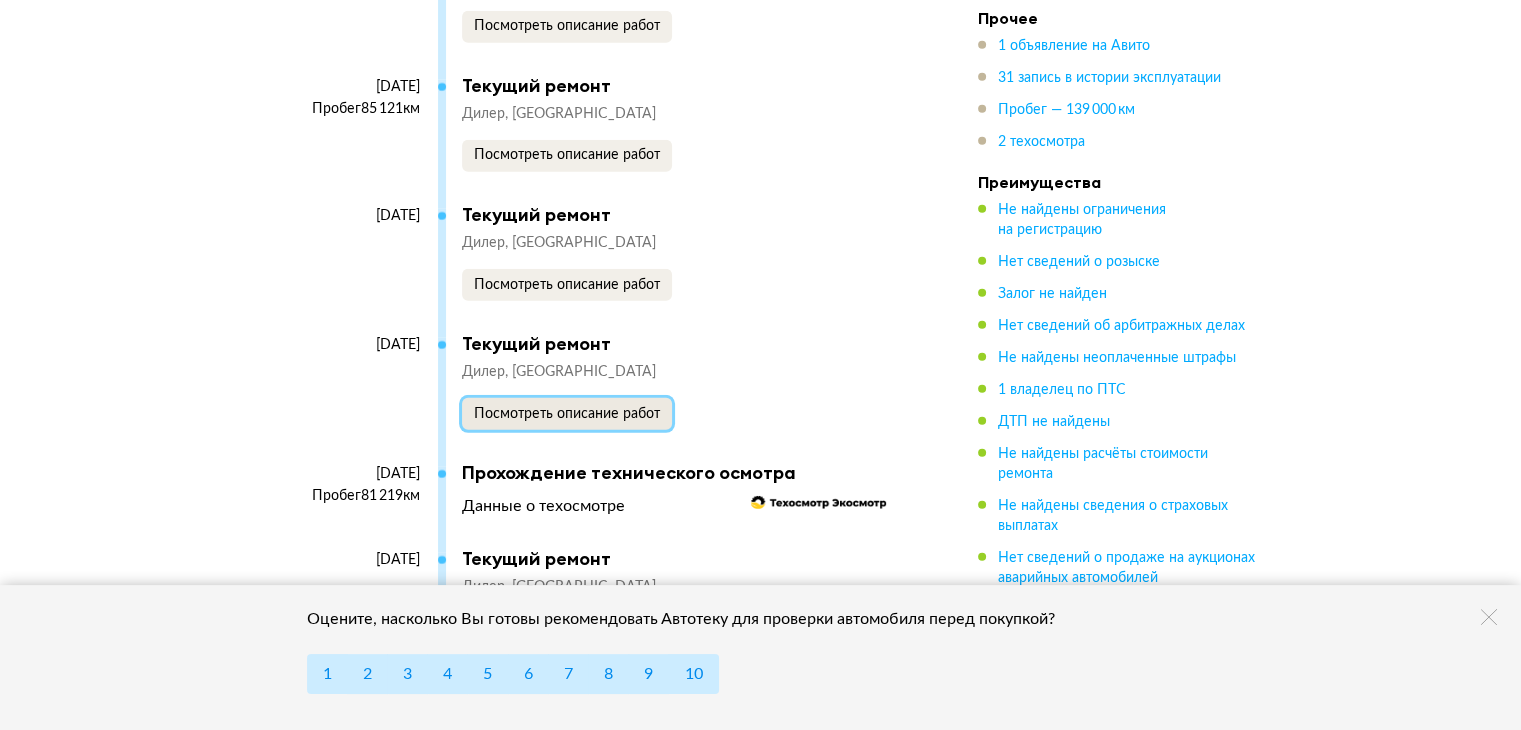 click on "Посмотреть описание работ" at bounding box center (567, 414) 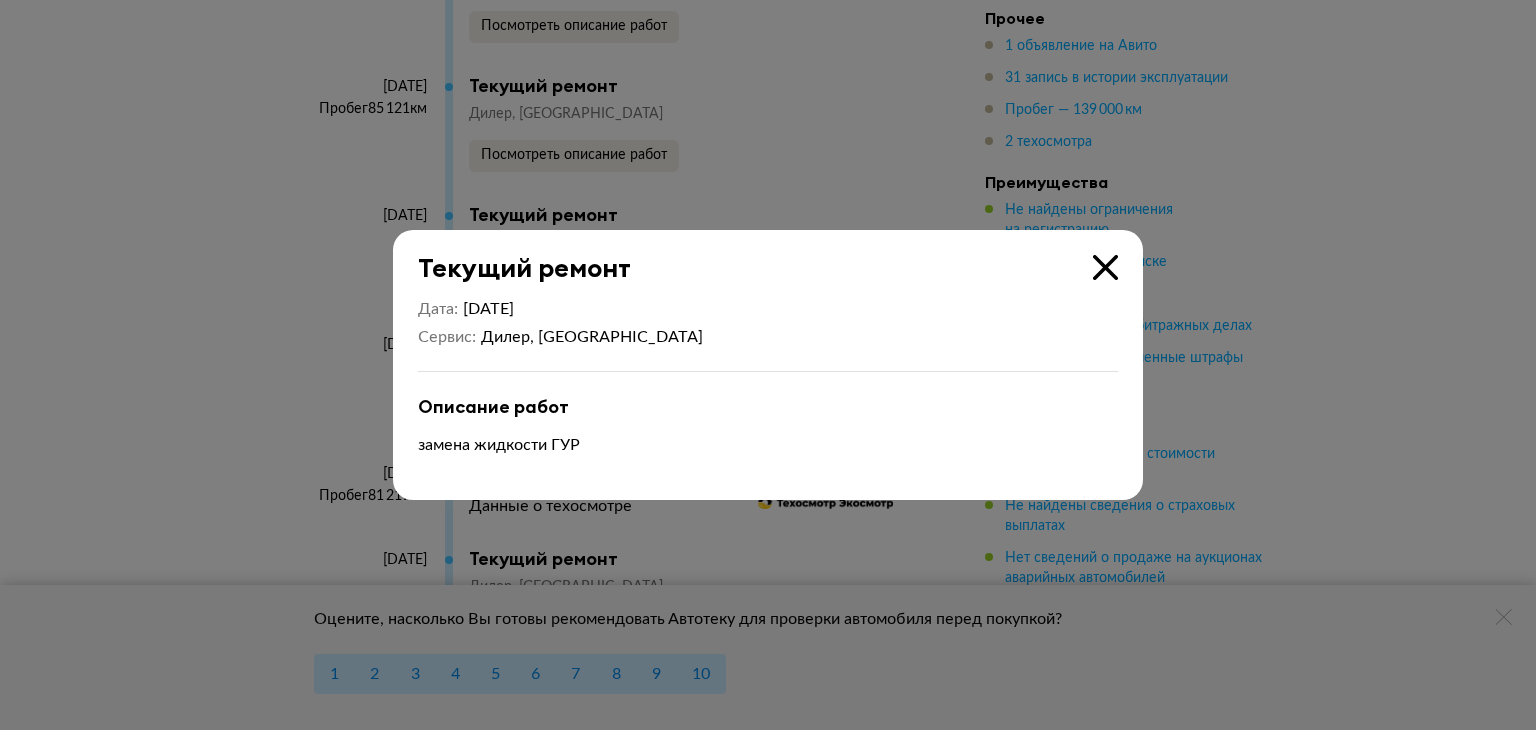 click at bounding box center [1105, 267] 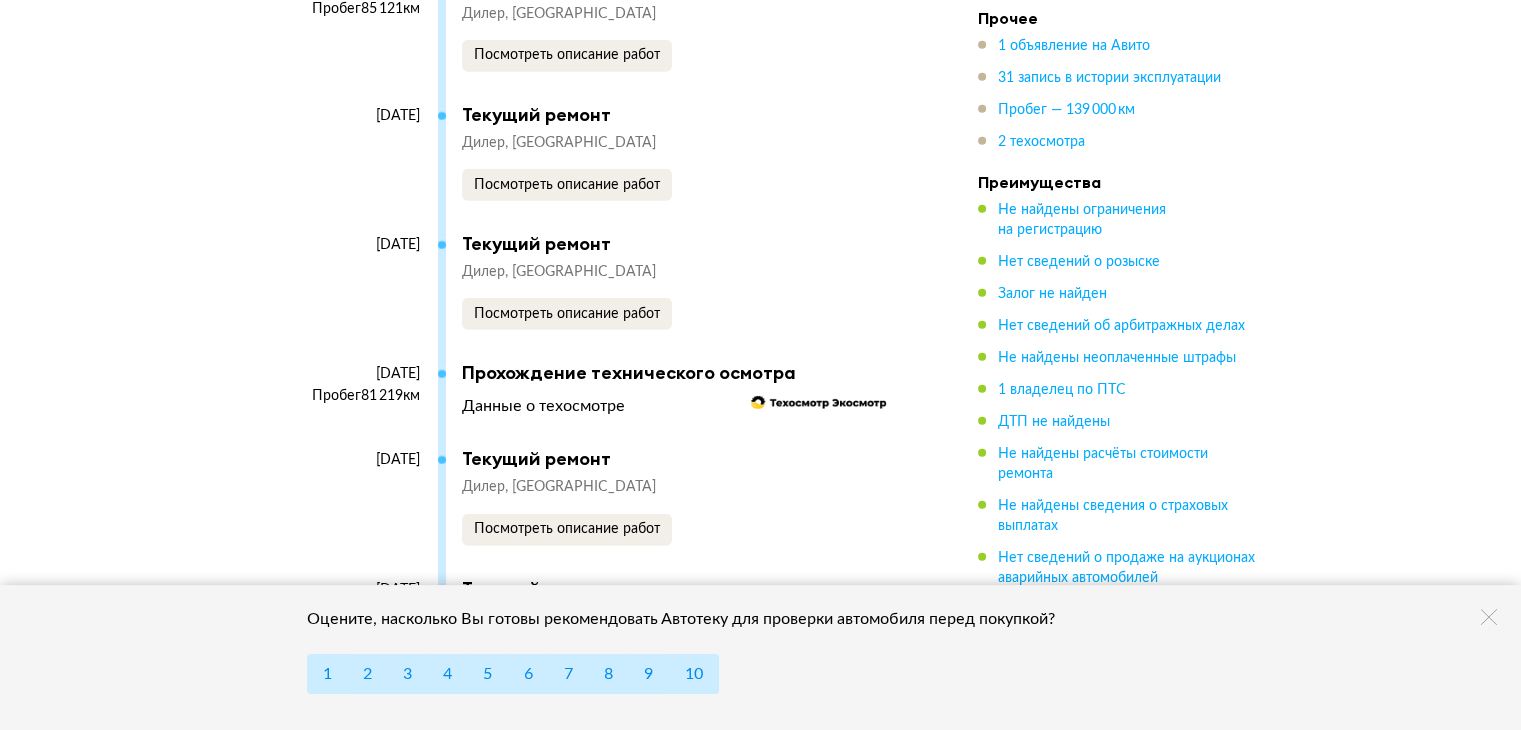 scroll, scrollTop: 5800, scrollLeft: 0, axis: vertical 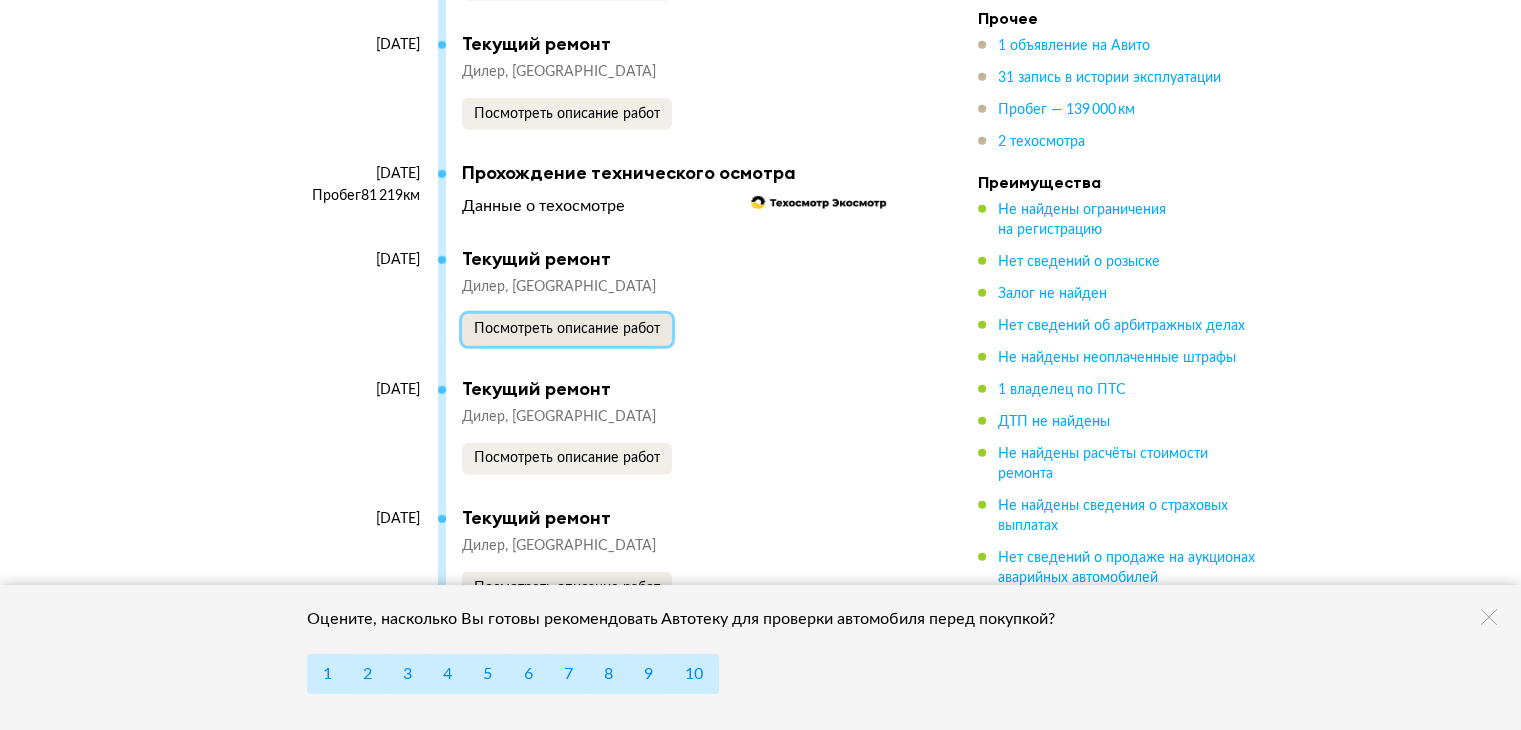 click on "Посмотреть описание работ" at bounding box center (567, 329) 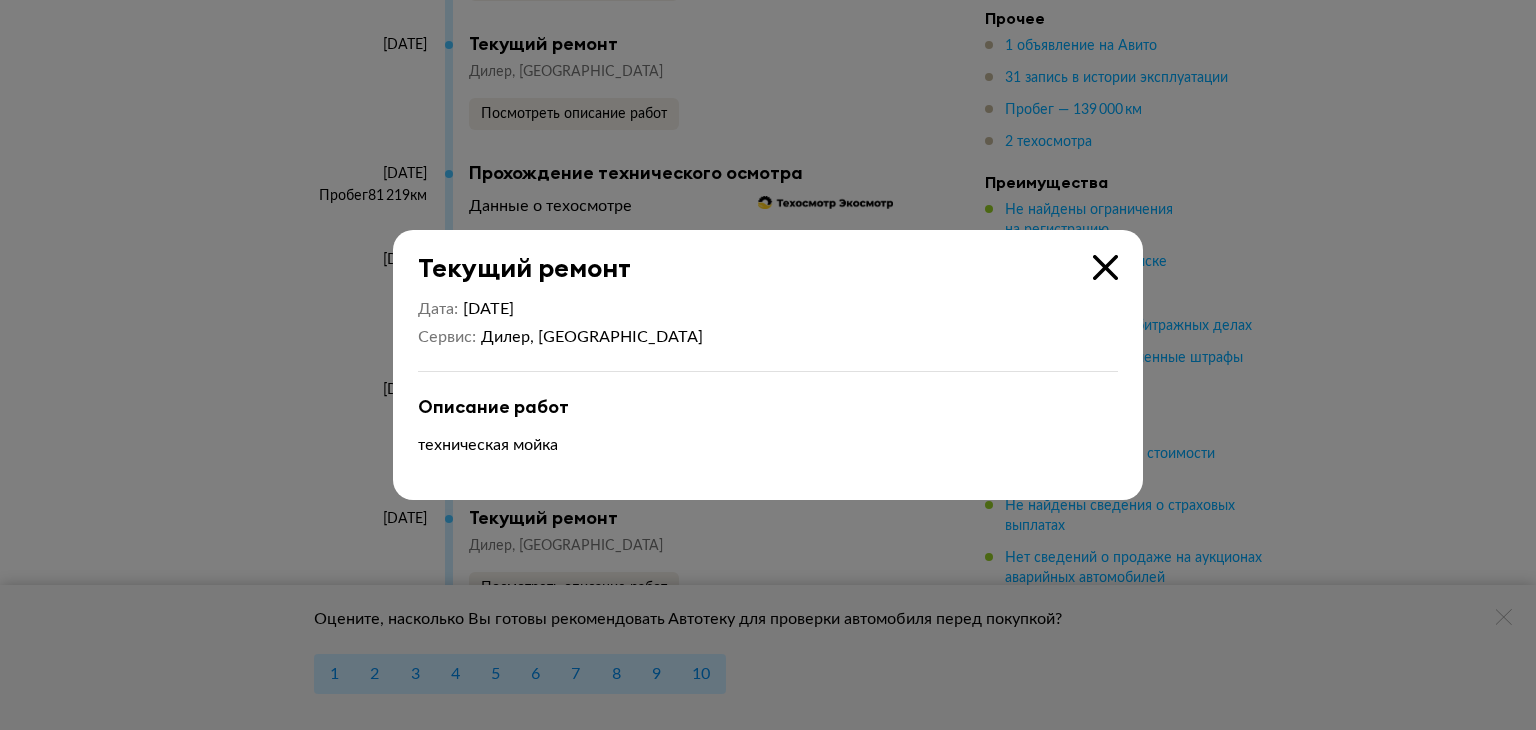 drag, startPoint x: 1096, startPoint y: 265, endPoint x: 1072, endPoint y: 275, distance: 26 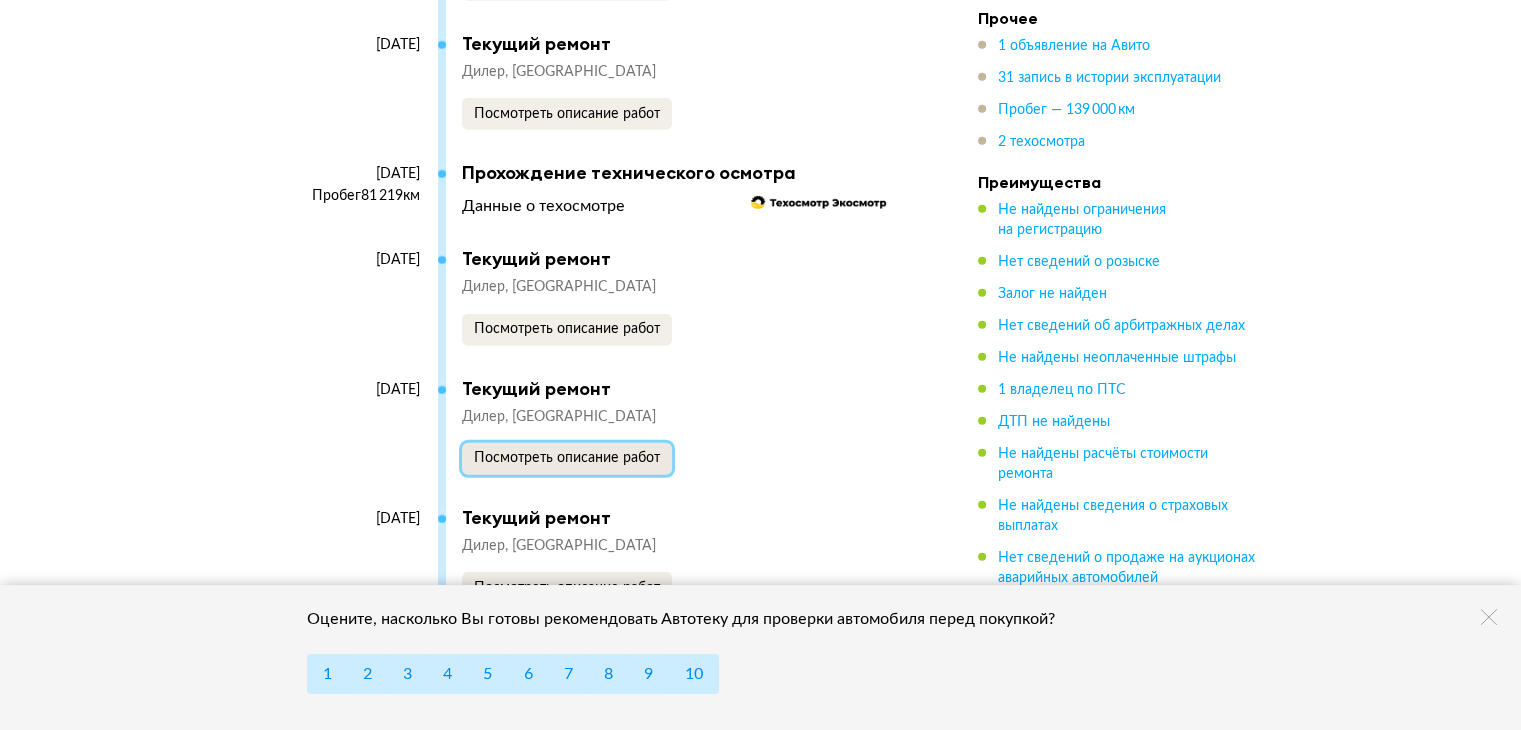 click on "Посмотреть описание работ" at bounding box center [567, 458] 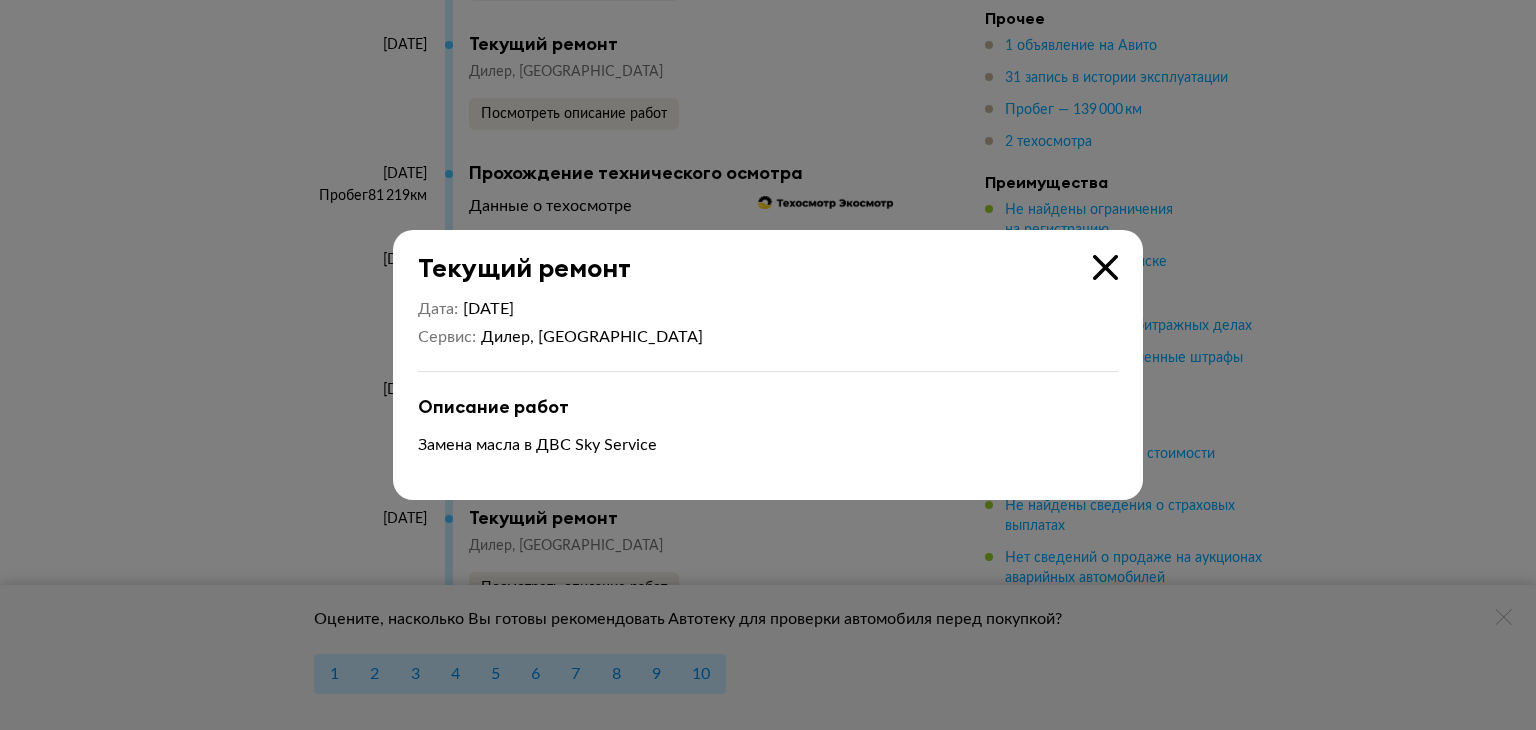 click at bounding box center (1105, 267) 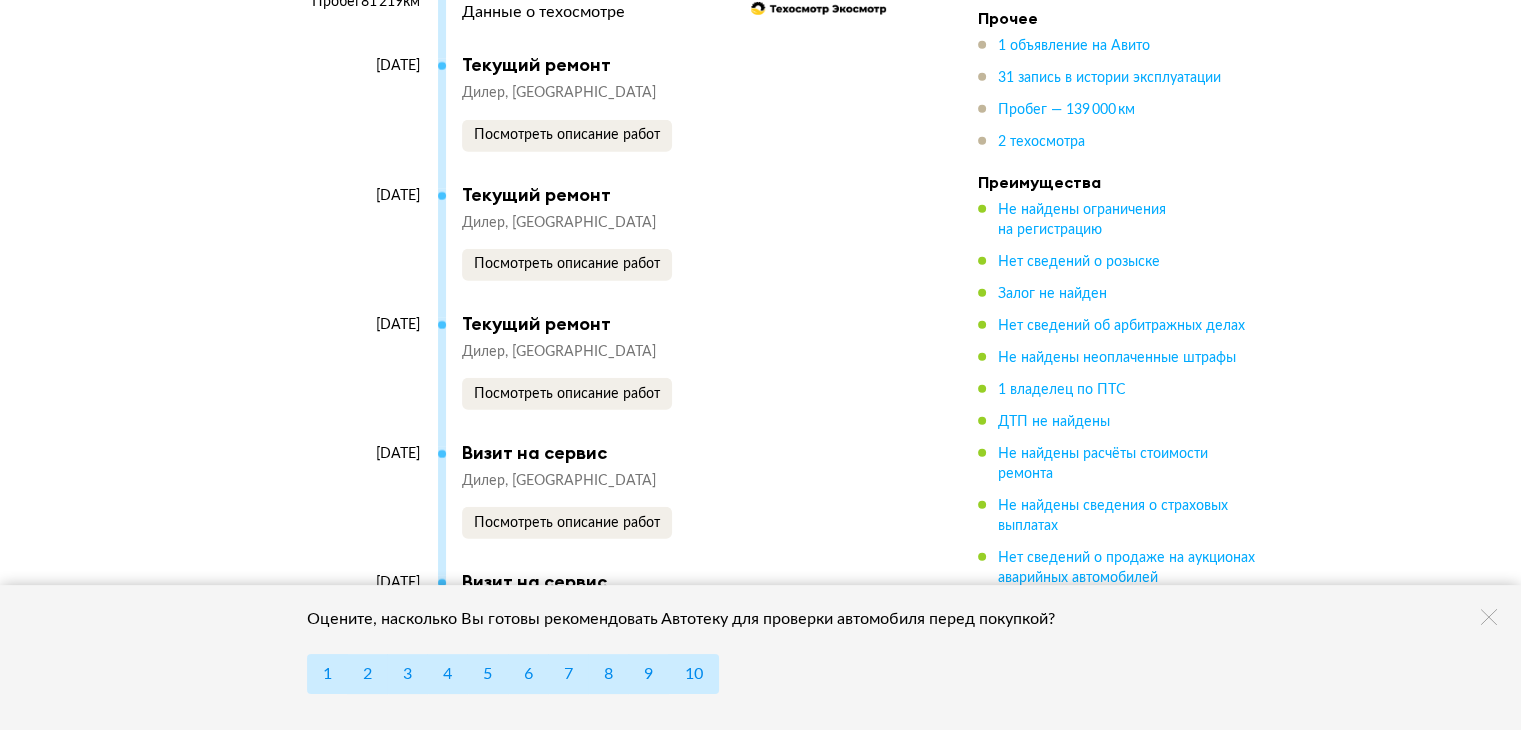 scroll, scrollTop: 6000, scrollLeft: 0, axis: vertical 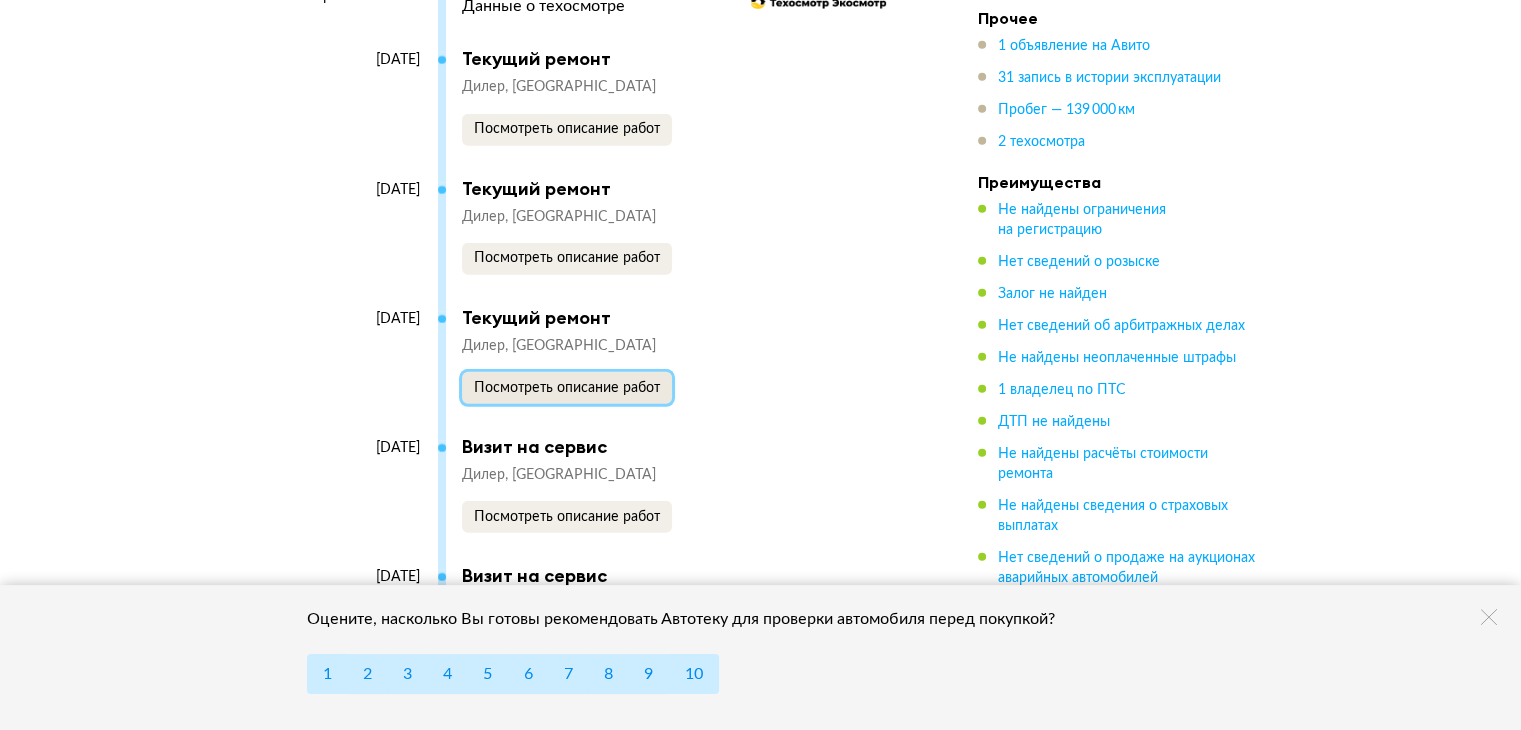 click on "Посмотреть описание работ" at bounding box center (567, 388) 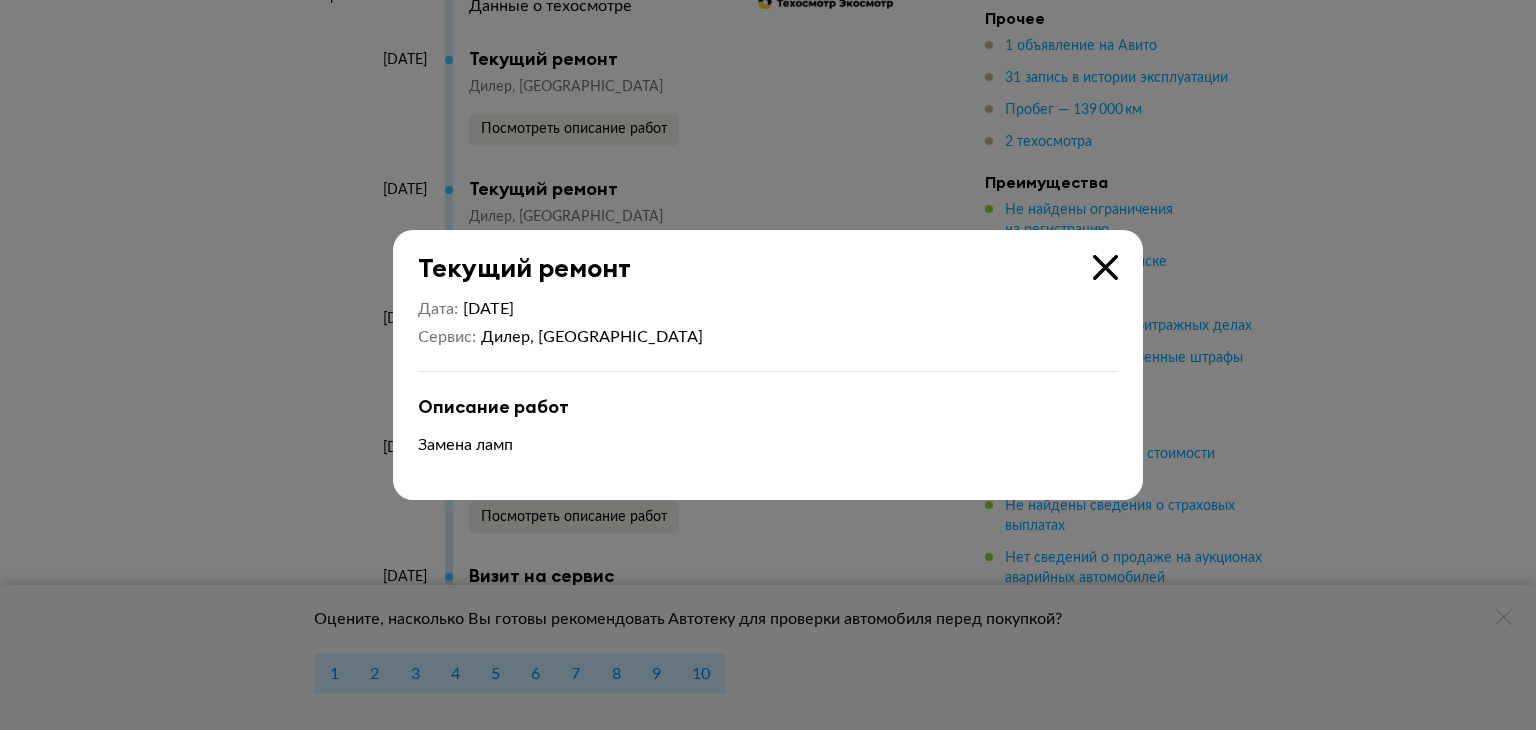 click on "Текущий ремонт" at bounding box center [755, 256] 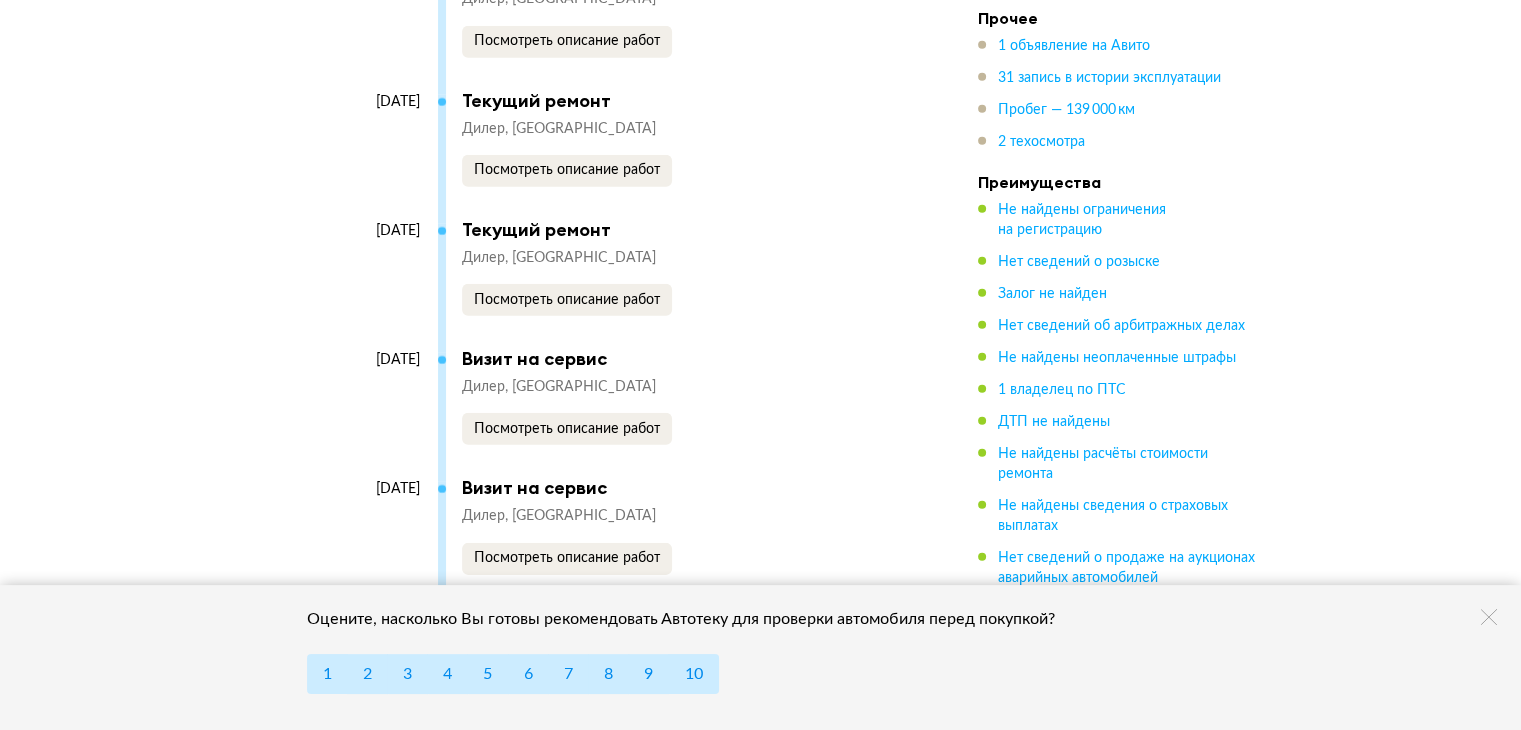 scroll, scrollTop: 6200, scrollLeft: 0, axis: vertical 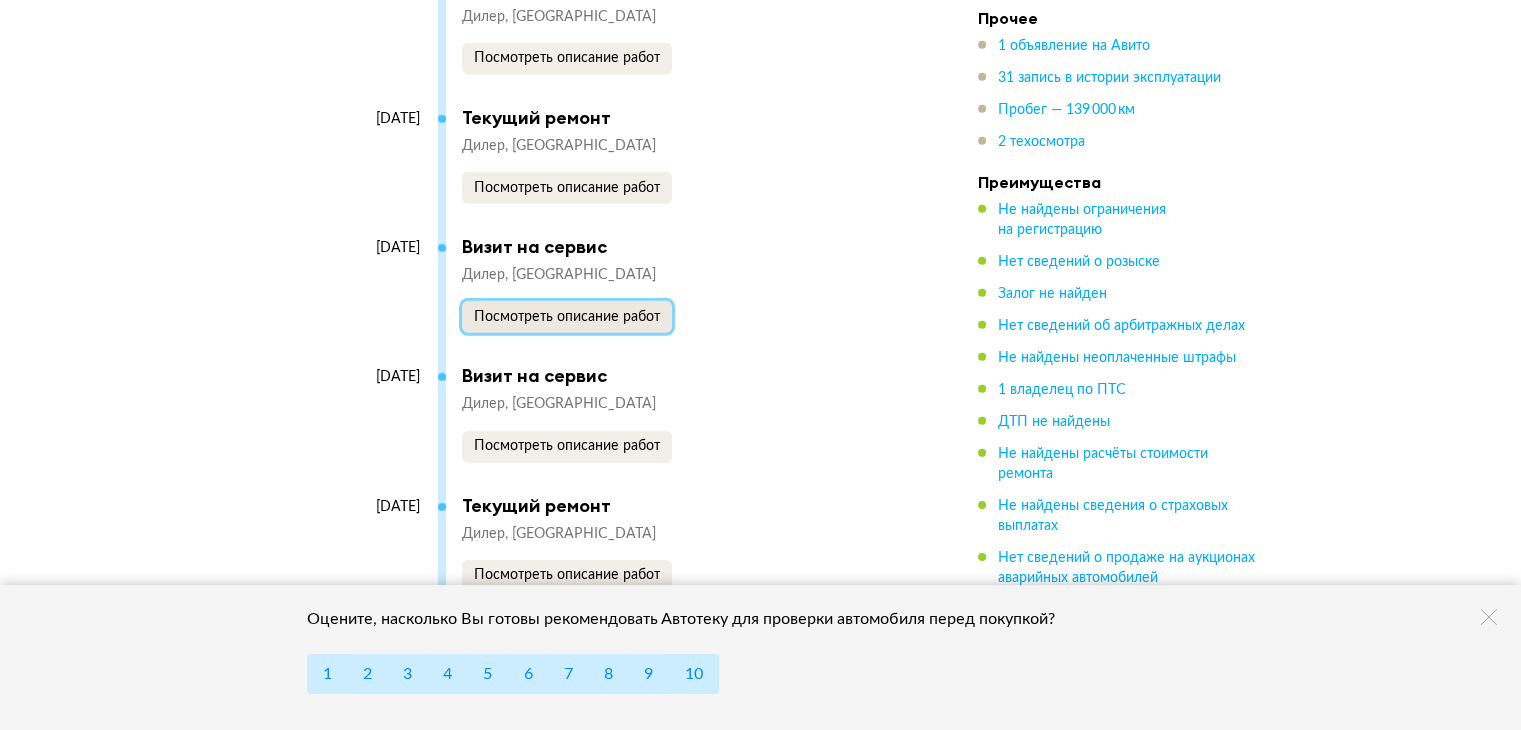 click on "Посмотреть описание работ" at bounding box center (567, 317) 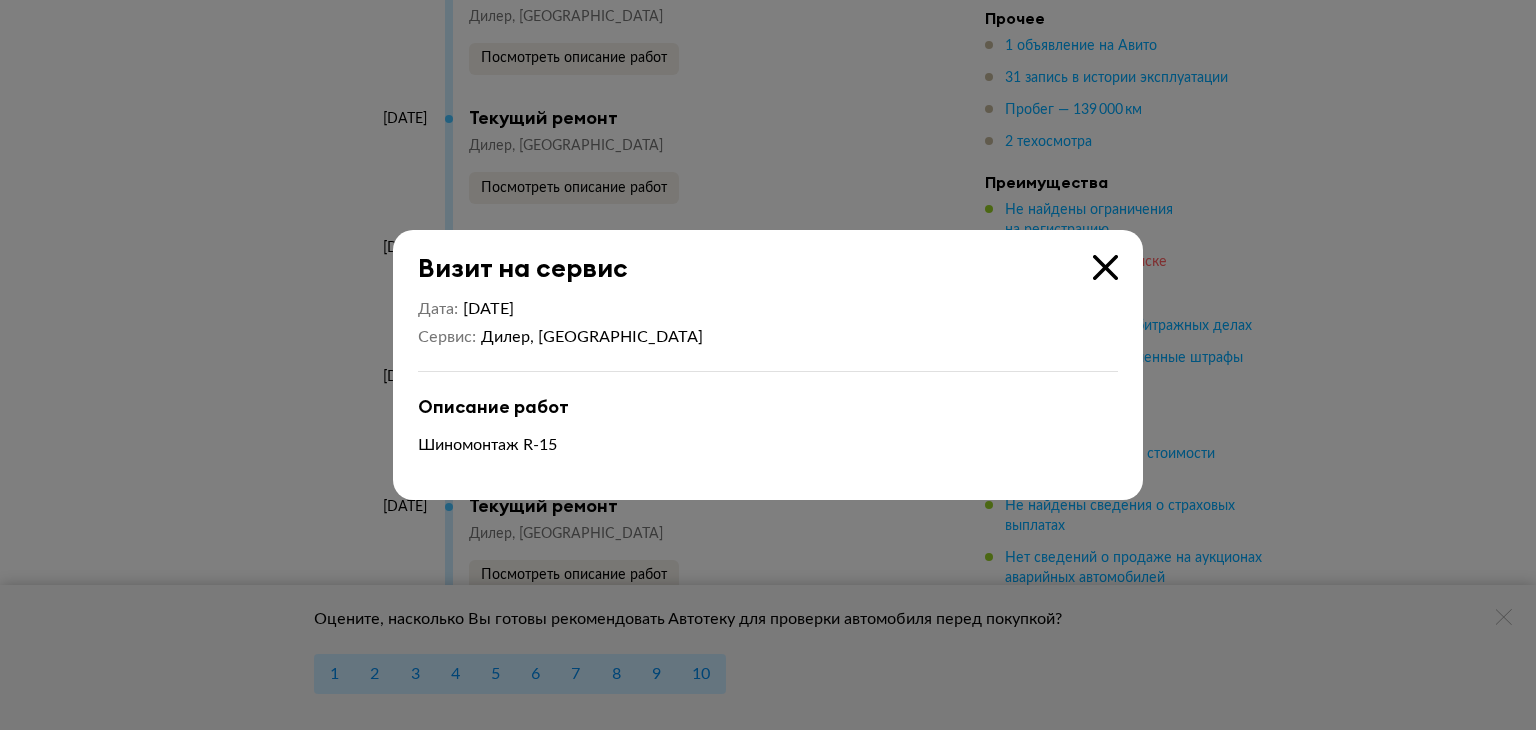 click at bounding box center [1105, 267] 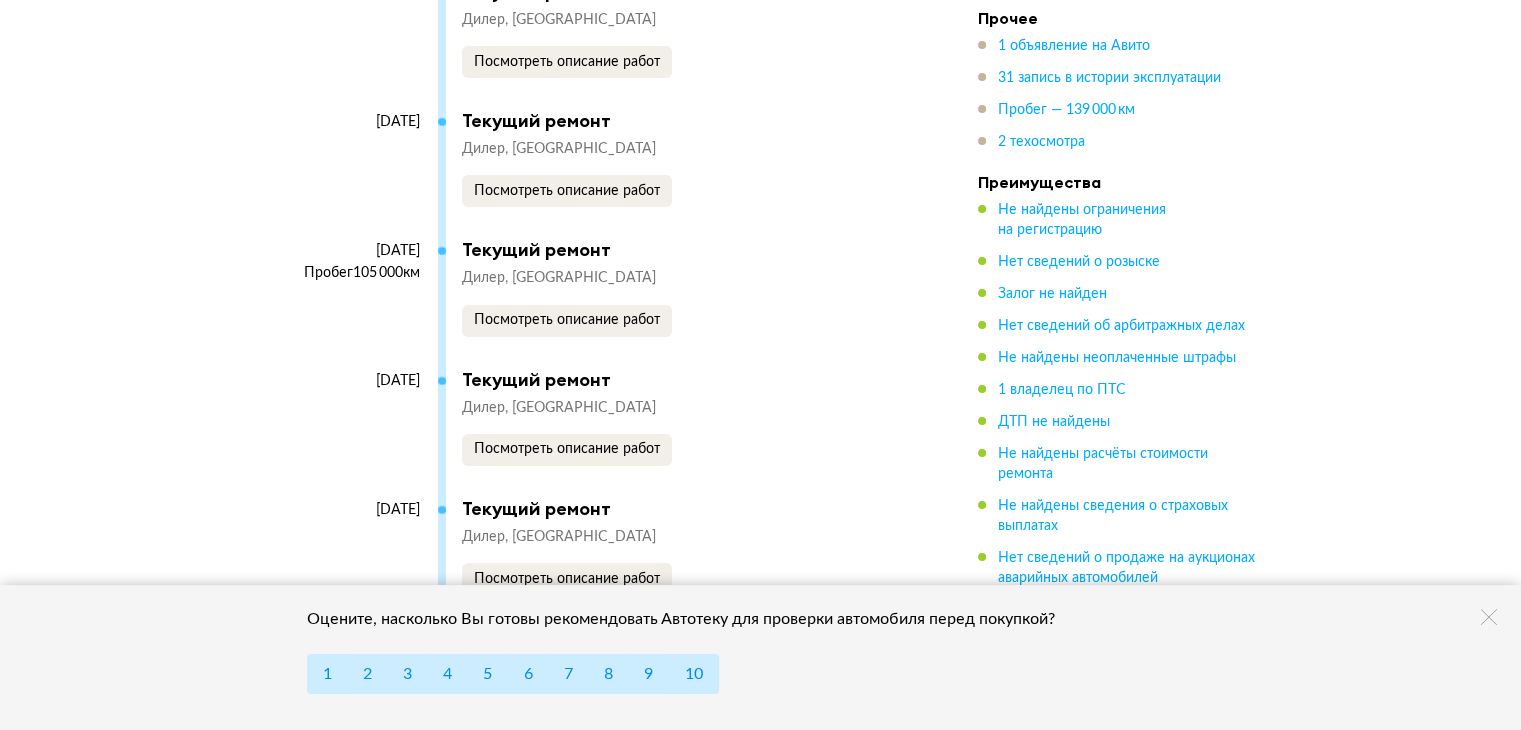 scroll, scrollTop: 7000, scrollLeft: 0, axis: vertical 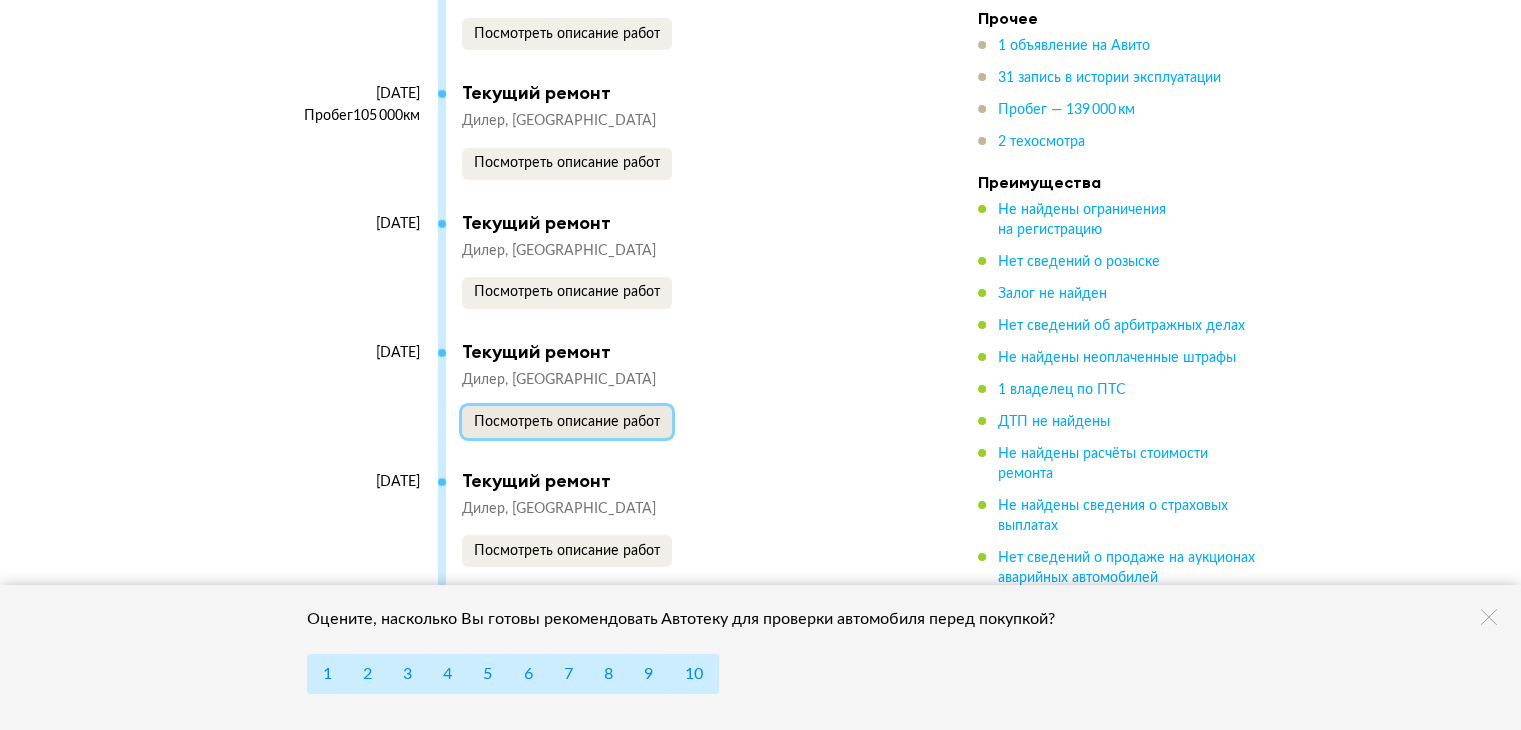 click on "Посмотреть описание работ" at bounding box center [567, 422] 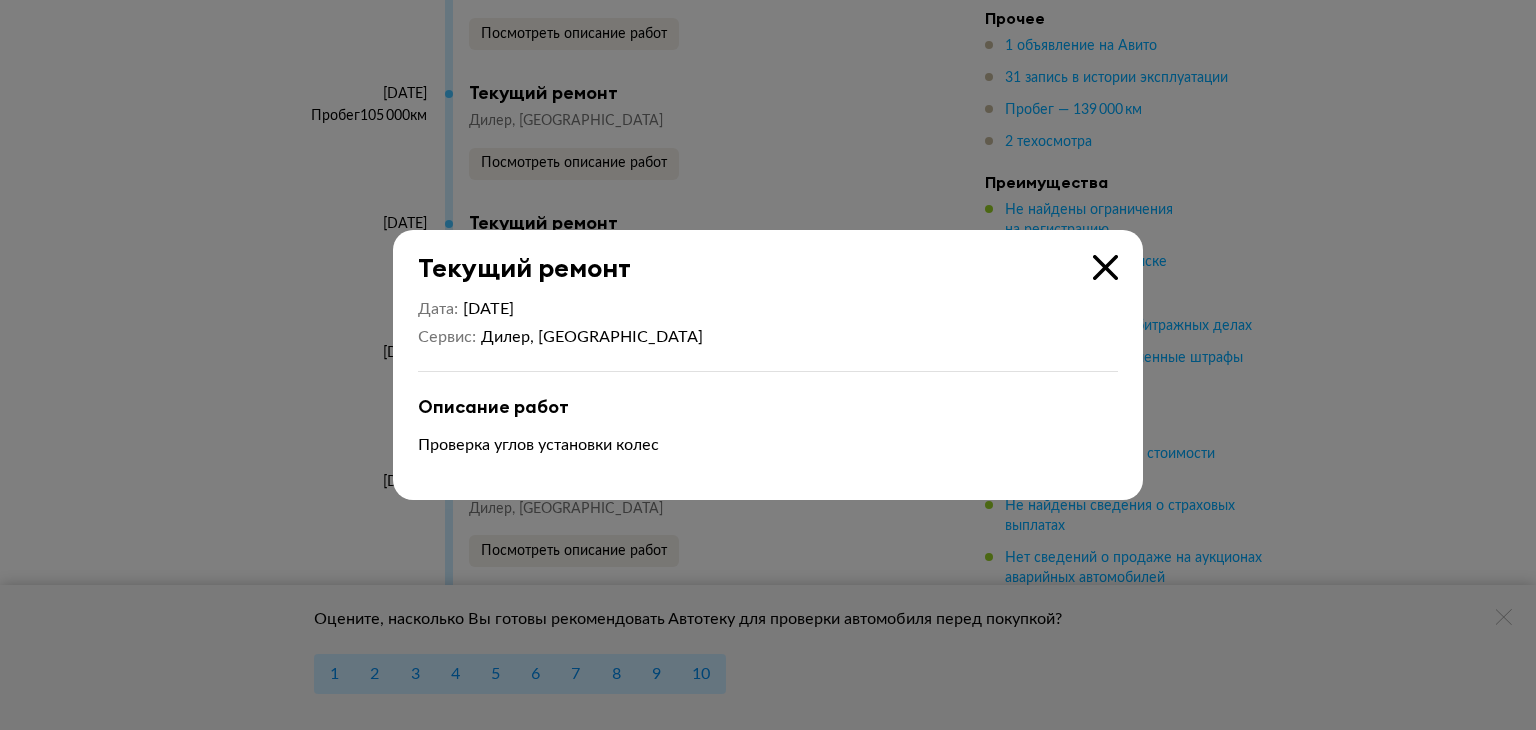 drag, startPoint x: 1108, startPoint y: 261, endPoint x: 917, endPoint y: 377, distance: 223.46588 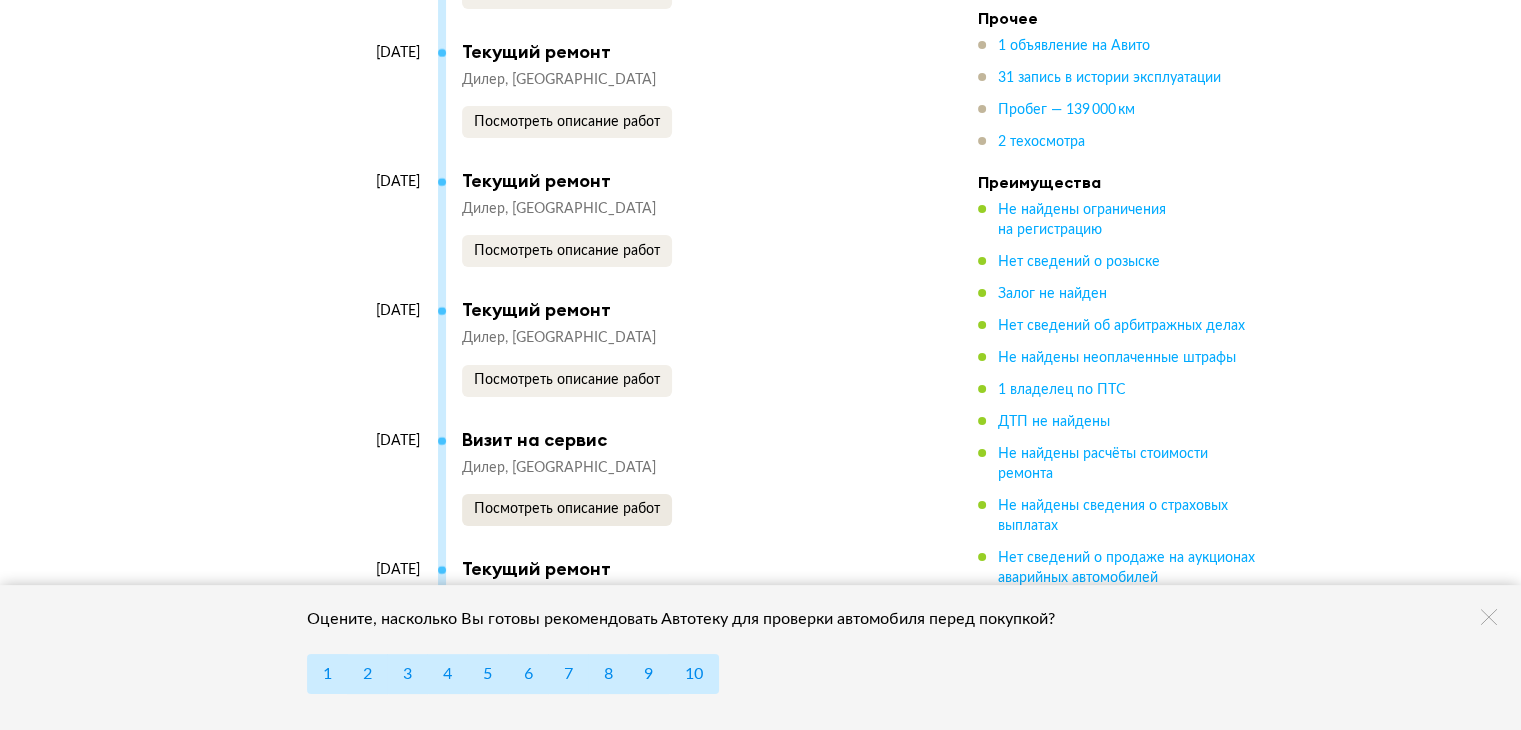 scroll, scrollTop: 7400, scrollLeft: 0, axis: vertical 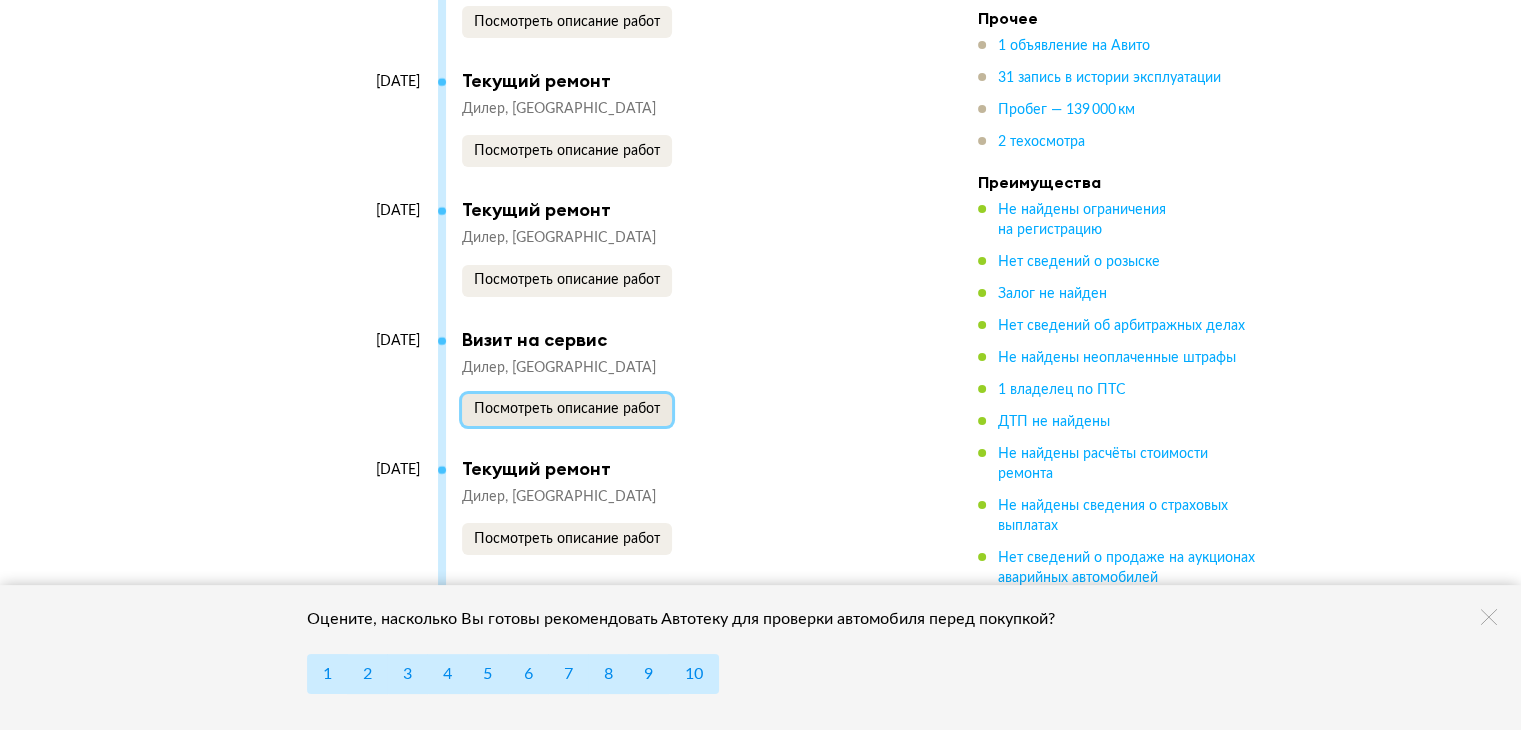 click on "Посмотреть описание работ" at bounding box center [567, 410] 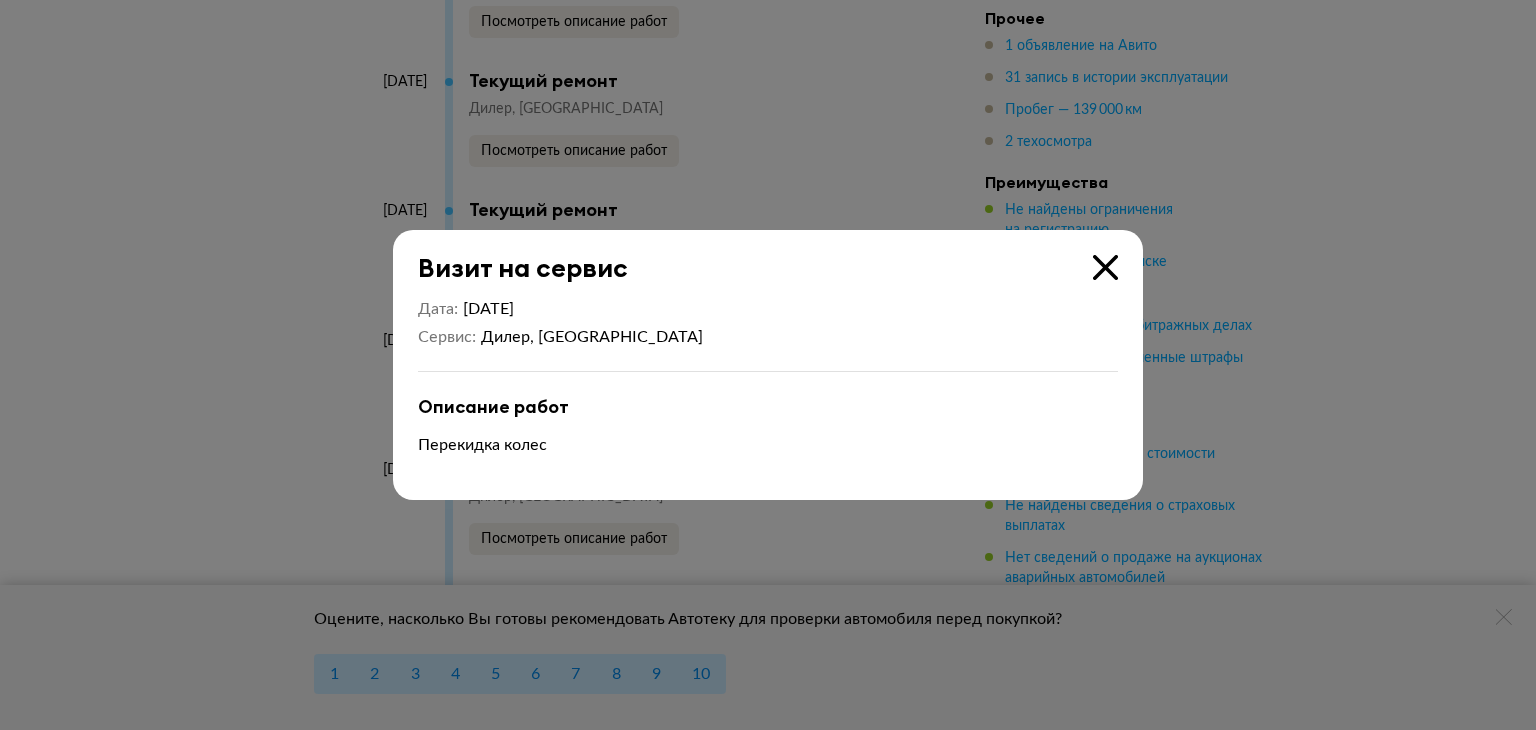 click at bounding box center [1105, 267] 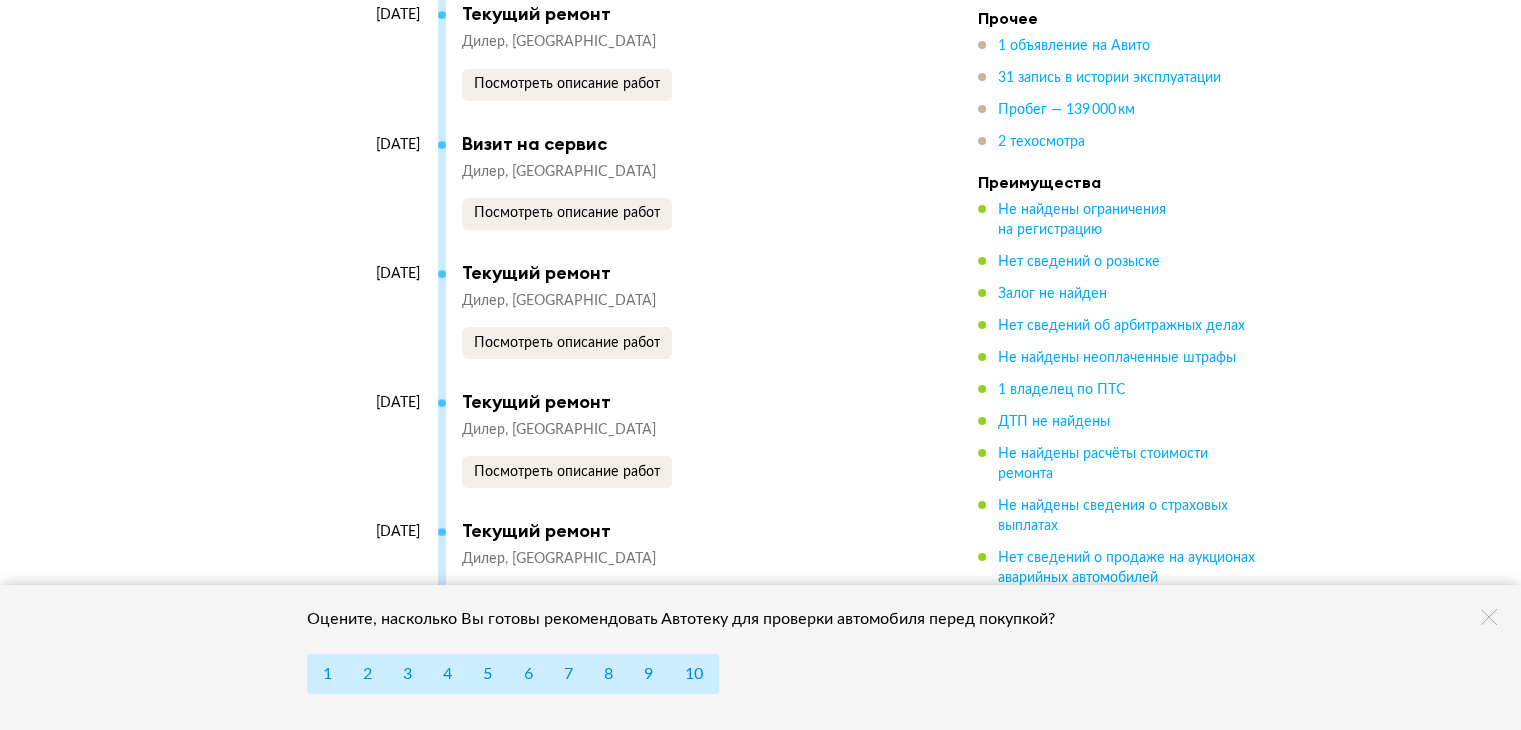 scroll, scrollTop: 7600, scrollLeft: 0, axis: vertical 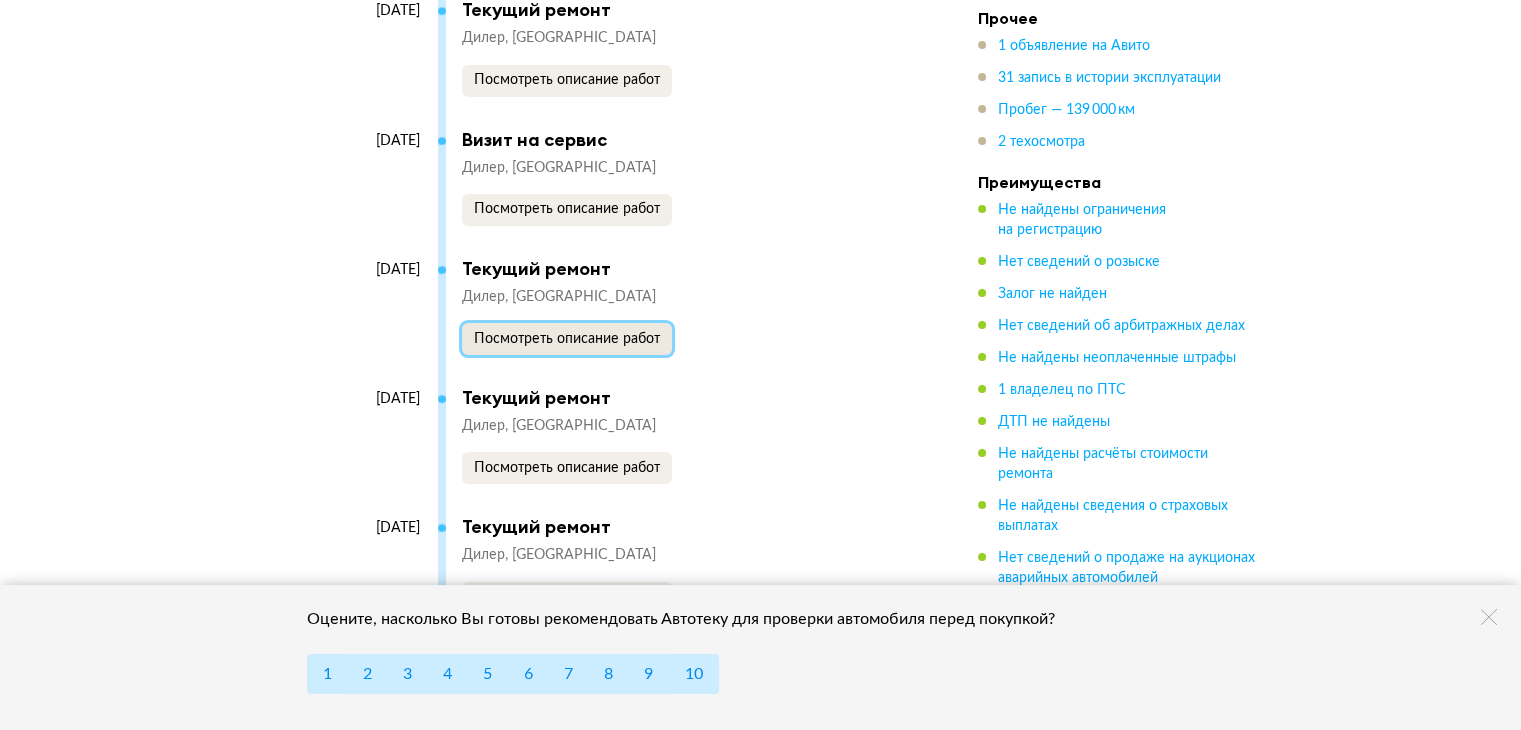 click on "Посмотреть описание работ" at bounding box center [567, 339] 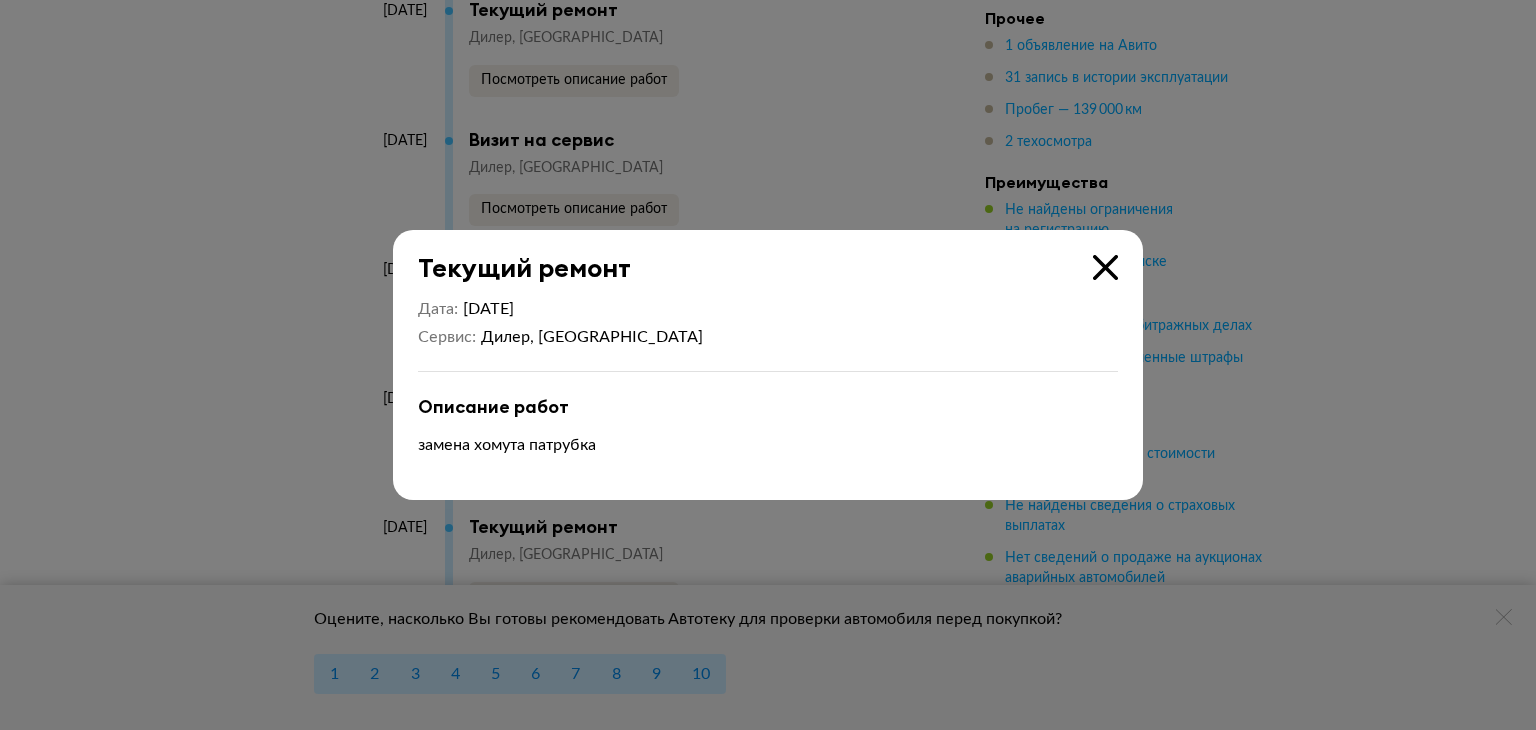 click at bounding box center [1105, 267] 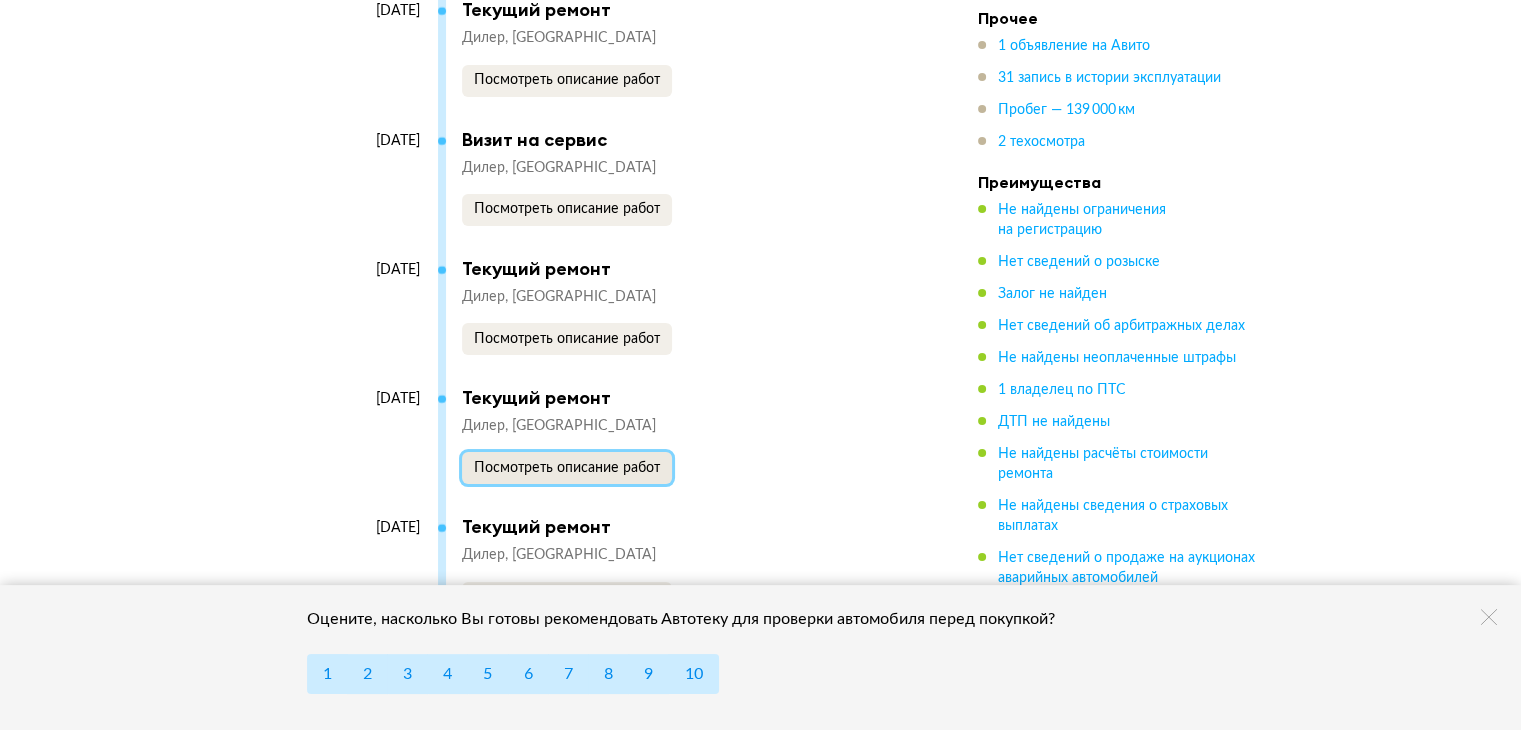 click on "Посмотреть описание работ" at bounding box center [567, 468] 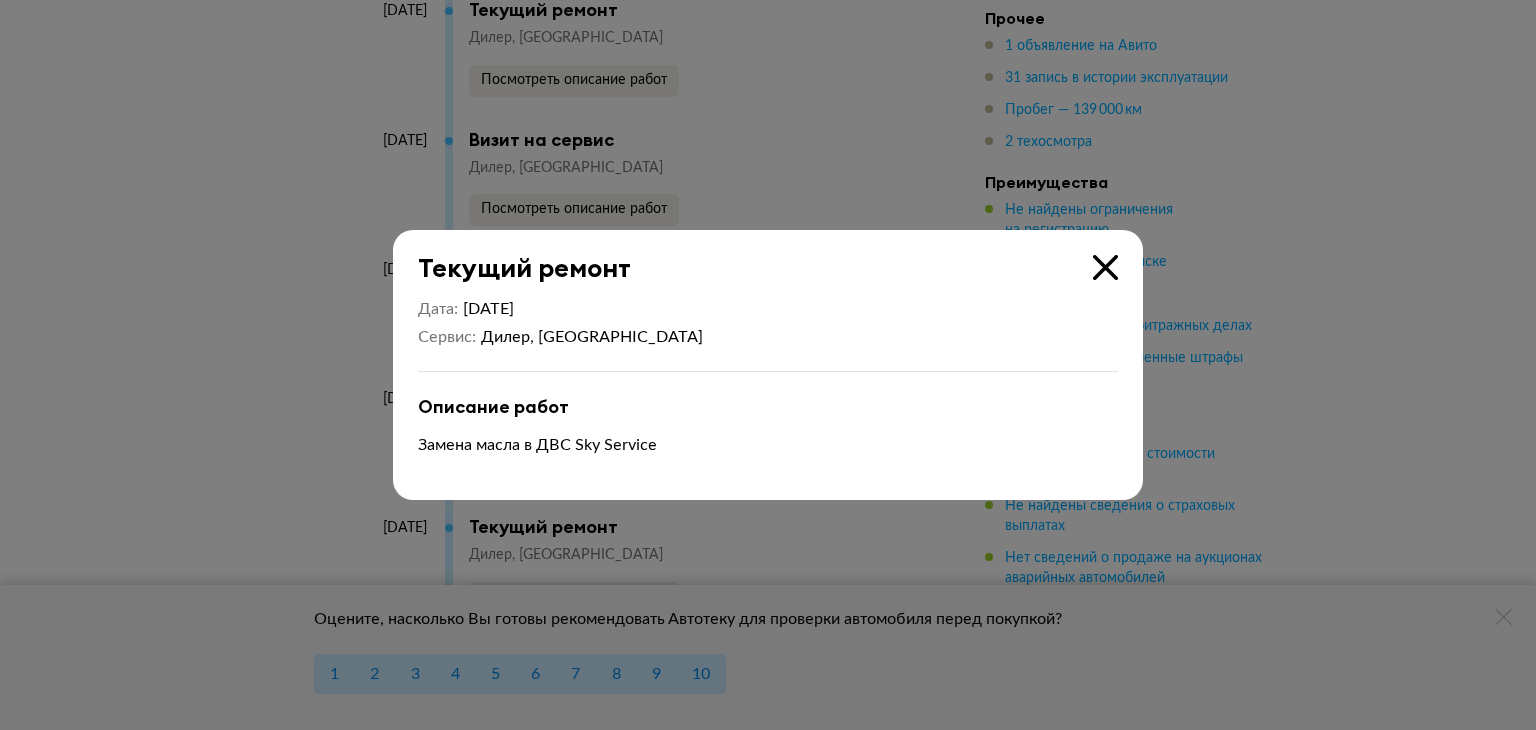 click at bounding box center [1105, 267] 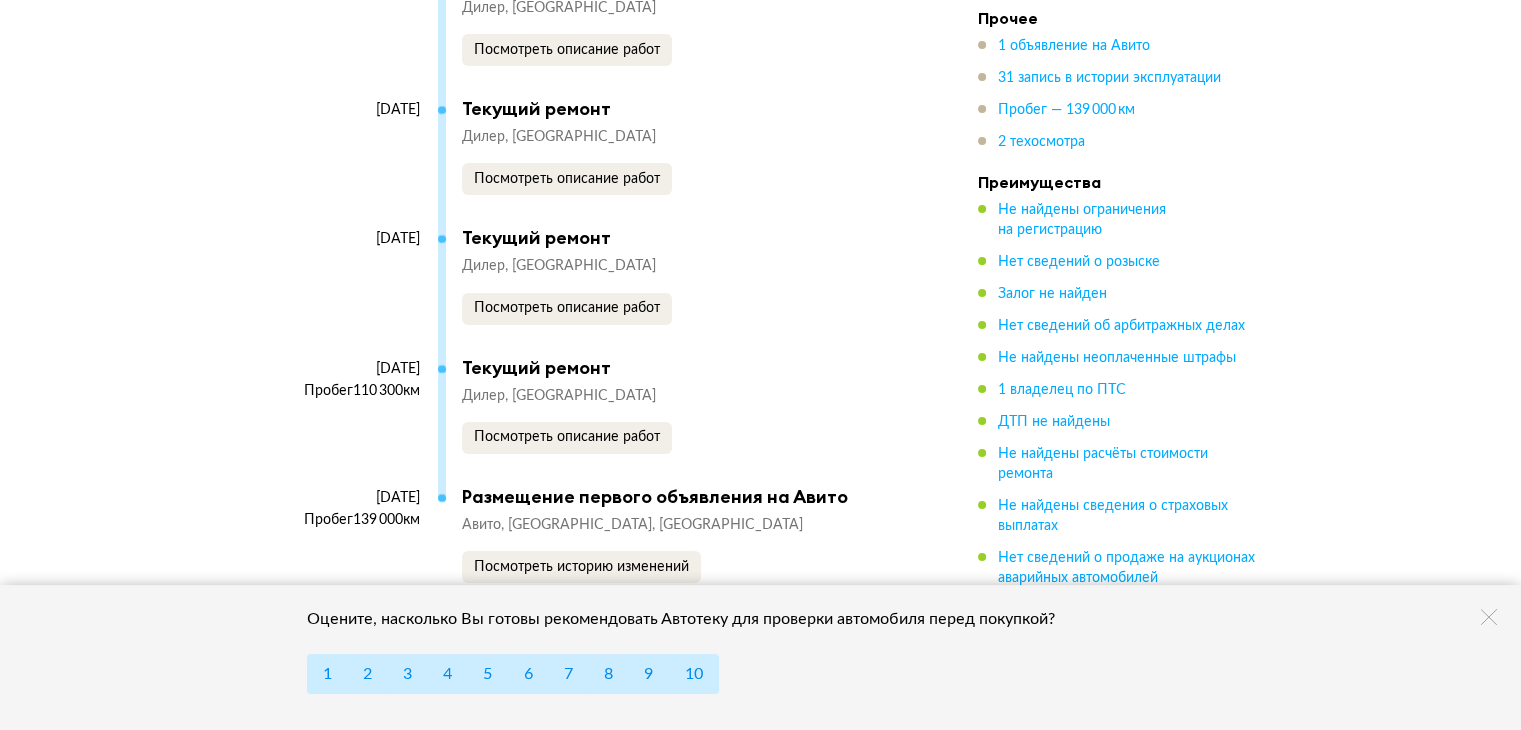 scroll, scrollTop: 7900, scrollLeft: 0, axis: vertical 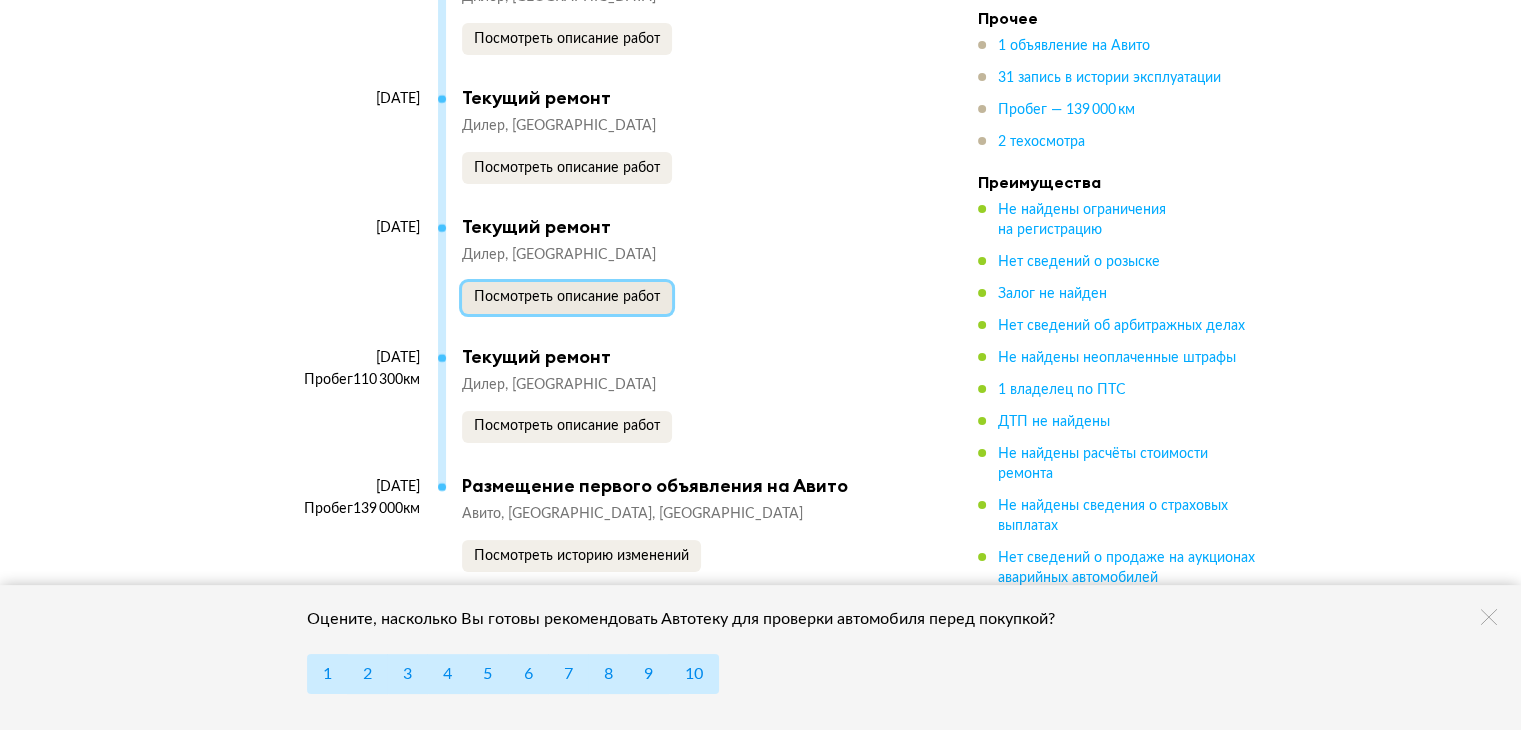 click on "Посмотреть описание работ" at bounding box center [567, 297] 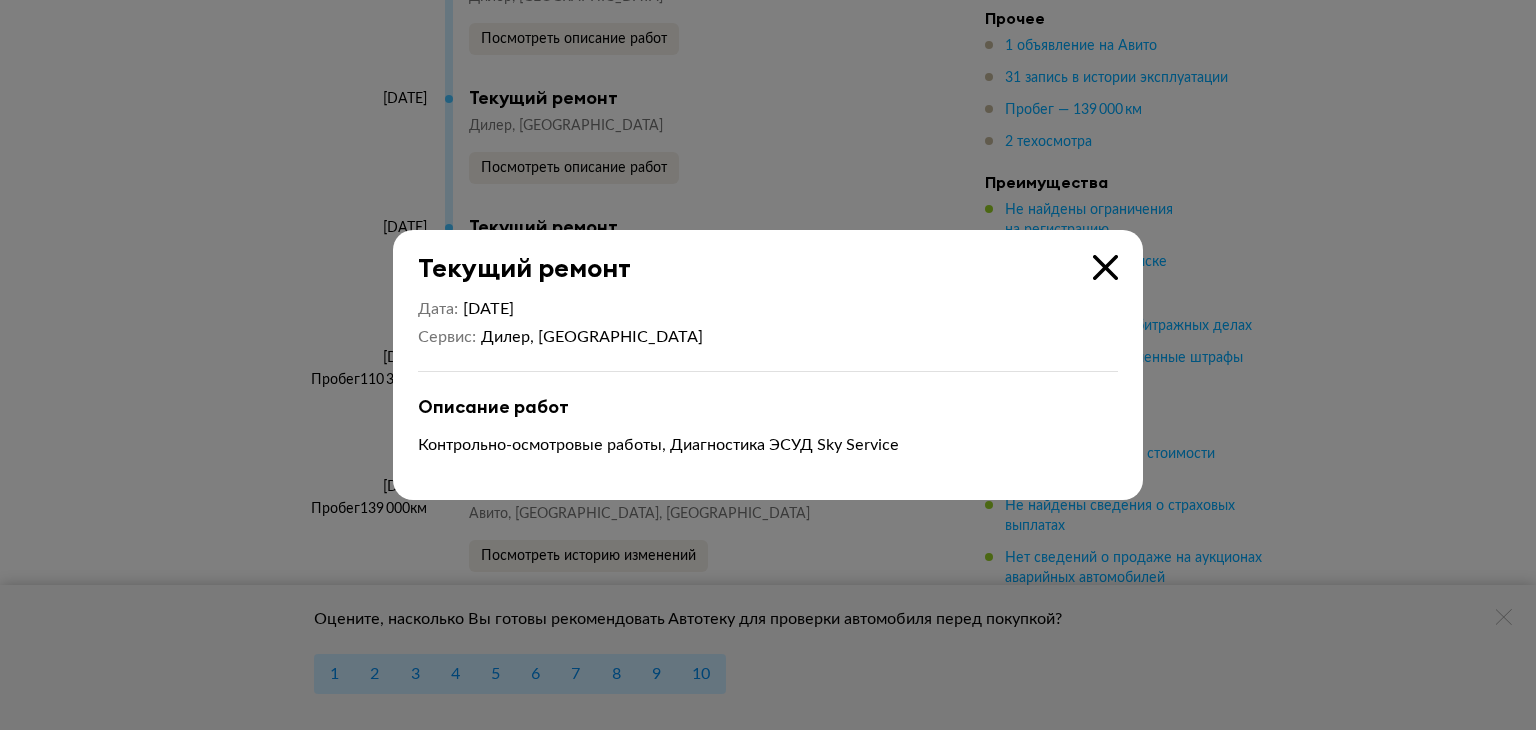 click at bounding box center [1105, 267] 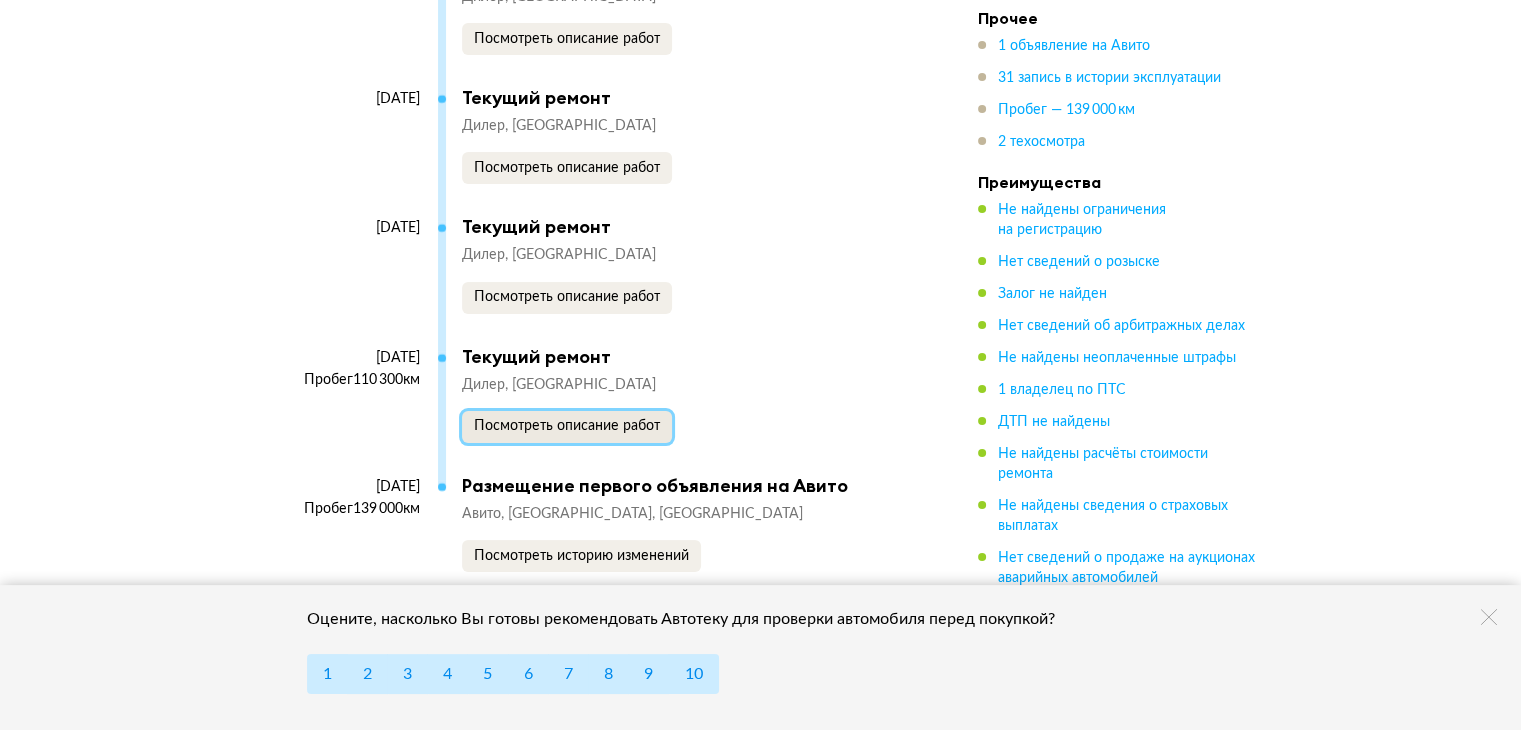 click on "Посмотреть описание работ" at bounding box center (567, 427) 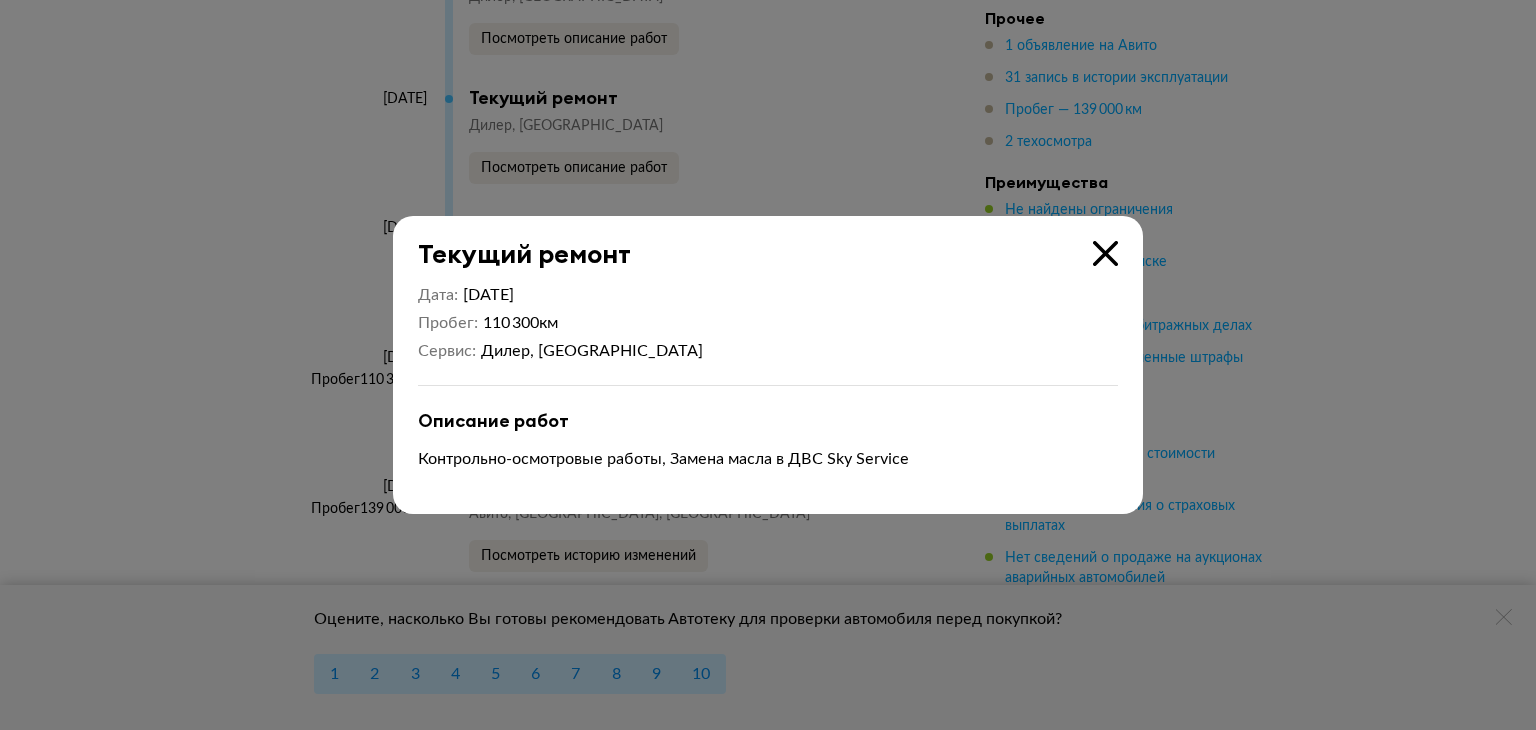 click at bounding box center [1105, 253] 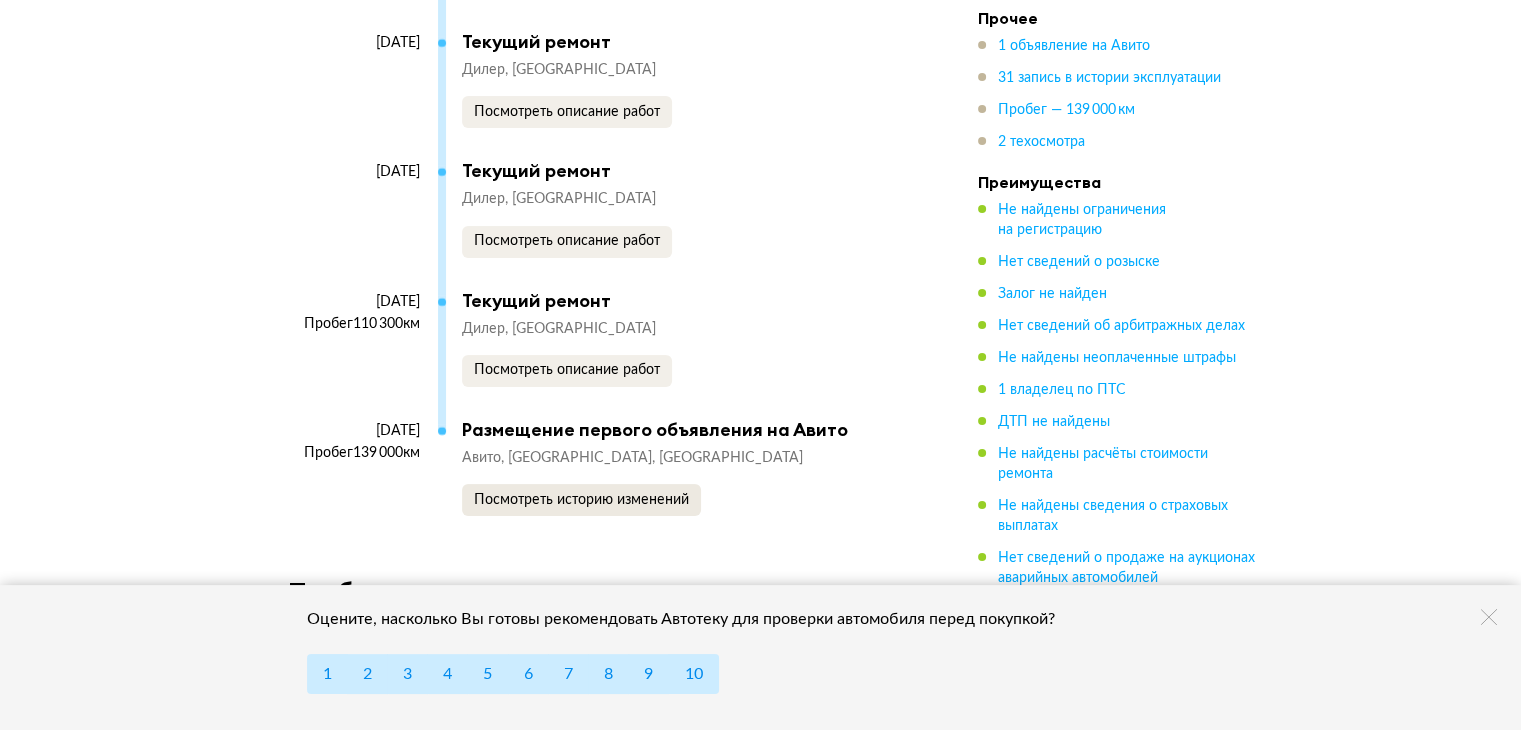 scroll, scrollTop: 8000, scrollLeft: 0, axis: vertical 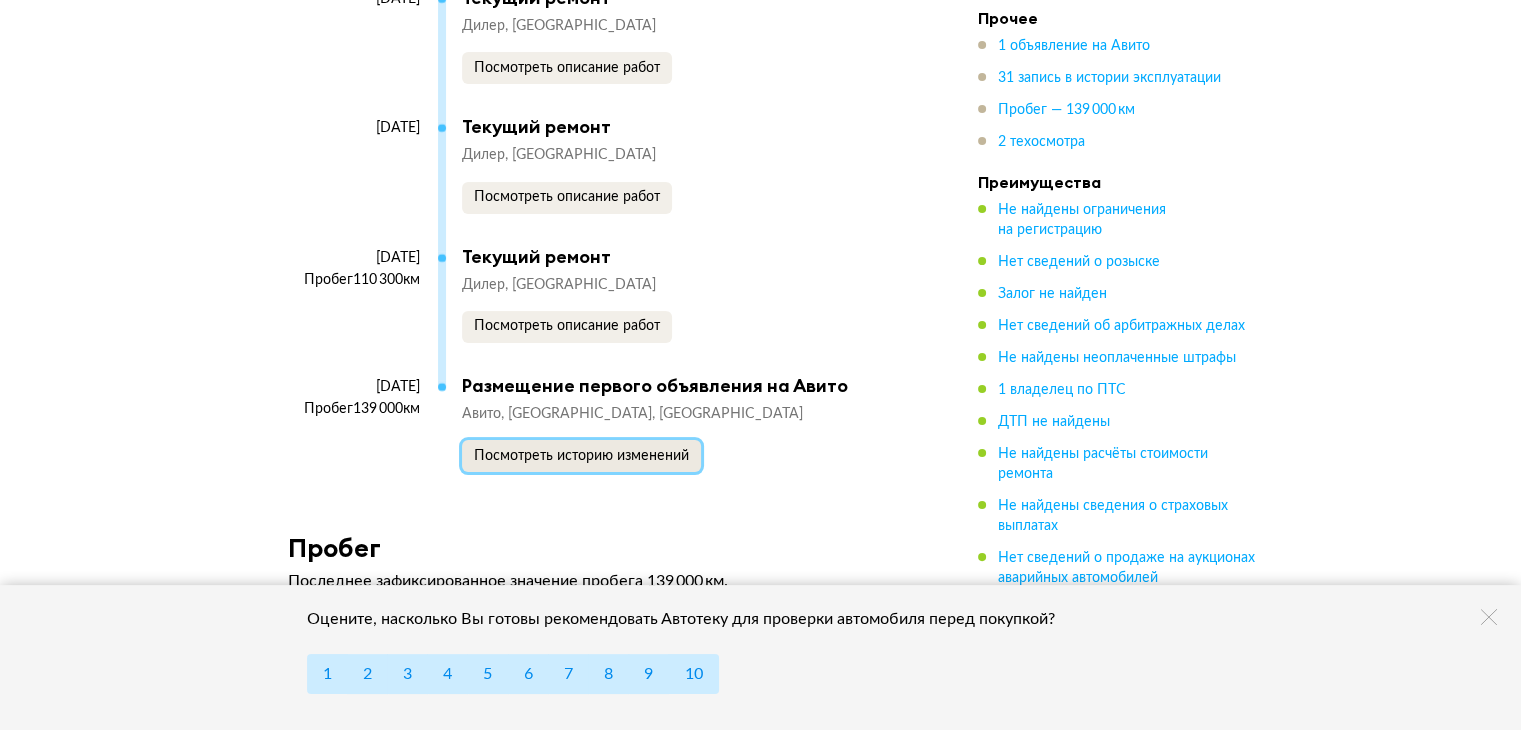 click on "Посмотреть историю изменений" at bounding box center [581, 456] 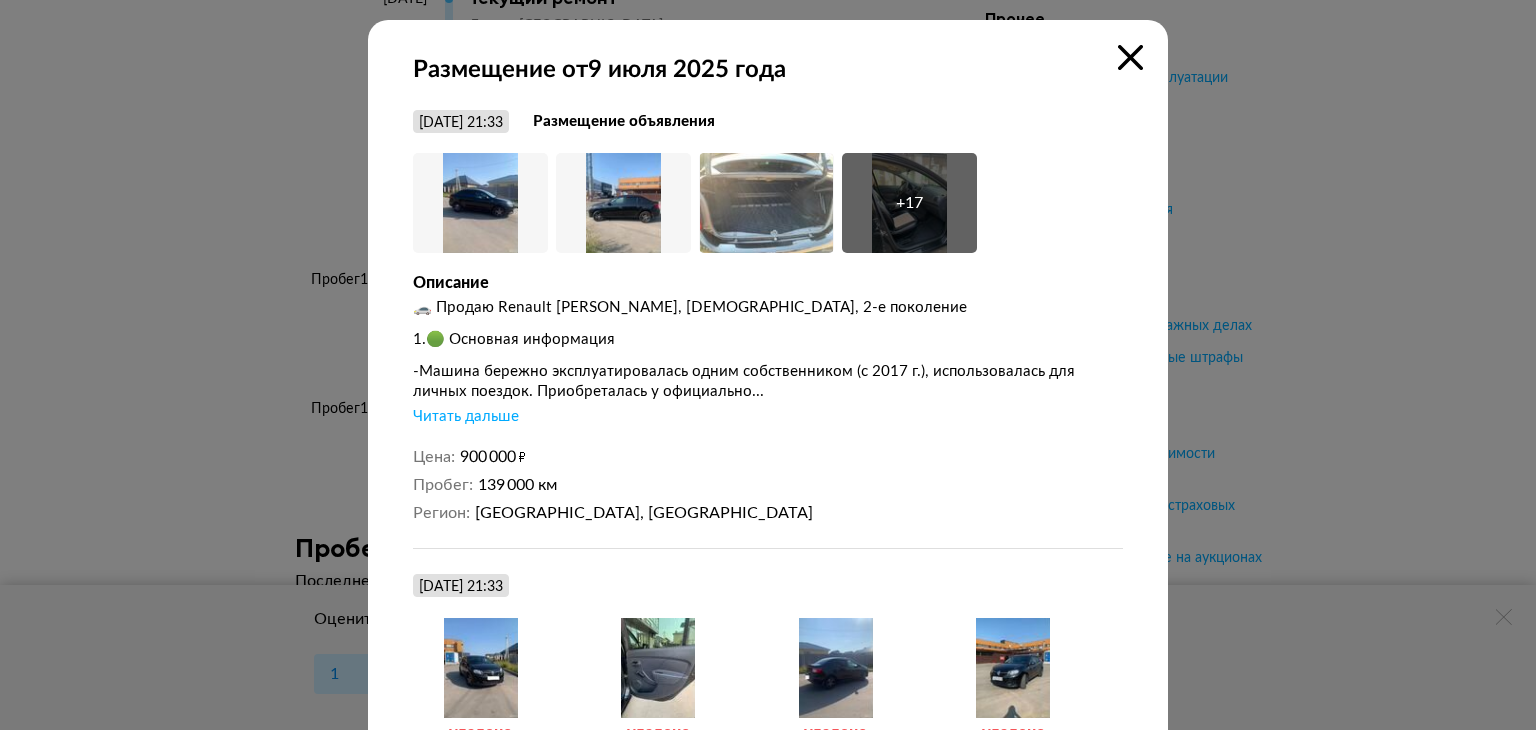 click at bounding box center (1130, 57) 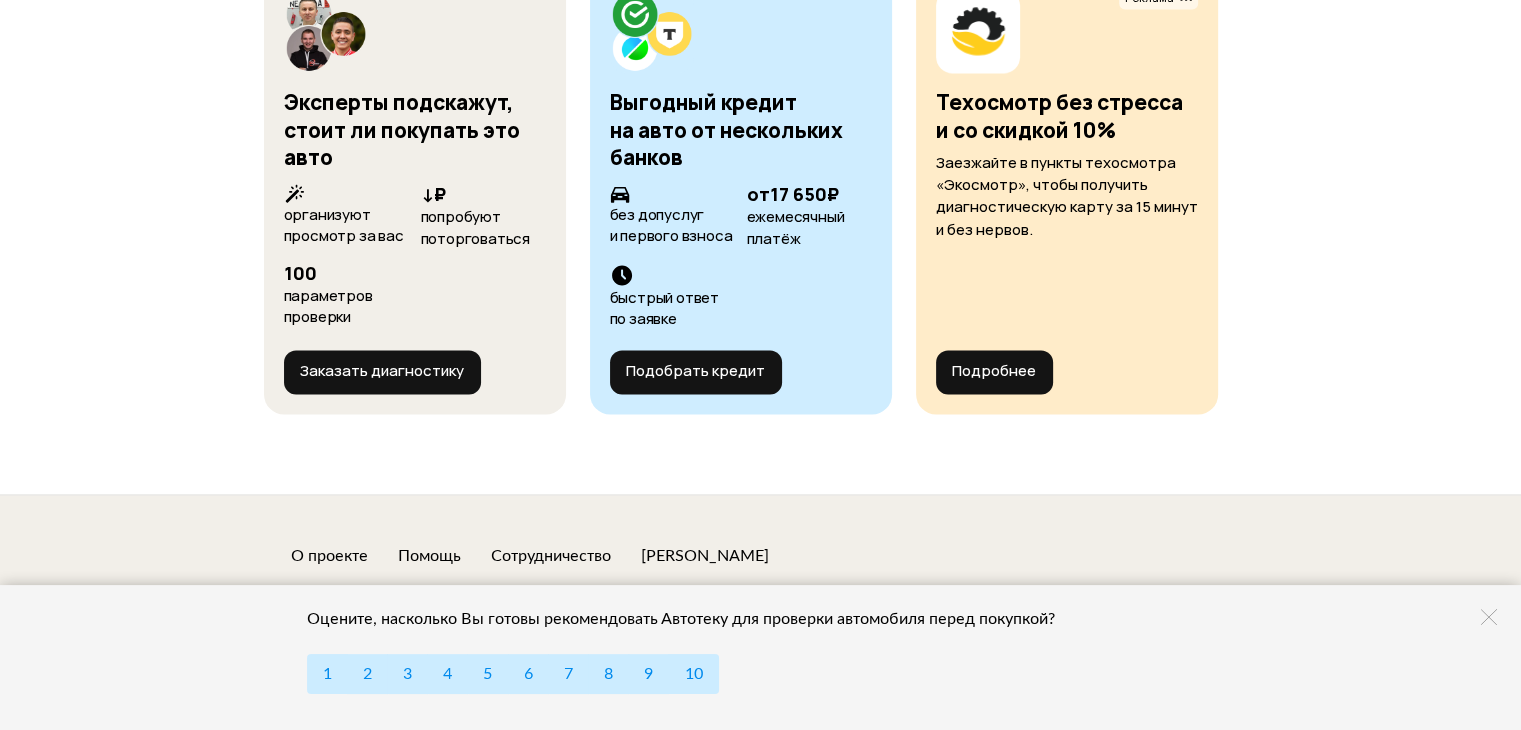 scroll, scrollTop: 10800, scrollLeft: 0, axis: vertical 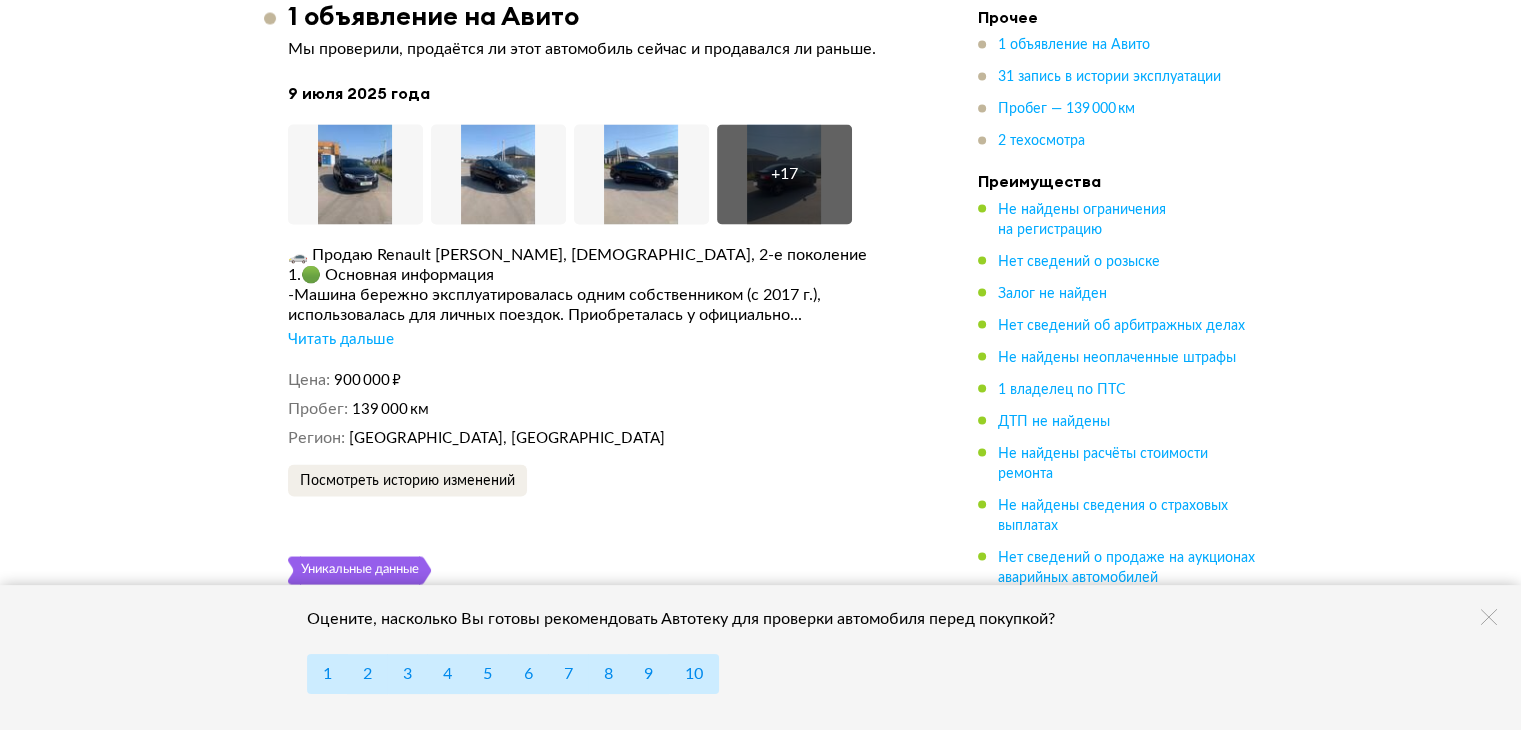 click on "Читать дальше" at bounding box center [341, 339] 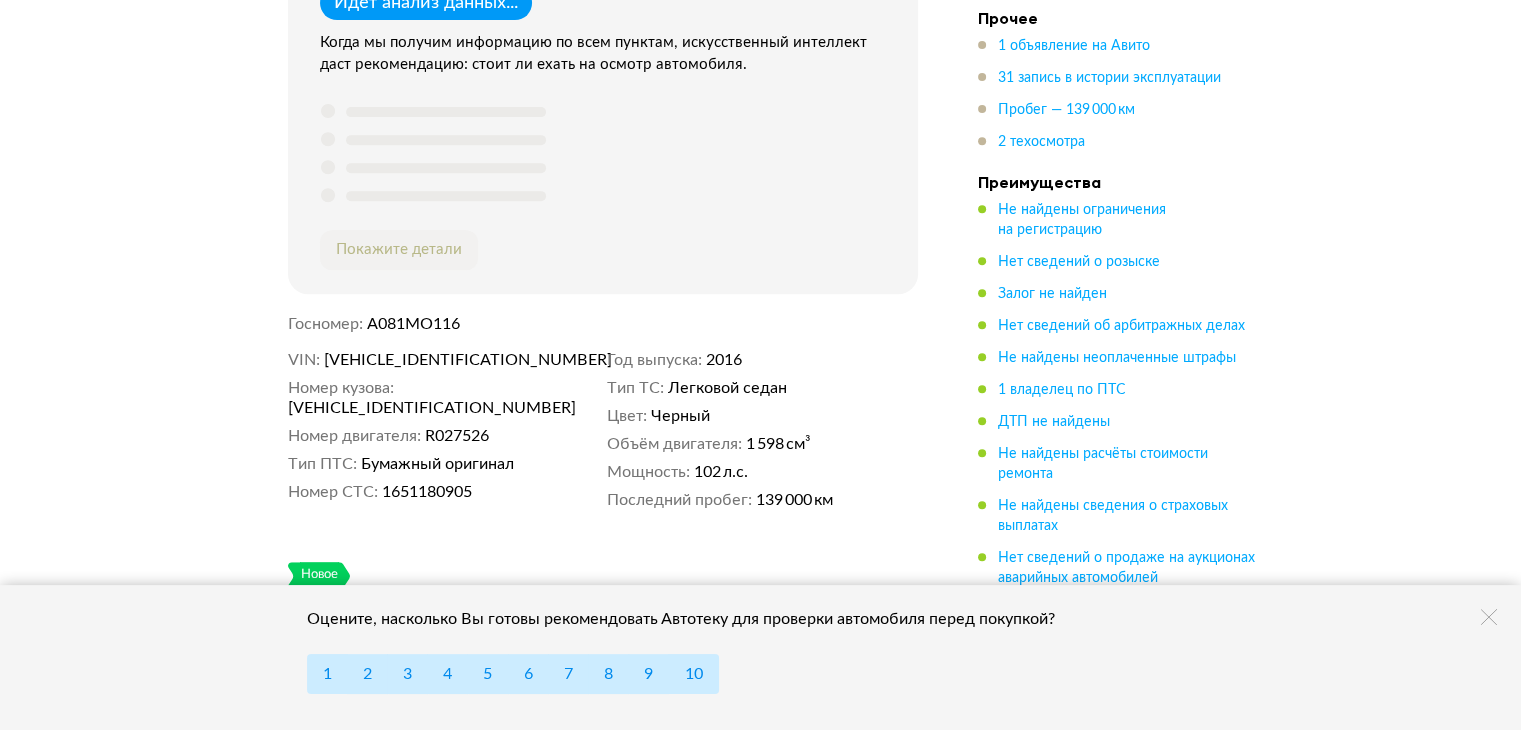 scroll, scrollTop: 814, scrollLeft: 0, axis: vertical 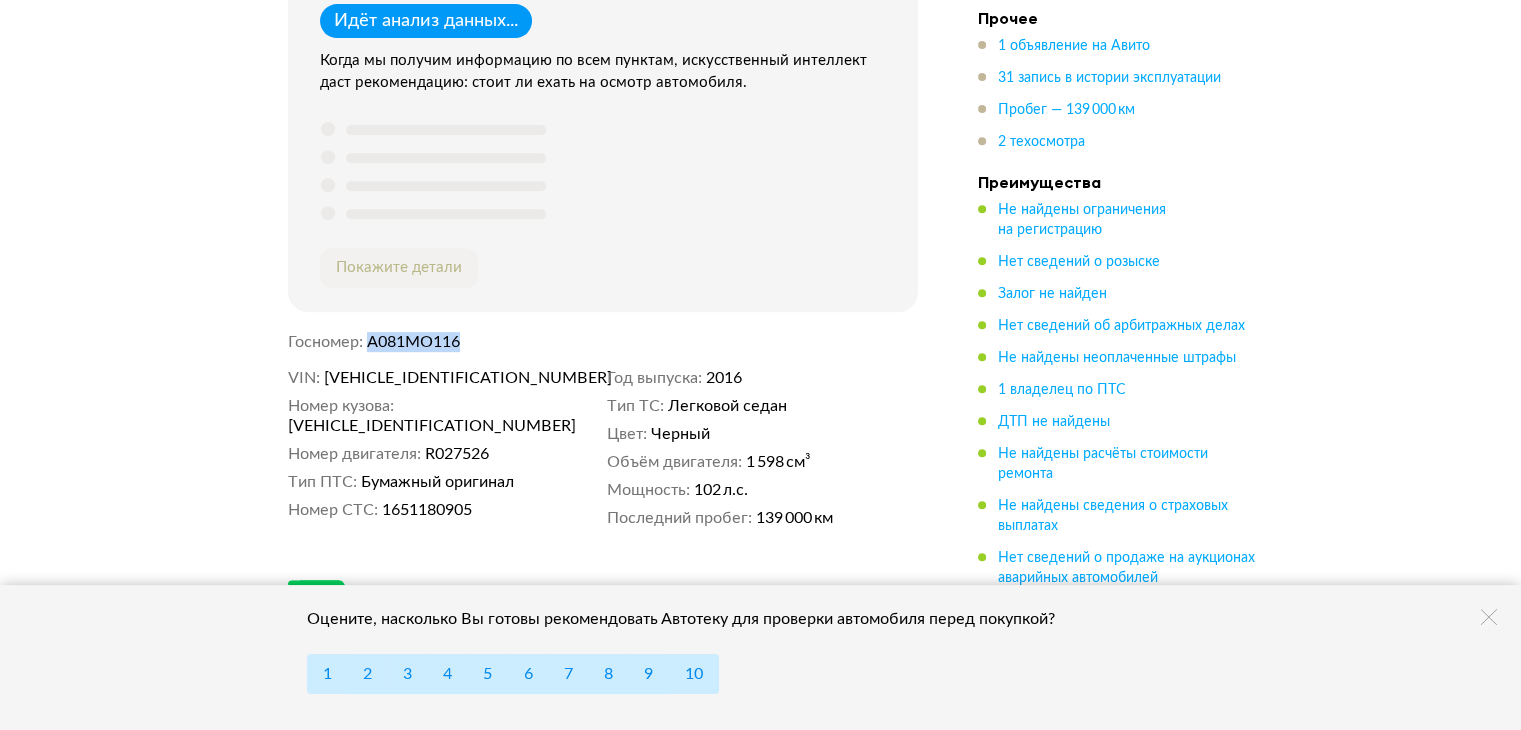 drag, startPoint x: 473, startPoint y: 343, endPoint x: 370, endPoint y: 340, distance: 103.04368 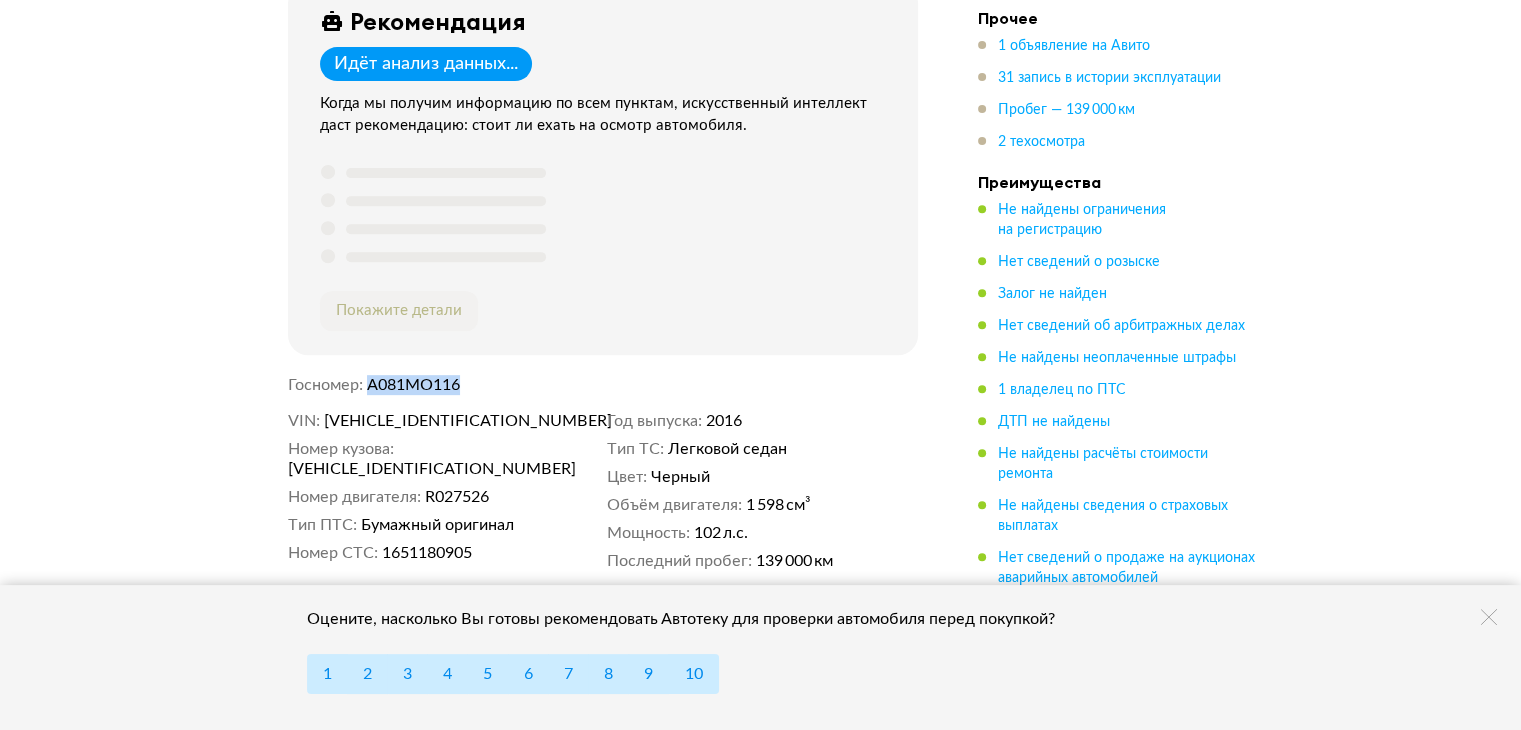 scroll, scrollTop: 814, scrollLeft: 0, axis: vertical 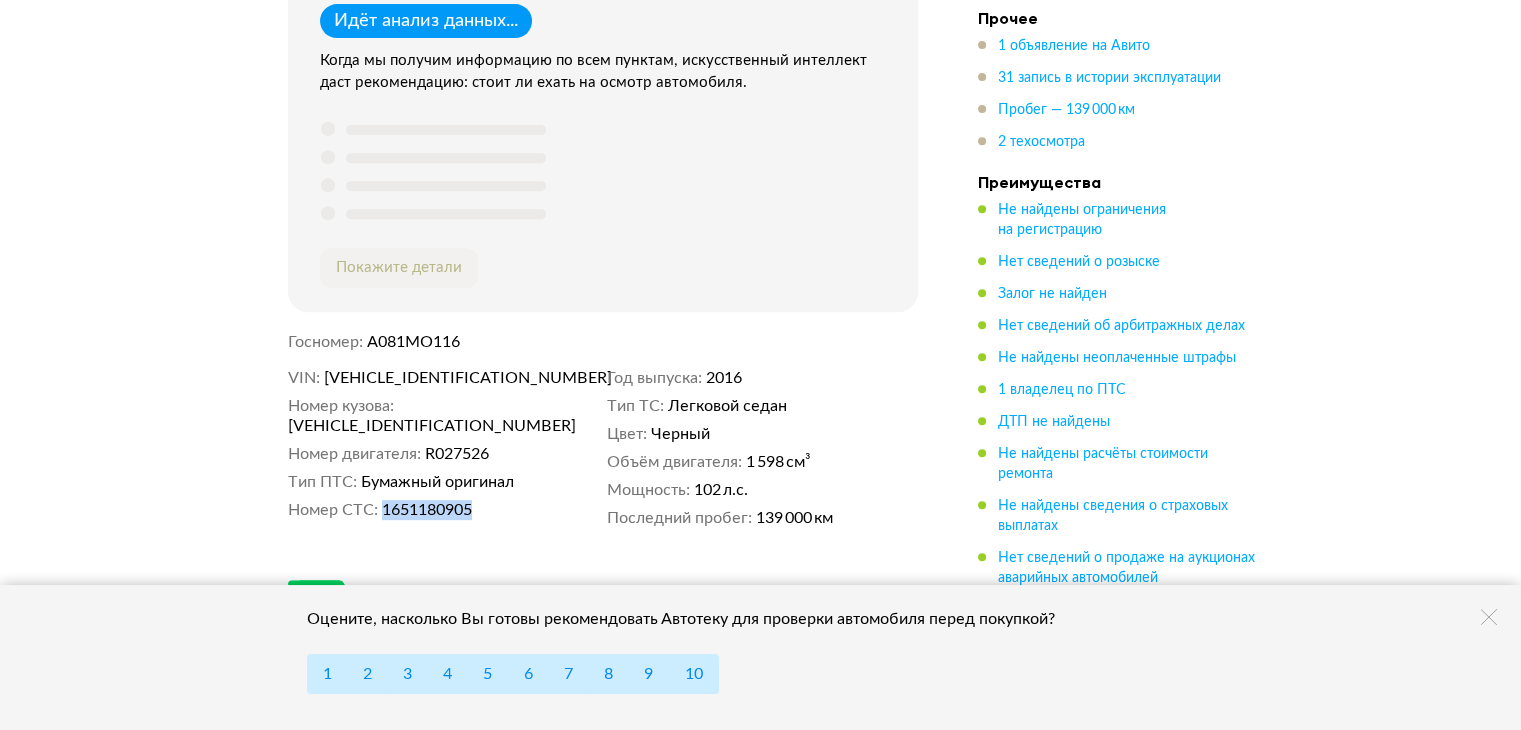 drag, startPoint x: 472, startPoint y: 482, endPoint x: 380, endPoint y: 487, distance: 92.13577 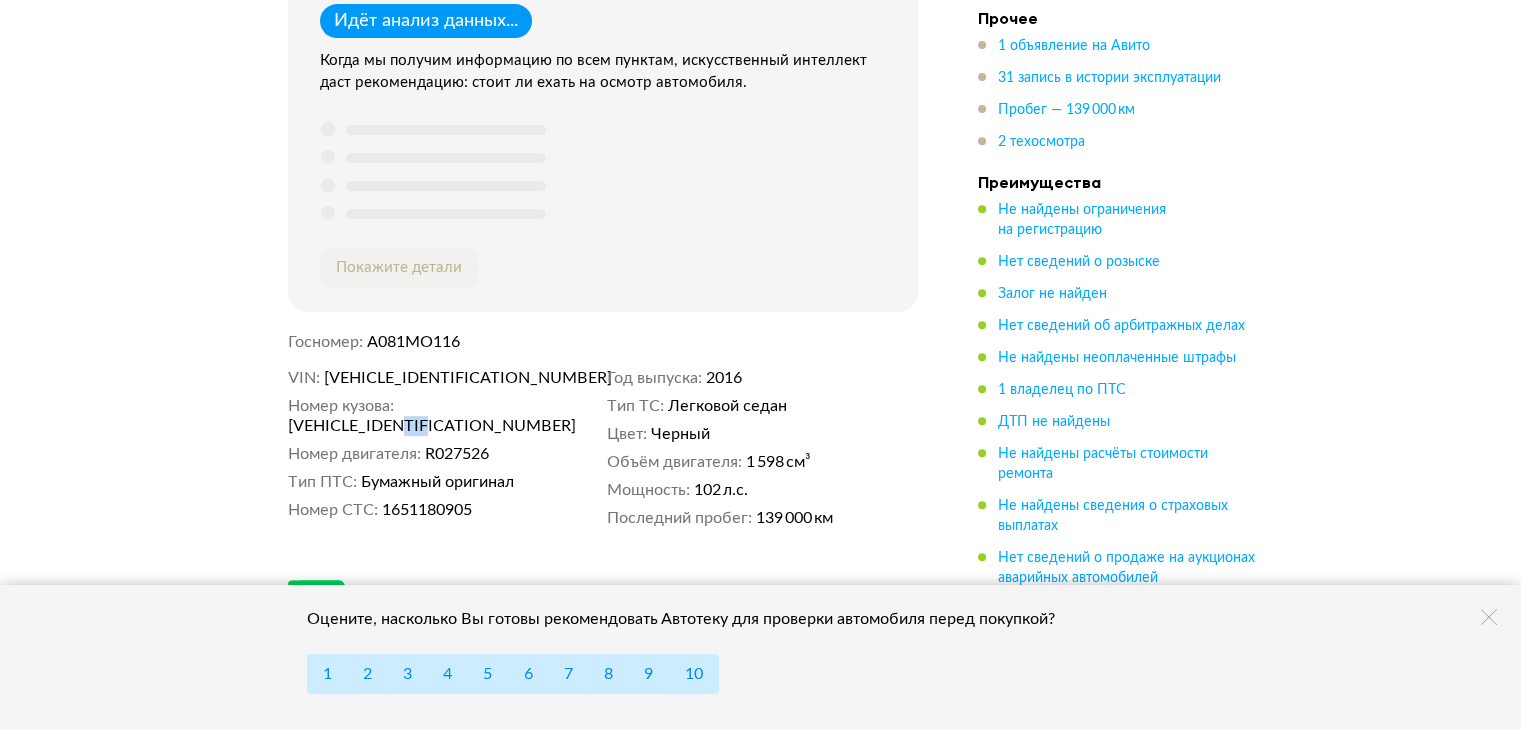 drag, startPoint x: 551, startPoint y: 395, endPoint x: 524, endPoint y: 399, distance: 27.294687 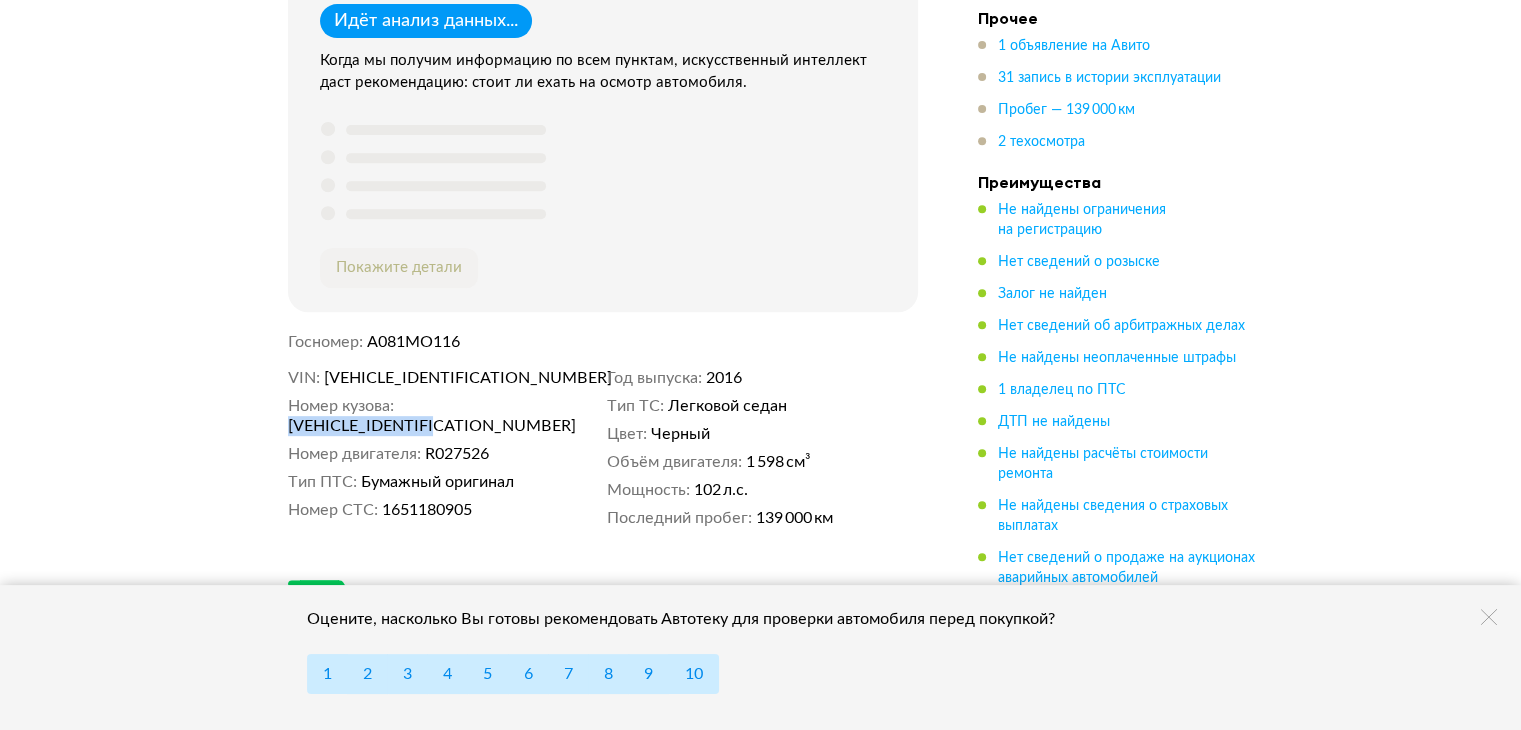 drag, startPoint x: 560, startPoint y: 392, endPoint x: 404, endPoint y: 400, distance: 156.20499 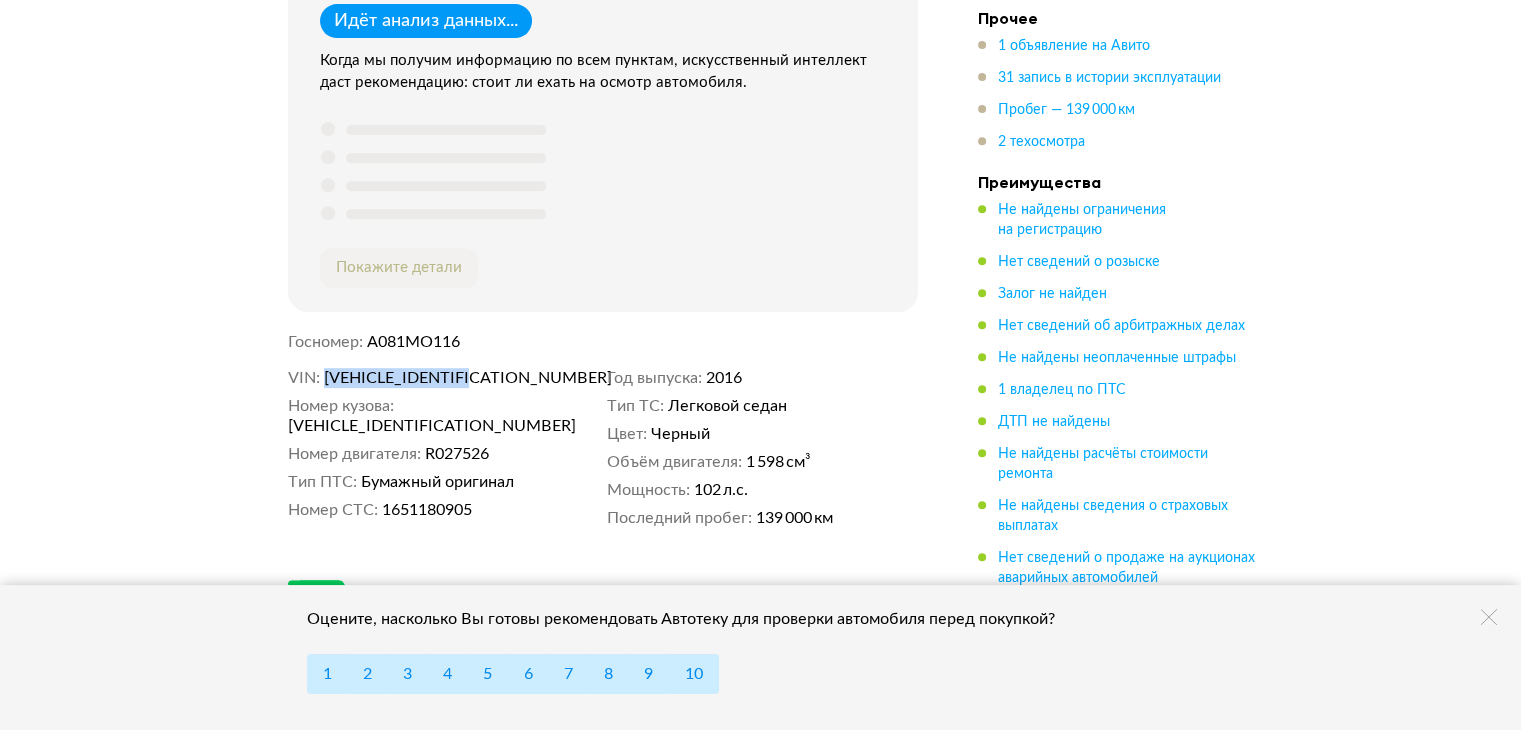 drag, startPoint x: 517, startPoint y: 373, endPoint x: 328, endPoint y: 374, distance: 189.00264 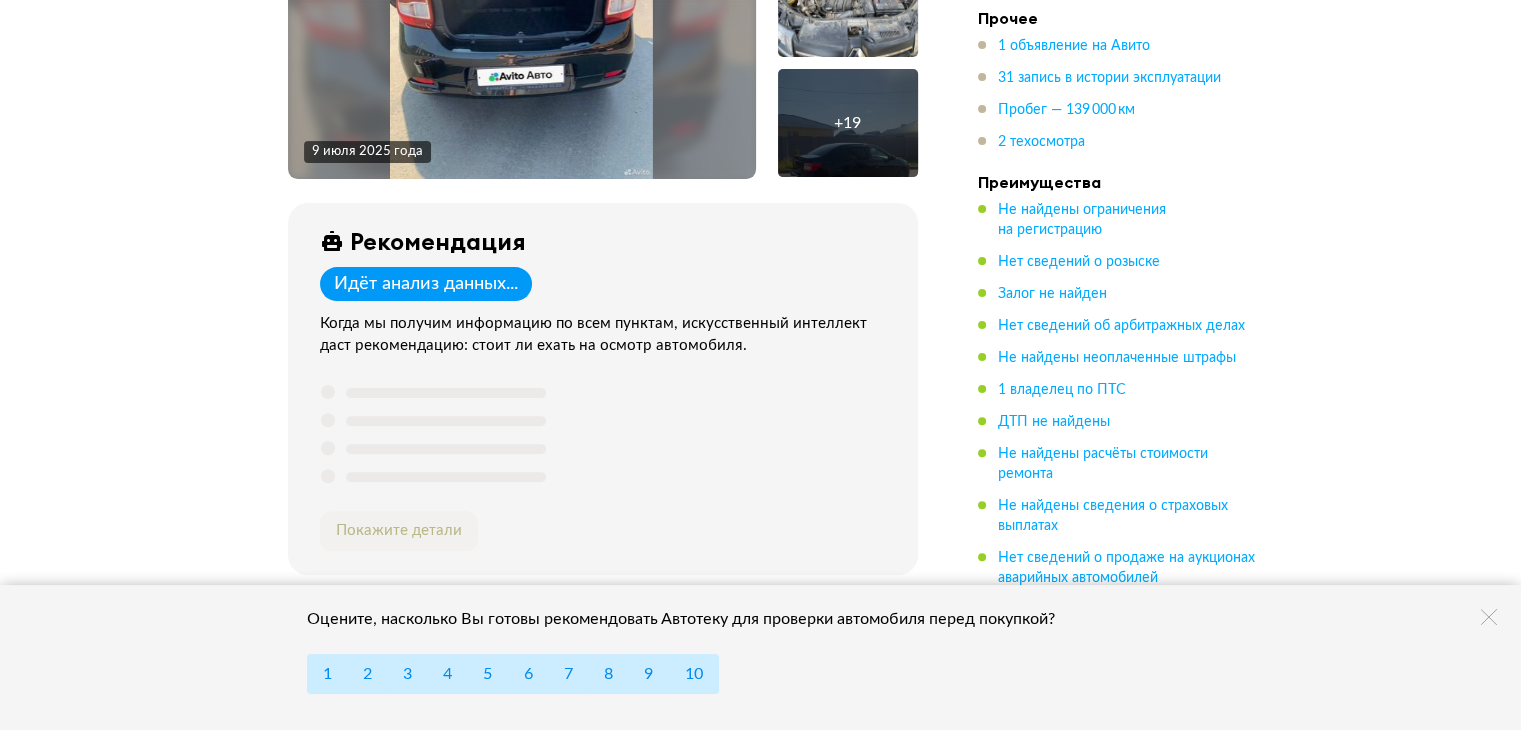 scroll, scrollTop: 514, scrollLeft: 0, axis: vertical 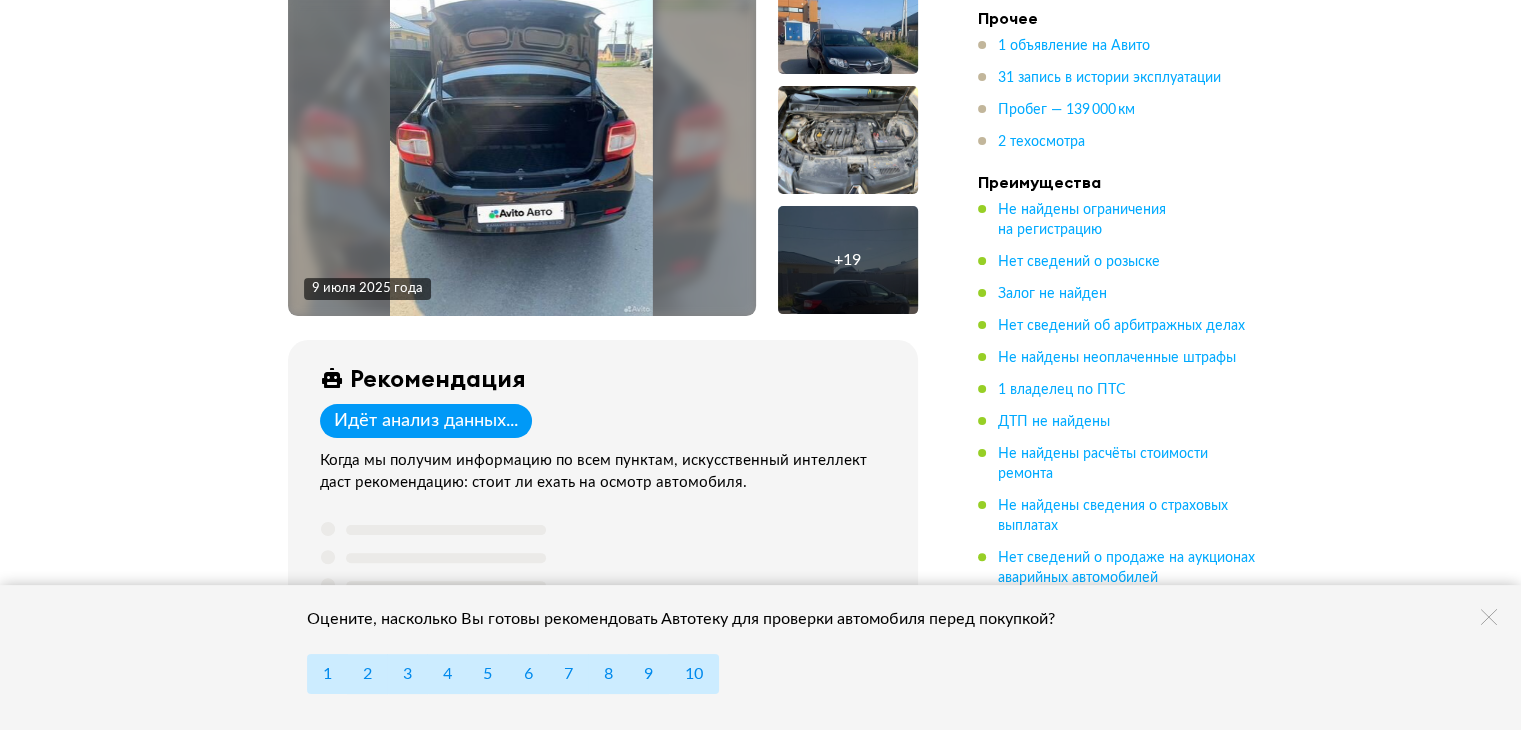 click on "Идёт анализ данных..." at bounding box center [426, 421] 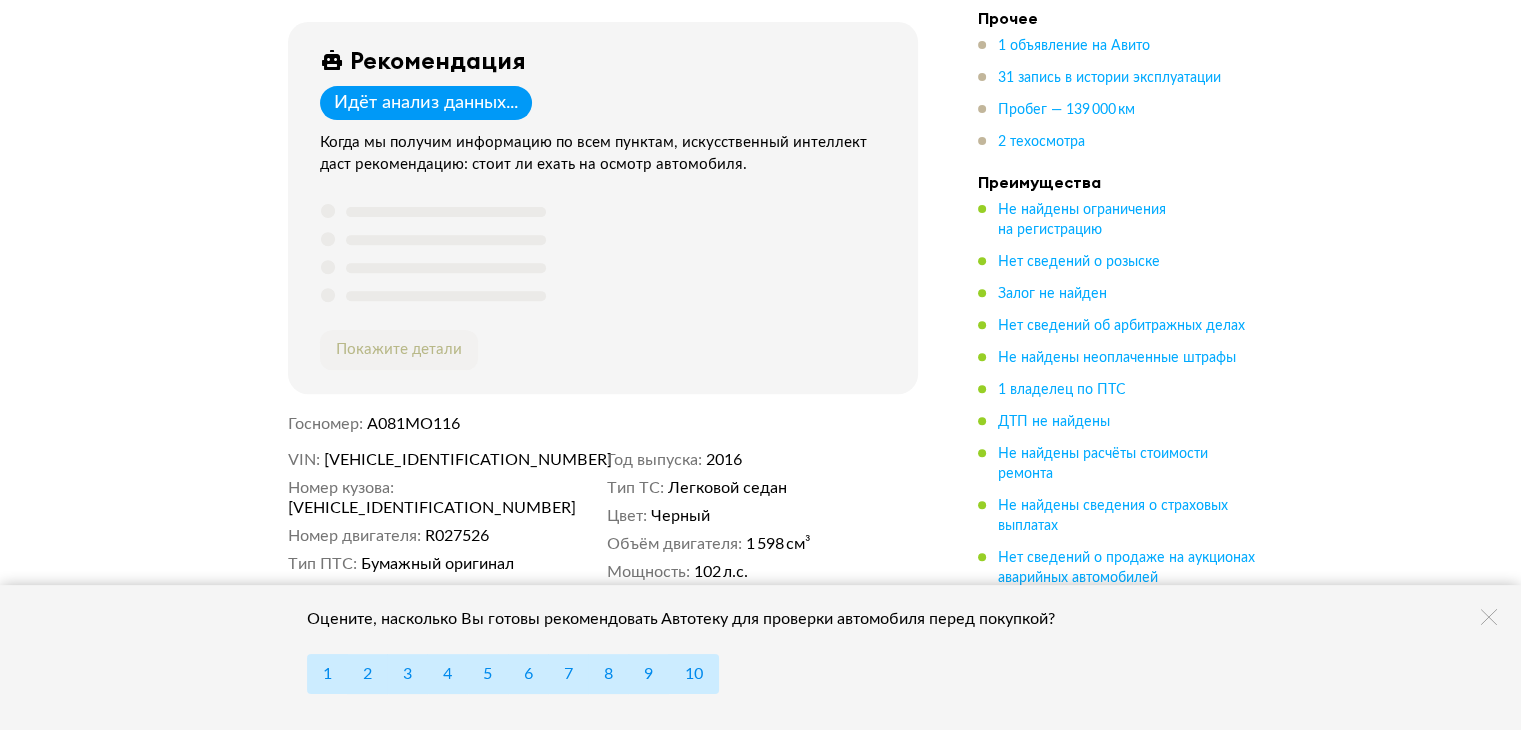 scroll, scrollTop: 1000, scrollLeft: 0, axis: vertical 